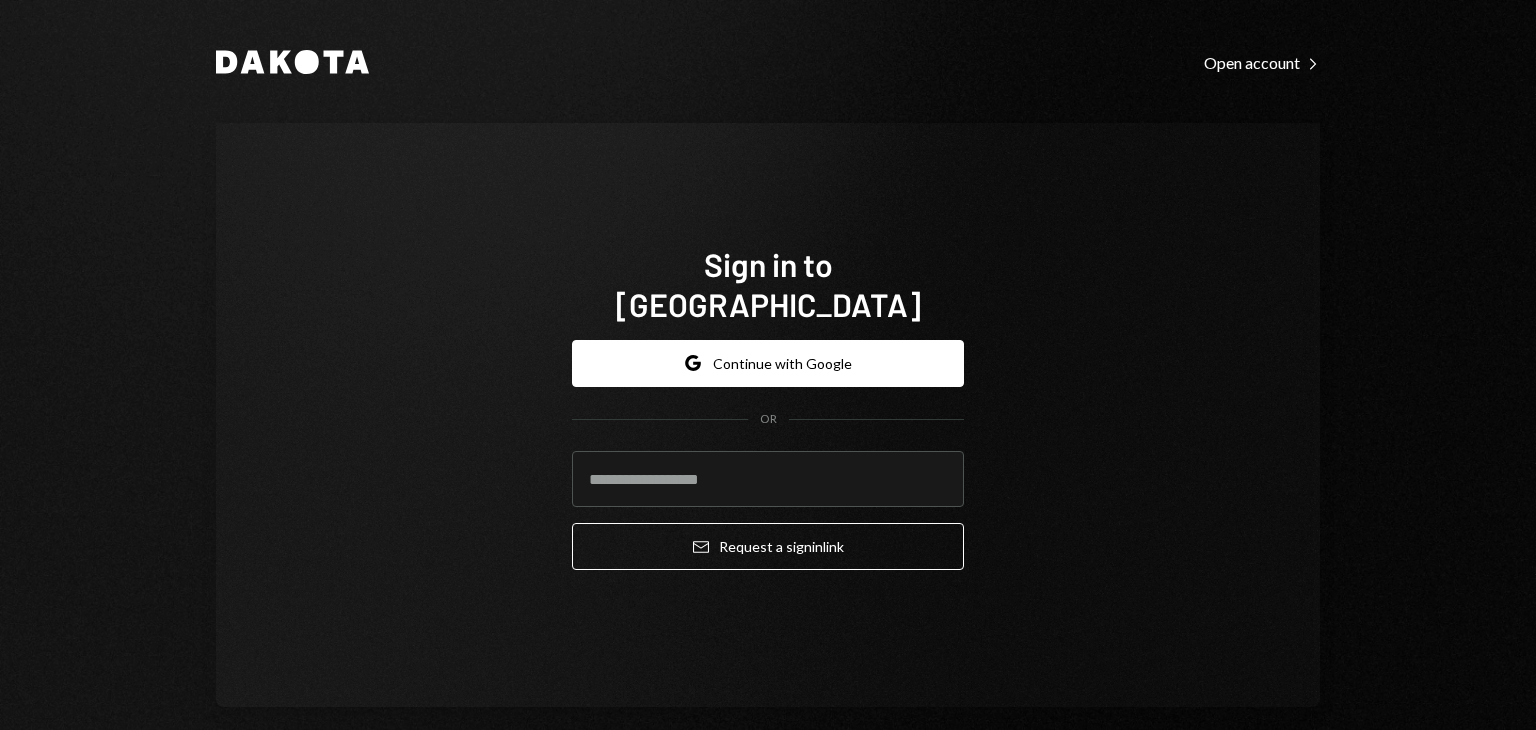 scroll, scrollTop: 0, scrollLeft: 0, axis: both 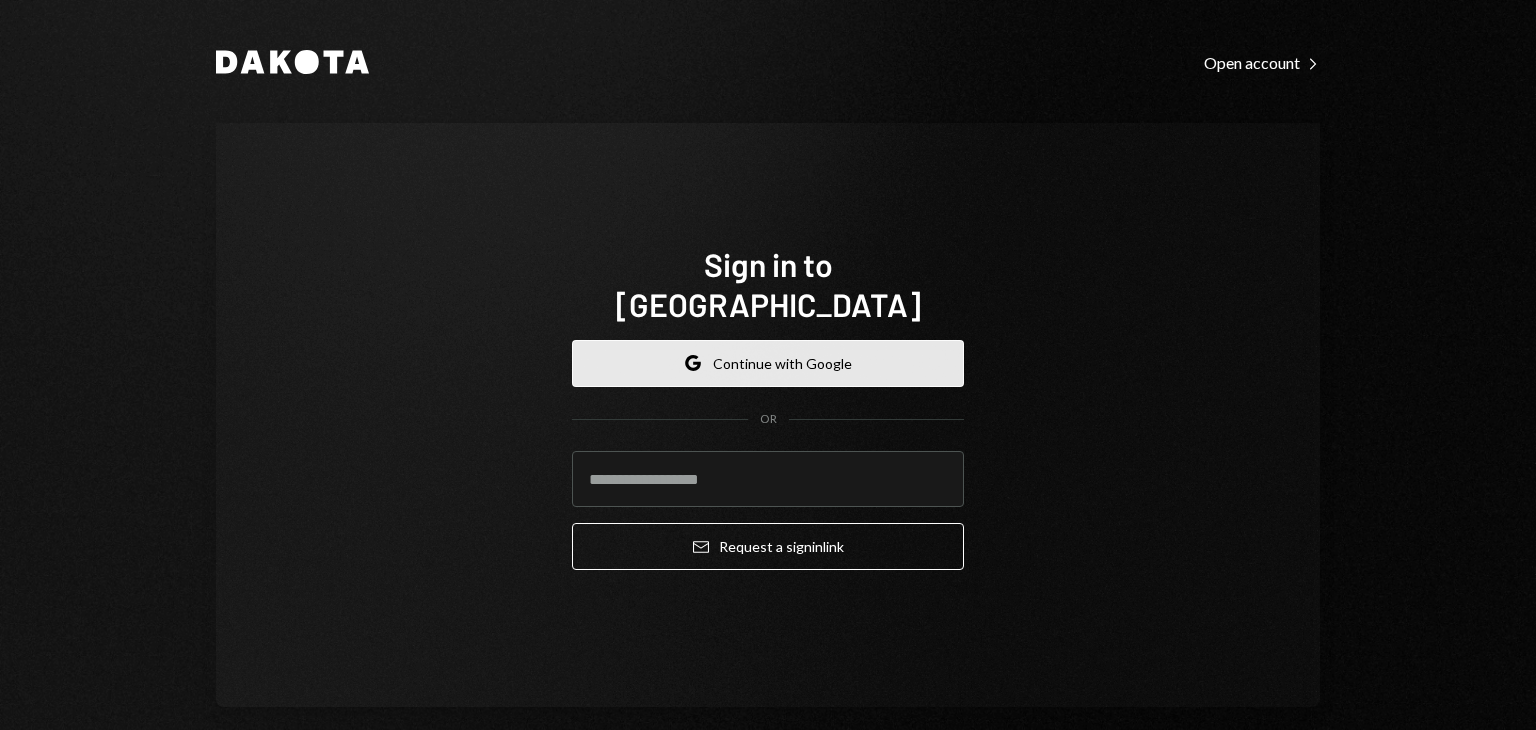 click on "Google  Continue with Google" at bounding box center [768, 363] 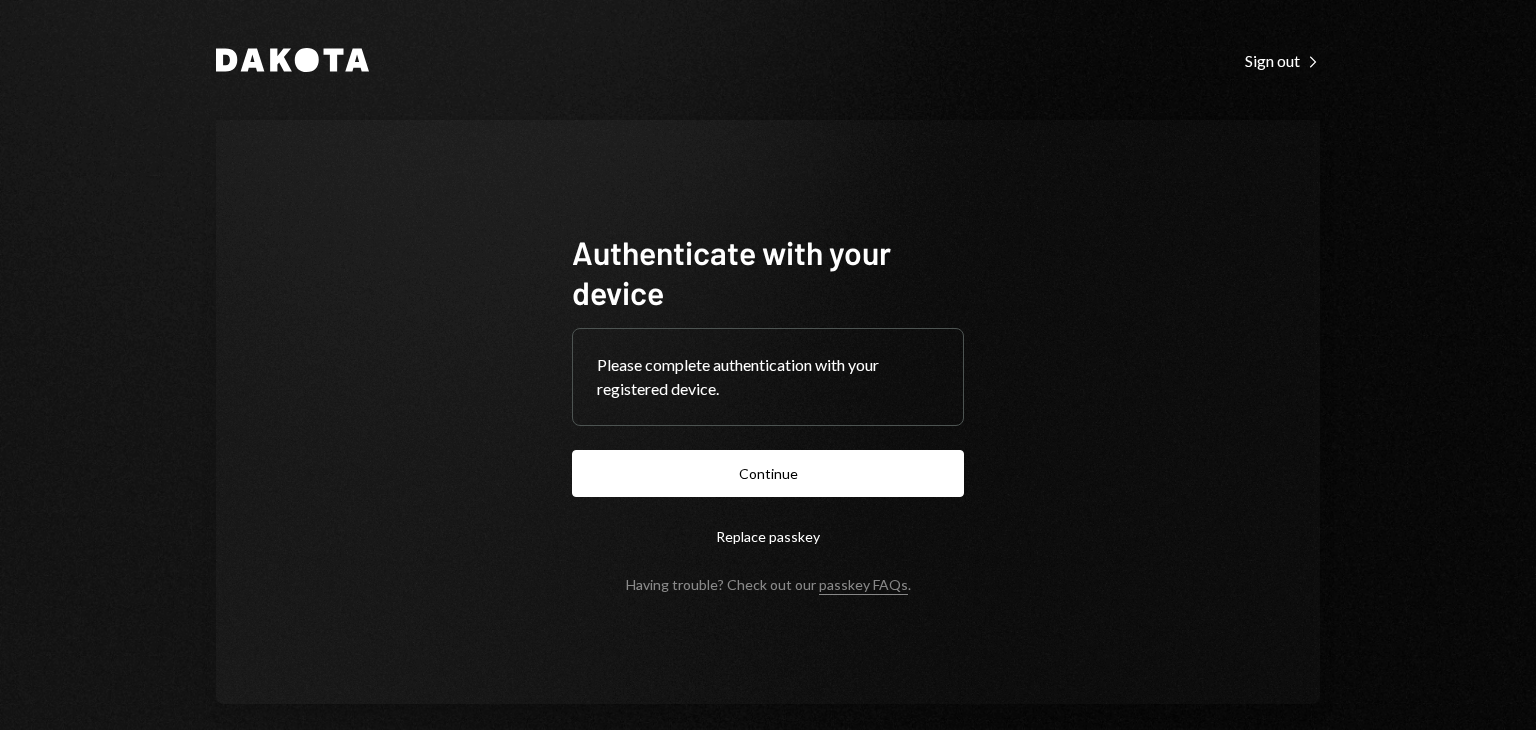 scroll, scrollTop: 0, scrollLeft: 0, axis: both 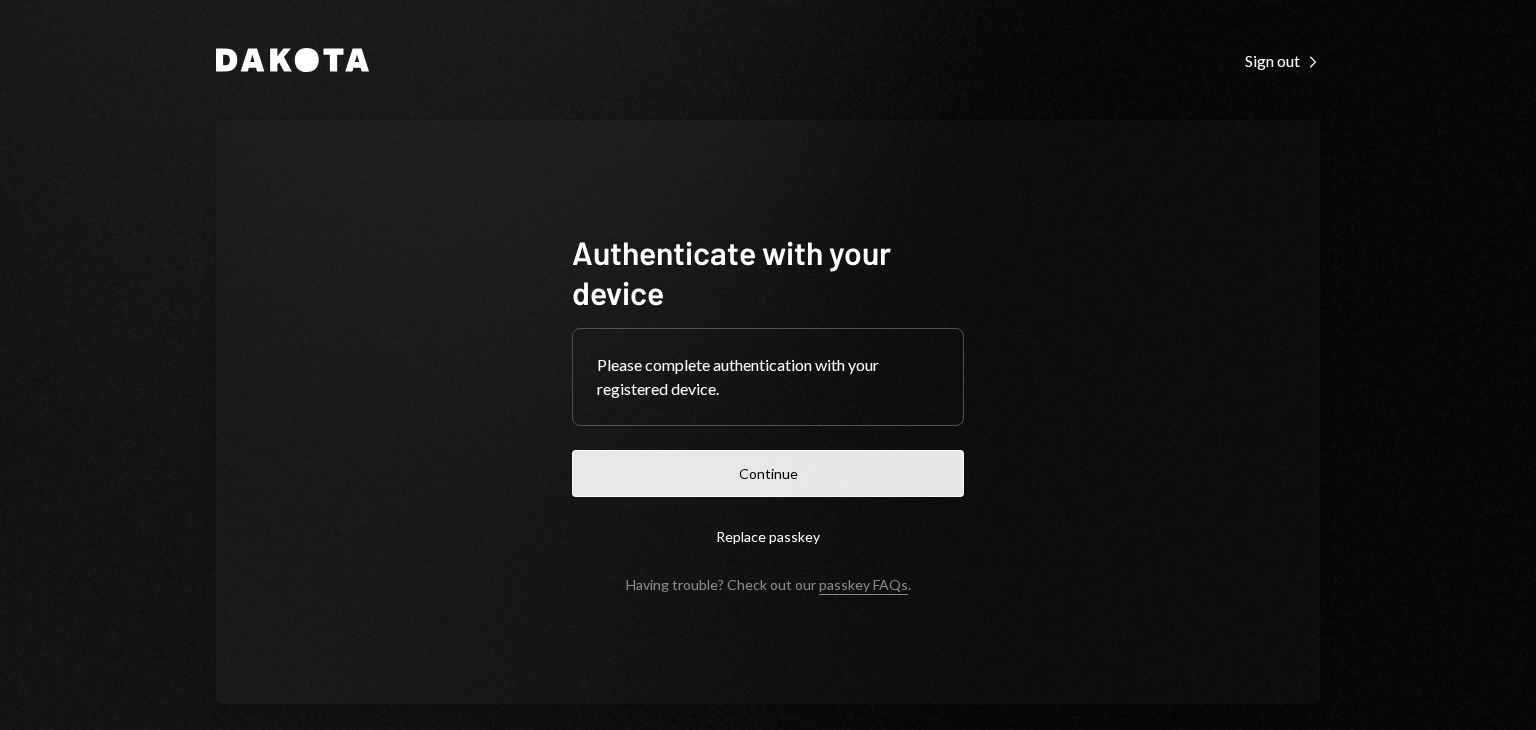 click on "Continue" at bounding box center (768, 473) 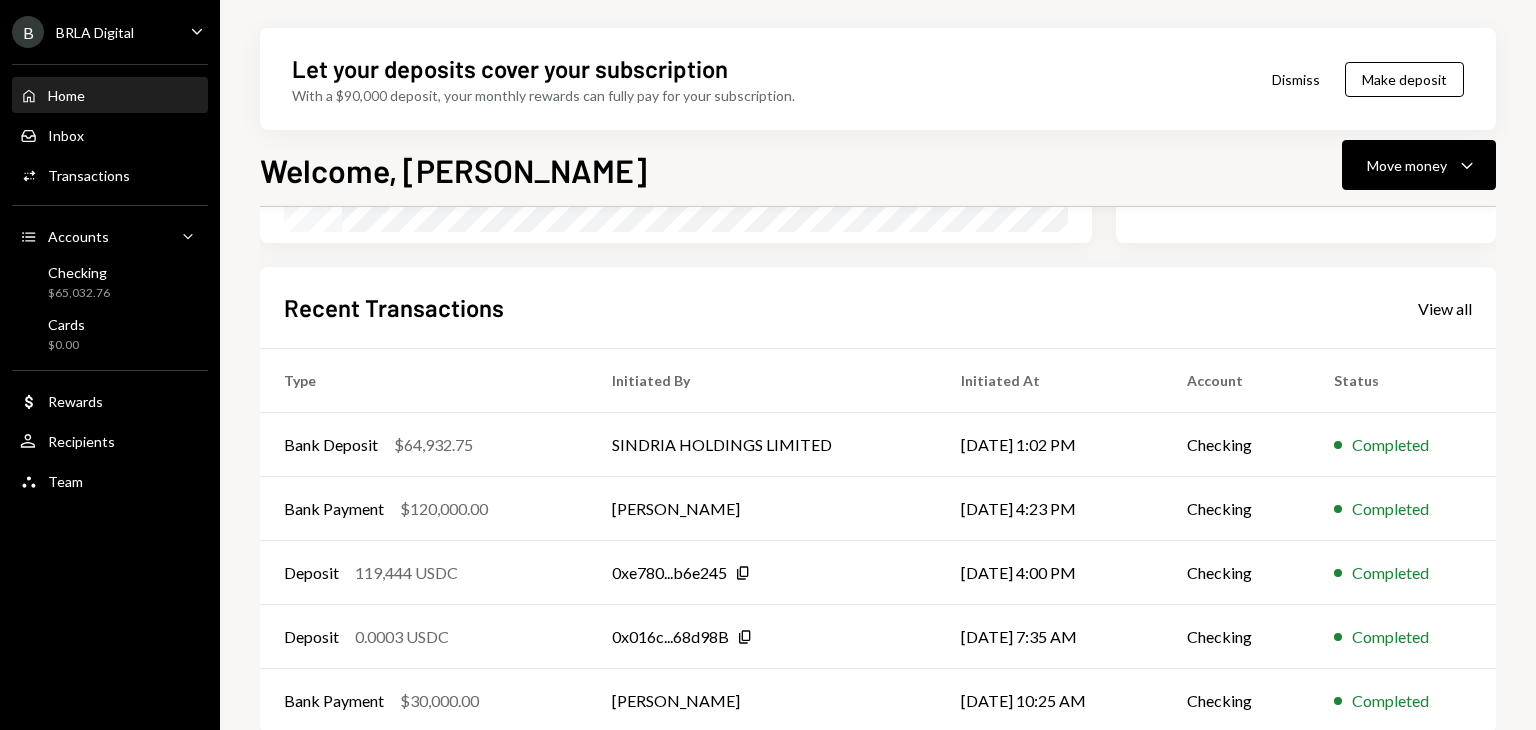 scroll, scrollTop: 476, scrollLeft: 0, axis: vertical 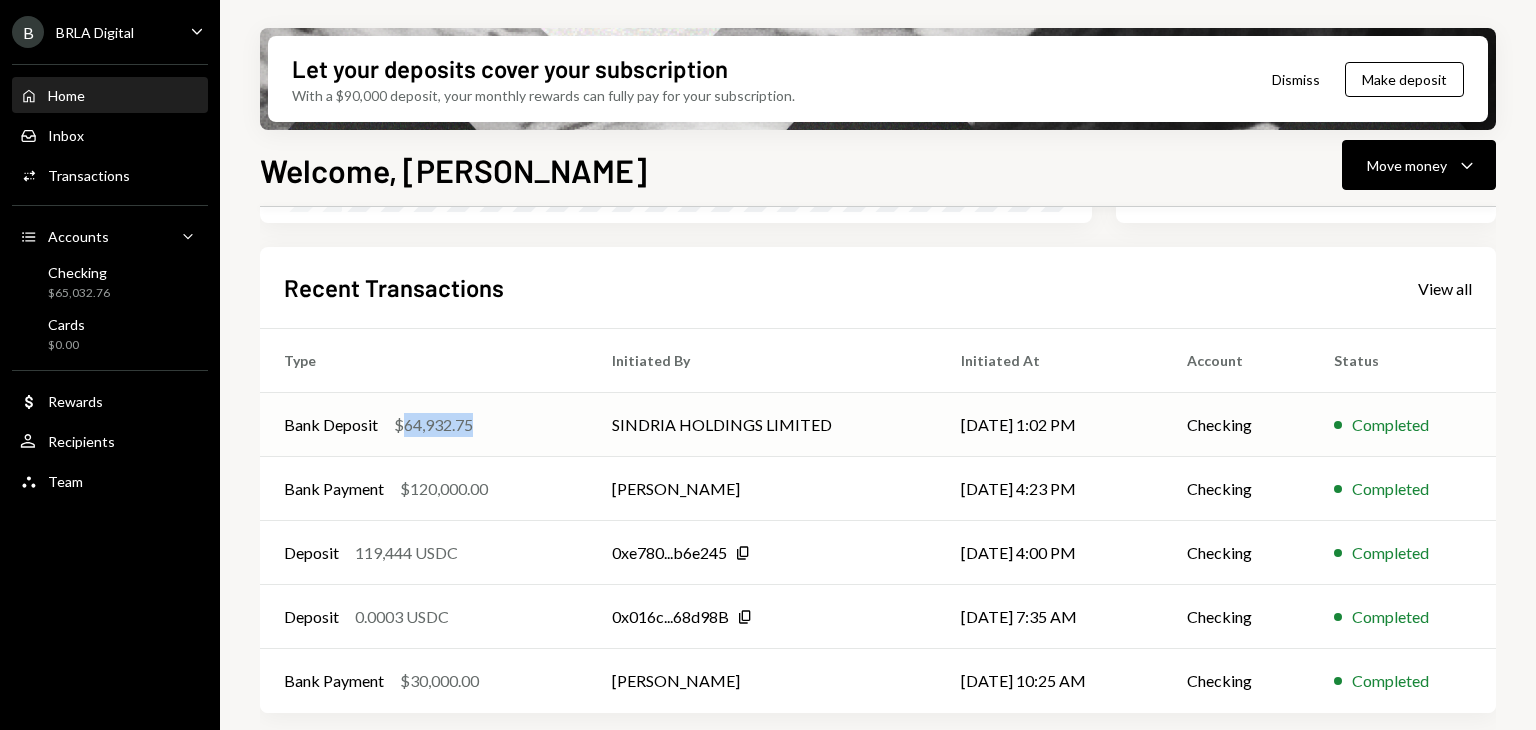 drag, startPoint x: 477, startPoint y: 431, endPoint x: 405, endPoint y: 424, distance: 72.33948 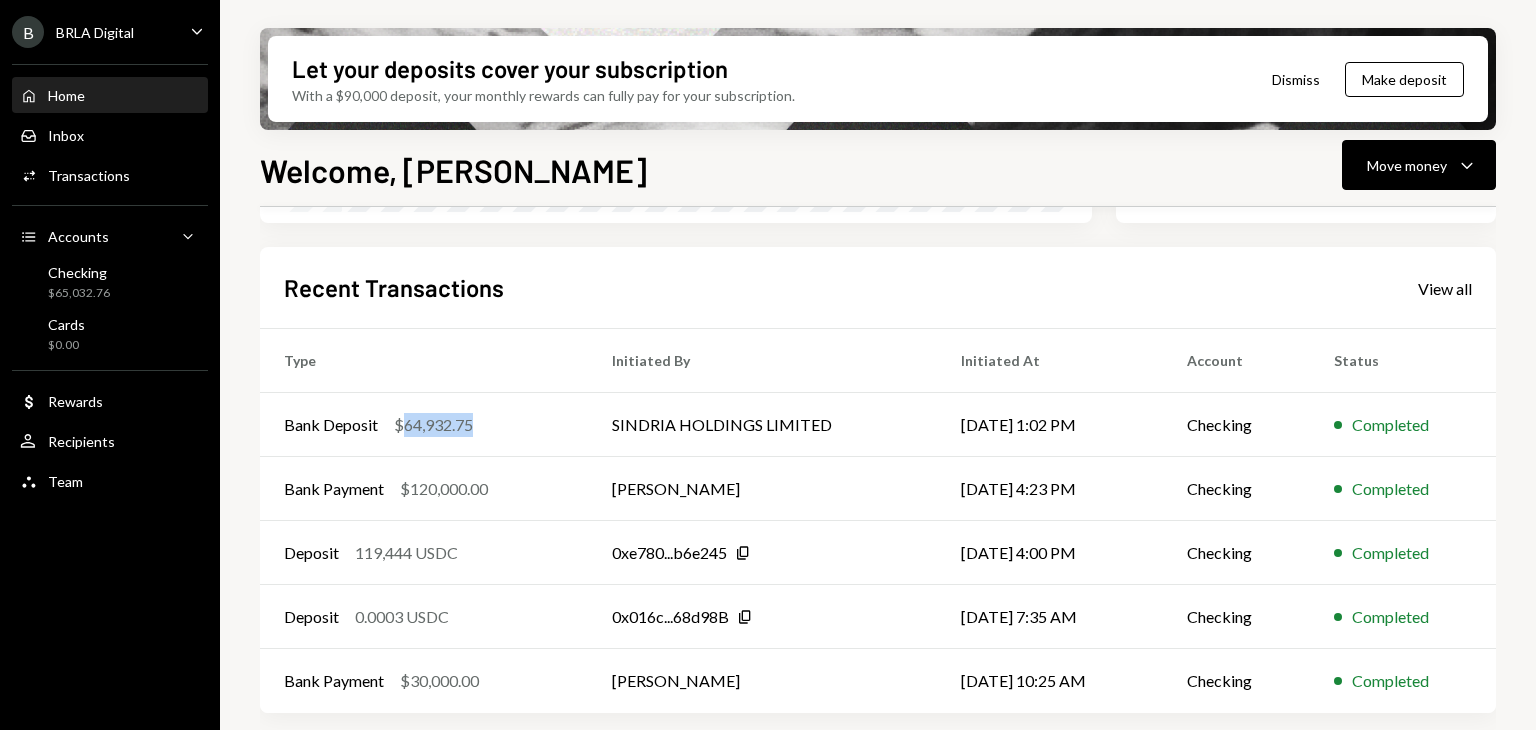 copy on "64,932.75" 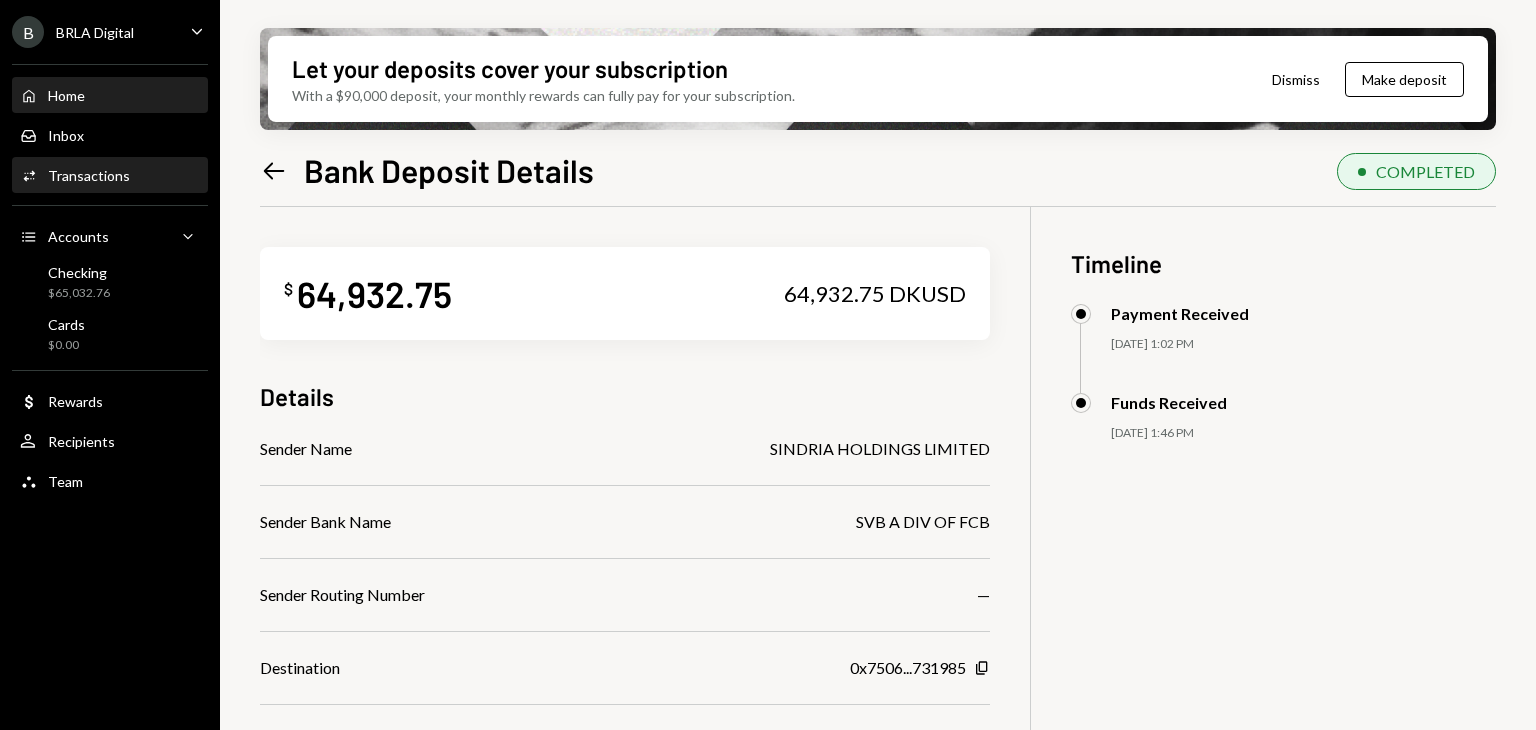 click on "Home Home" at bounding box center [110, 96] 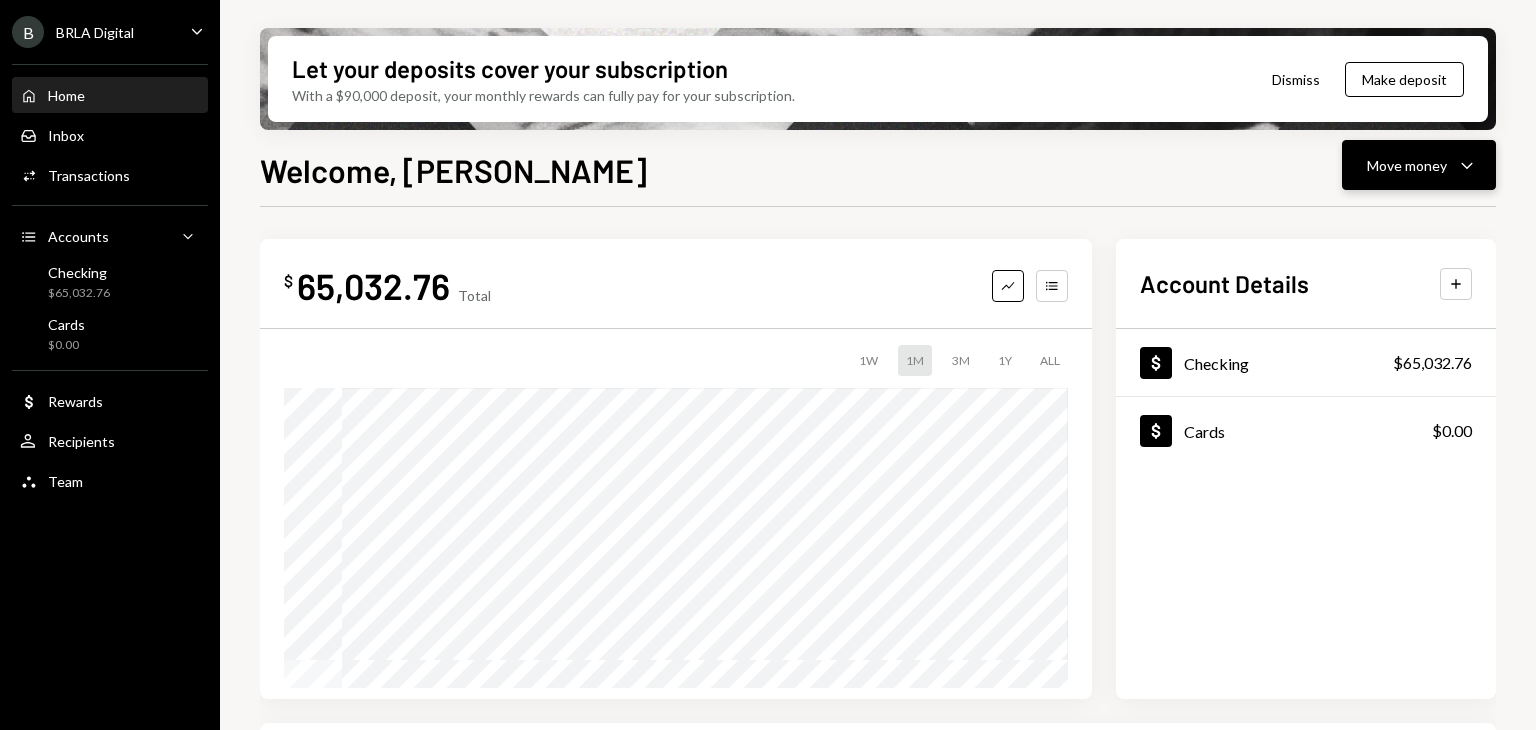 click on "Move money" at bounding box center [1407, 165] 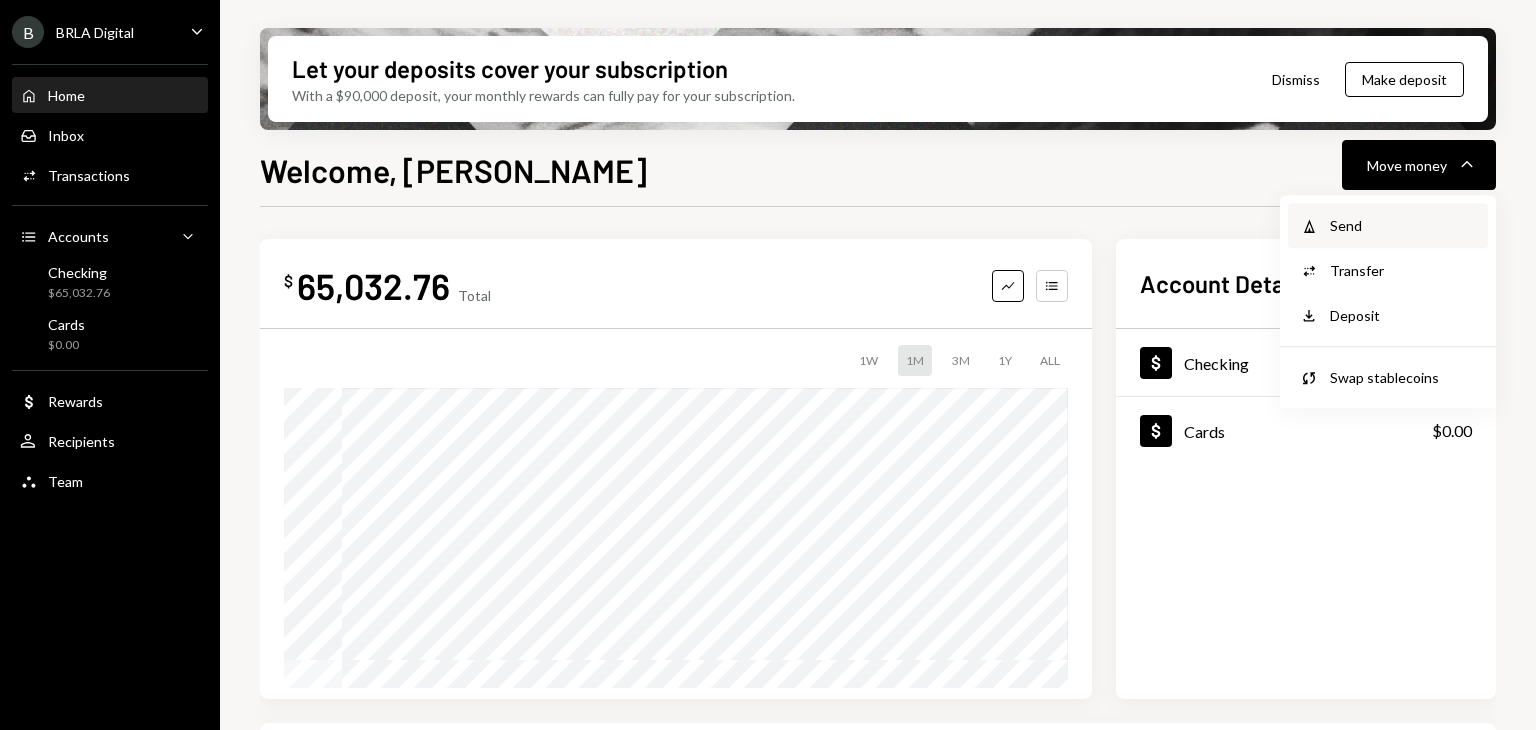 click on "Send" at bounding box center (1403, 225) 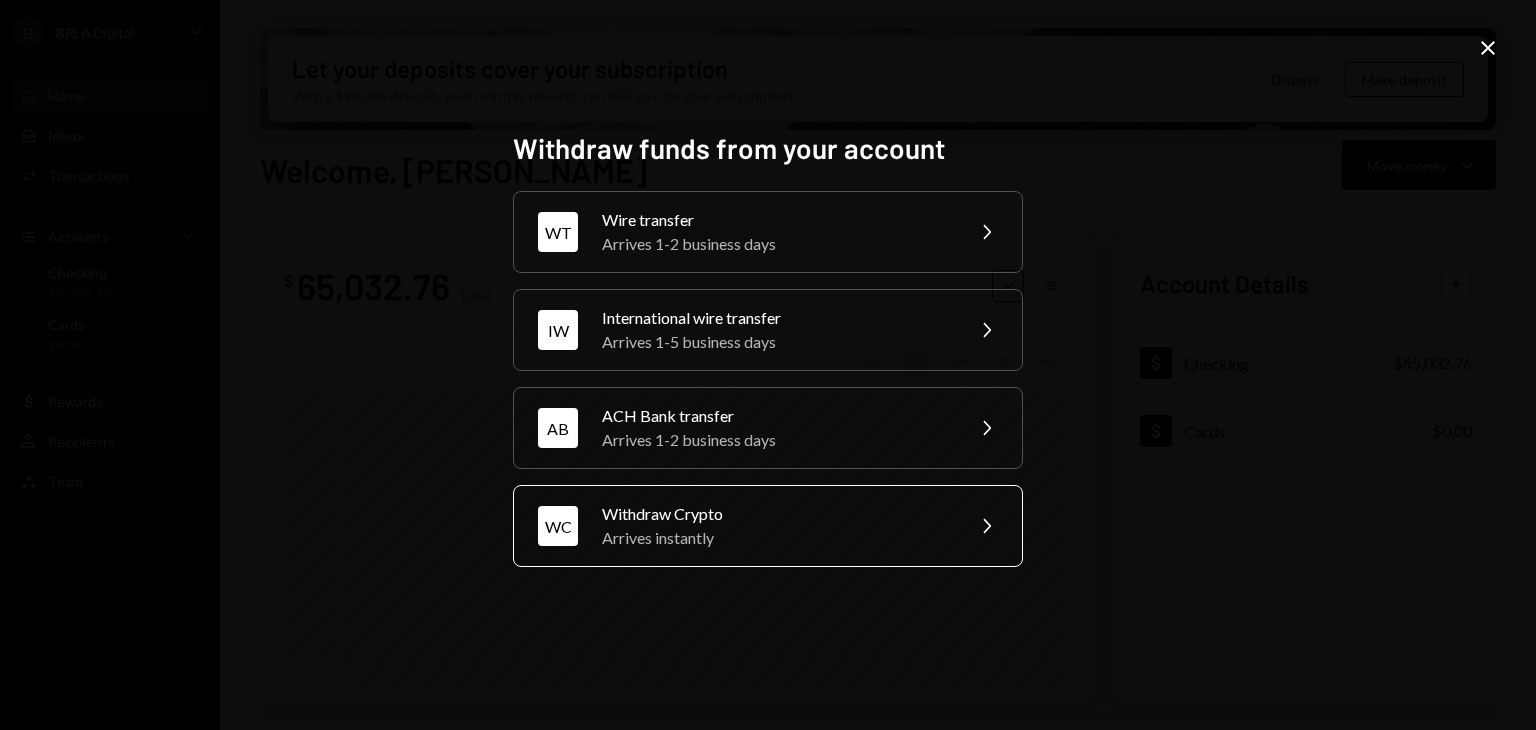 click on "Withdraw Crypto" at bounding box center (776, 514) 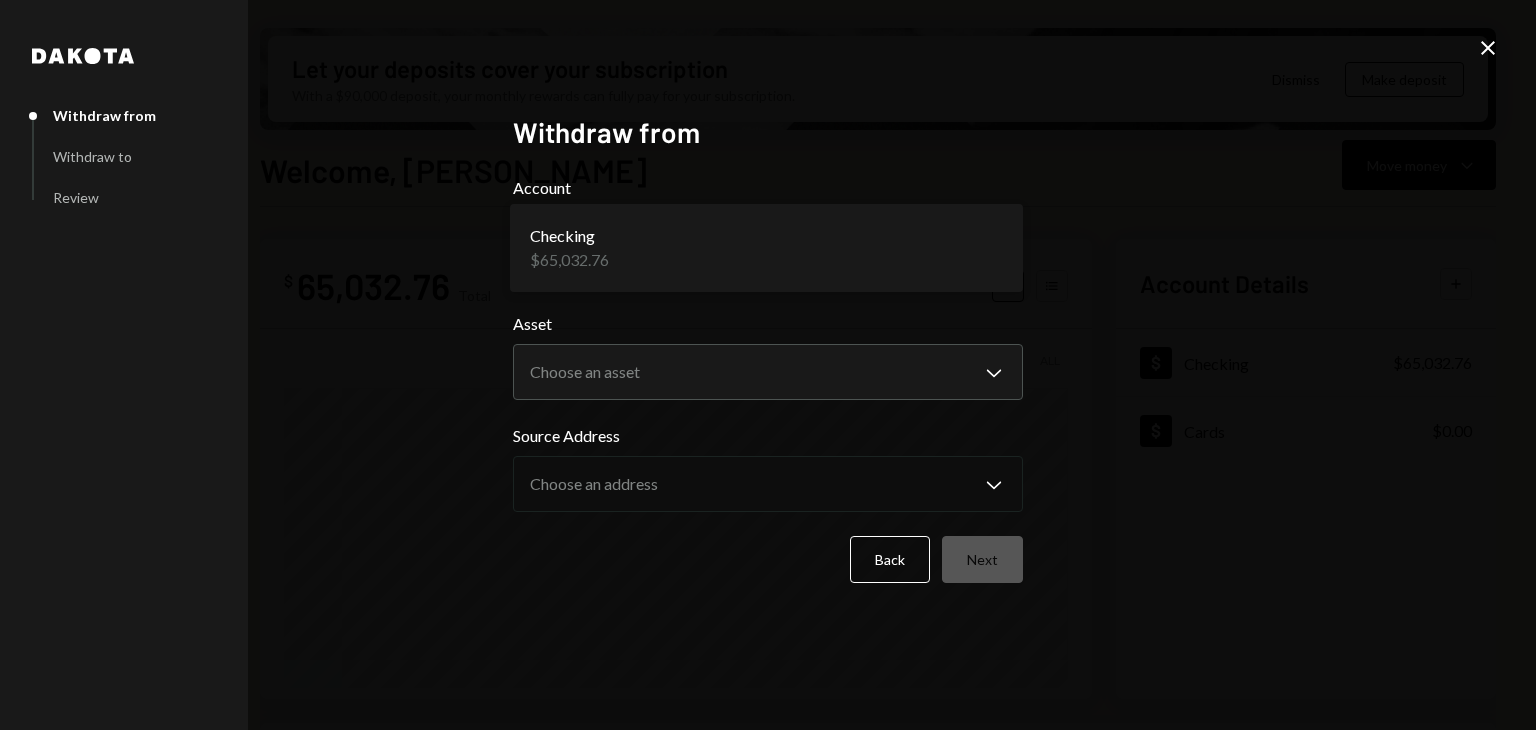 click on "B BRLA Digital Caret Down Home Home Inbox Inbox Activities Transactions Accounts Accounts Caret Down Checking $65,032.76 Cards $0.00 Dollar Rewards User Recipients Team Team Let your deposits cover your subscription With a $90,000 deposit, your monthly rewards can fully pay for your subscription. Dismiss Make deposit Welcome, Lucas Move money Caret Down $ 65,032.76 Total Graph Accounts 1W 1M 3M 1Y ALL Account Details Plus Dollar Checking $65,032.76 Dollar Cards $0.00 Recent Transactions View all Type Initiated By Initiated At Account Status Bank Deposit $64,932.75 SINDRIA HOLDINGS LIMITED 07/07/25 1:02 PM Checking Completed Bank Payment $120,000.00 Lucas Rostworowski 07/02/25 4:23 PM Checking Completed Deposit 119,444  USDC 0xe780...b6e245 Copy 07/02/25 4:00 PM Checking Completed Deposit 0.0003  USDC 0x016c...68d98B Copy 07/02/25 7:35 AM Checking Completed Bank Payment $30,000.00 Lucas Rostworowski 07/01/25 10:25 AM Checking Completed Welcome, Lucas - Dakota Dakota Withdraw from Withdraw to Review Account ***" at bounding box center [768, 365] 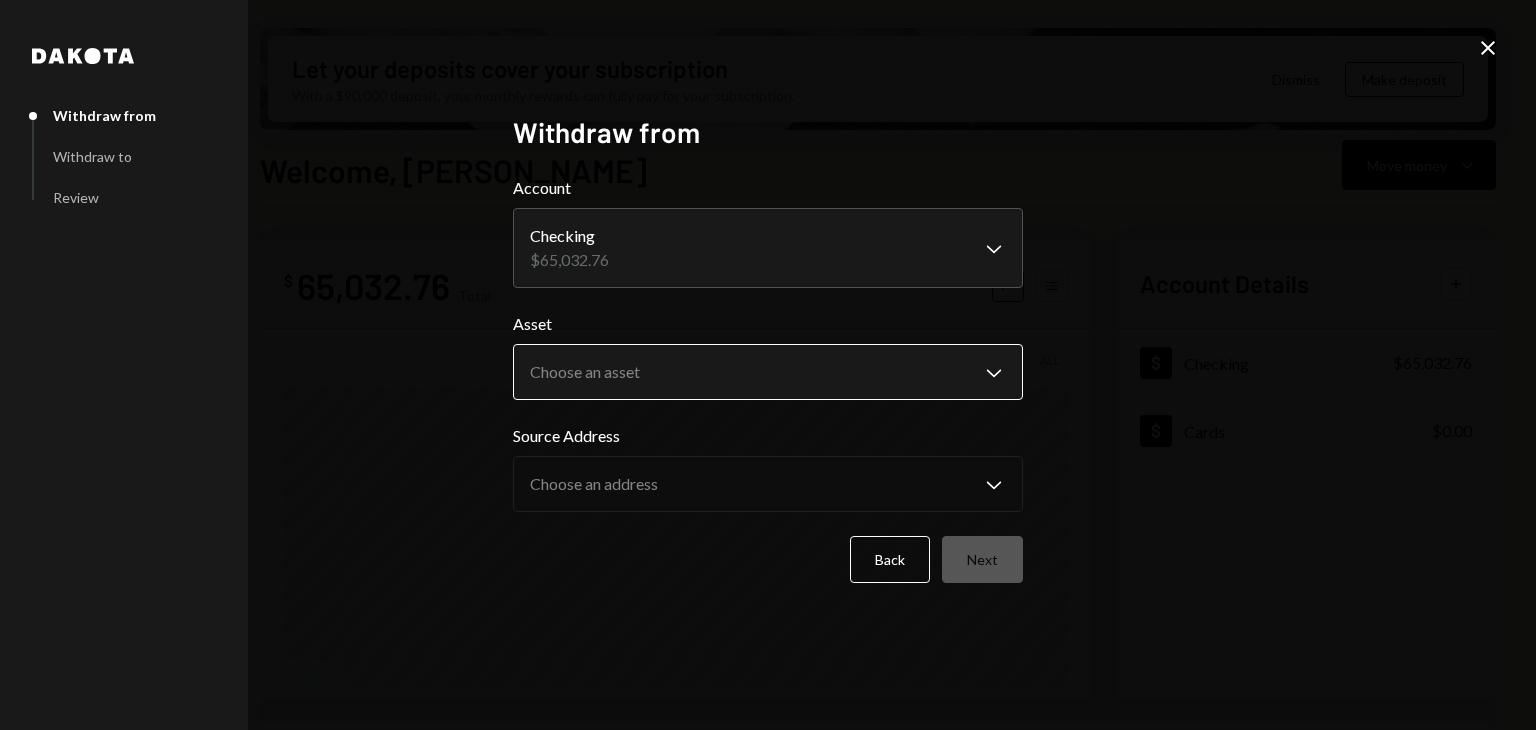 click on "B BRLA Digital Caret Down Home Home Inbox Inbox Activities Transactions Accounts Accounts Caret Down Checking $65,032.76 Cards $0.00 Dollar Rewards User Recipients Team Team Let your deposits cover your subscription With a $90,000 deposit, your monthly rewards can fully pay for your subscription. Dismiss Make deposit Welcome, Lucas Move money Caret Down $ 65,032.76 Total Graph Accounts 1W 1M 3M 1Y ALL Account Details Plus Dollar Checking $65,032.76 Dollar Cards $0.00 Recent Transactions View all Type Initiated By Initiated At Account Status Bank Deposit $64,932.75 SINDRIA HOLDINGS LIMITED 07/07/25 1:02 PM Checking Completed Bank Payment $120,000.00 Lucas Rostworowski 07/02/25 4:23 PM Checking Completed Deposit 119,444  USDC 0xe780...b6e245 Copy 07/02/25 4:00 PM Checking Completed Deposit 0.0003  USDC 0x016c...68d98B Copy 07/02/25 7:35 AM Checking Completed Bank Payment $30,000.00 Lucas Rostworowski 07/01/25 10:25 AM Checking Completed Welcome, Lucas - Dakota Dakota Withdraw from Withdraw to Review Account ***" at bounding box center (768, 365) 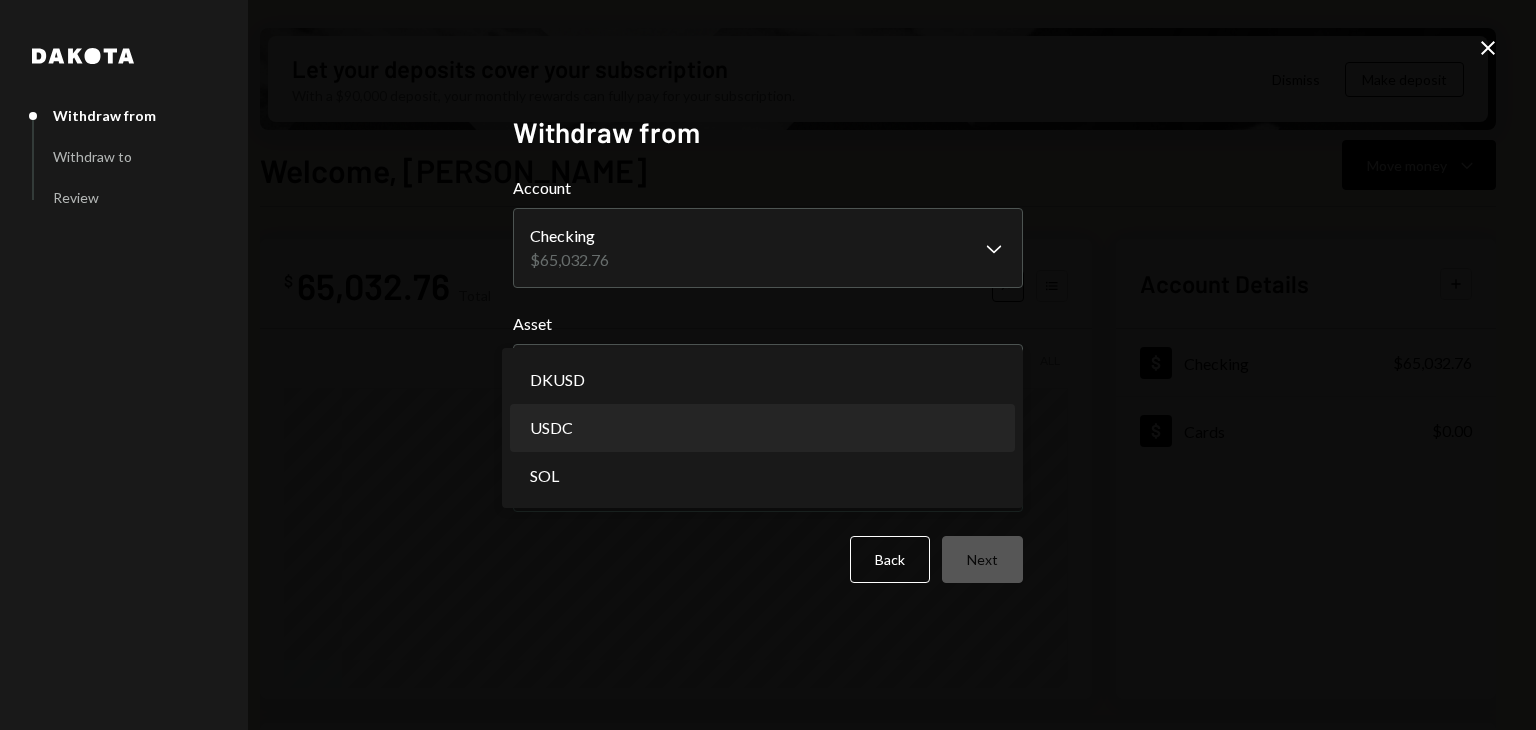 select on "****" 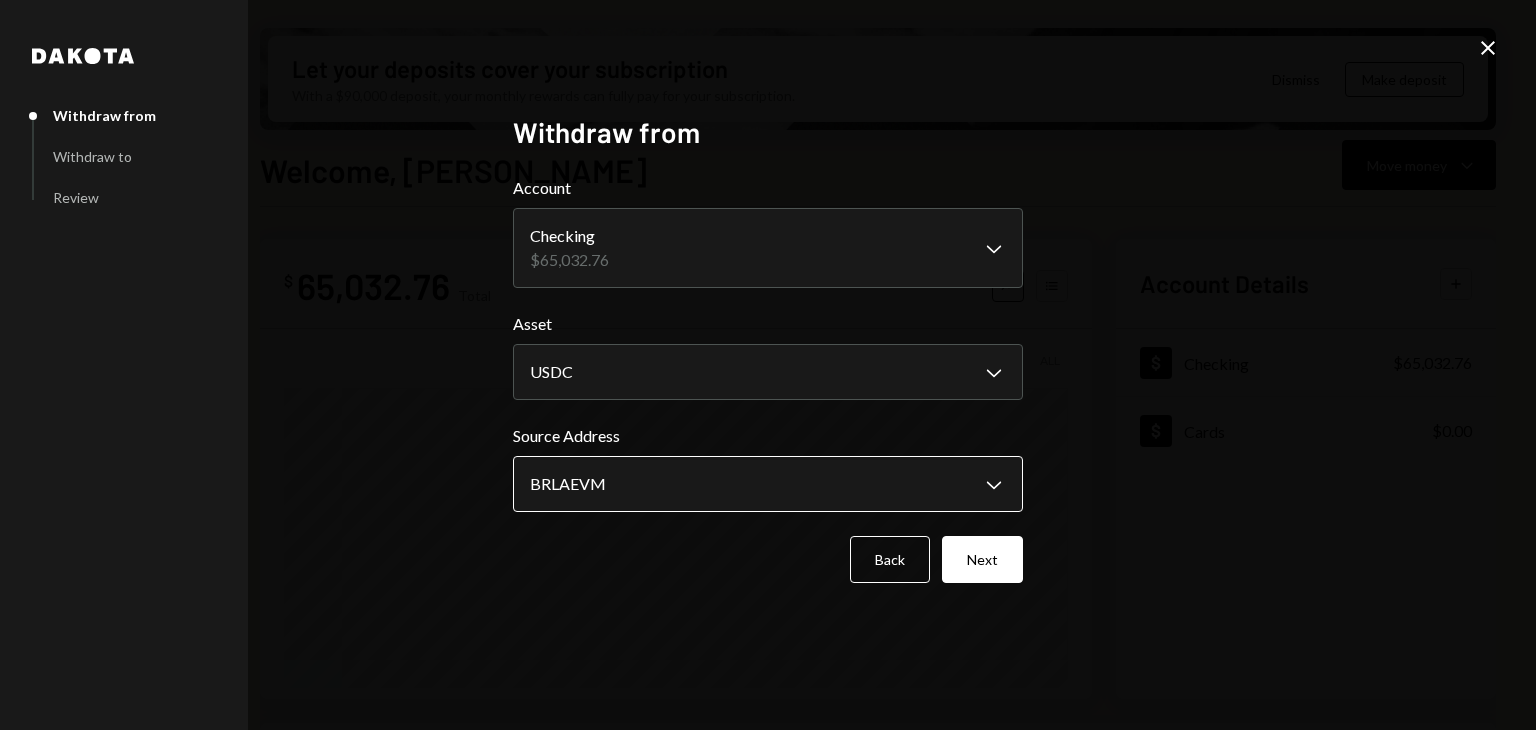 click on "B BRLA Digital Caret Down Home Home Inbox Inbox Activities Transactions Accounts Accounts Caret Down Checking $65,032.76 Cards $0.00 Dollar Rewards User Recipients Team Team Let your deposits cover your subscription With a $90,000 deposit, your monthly rewards can fully pay for your subscription. Dismiss Make deposit Welcome, Lucas Move money Caret Down $ 65,032.76 Total Graph Accounts 1W 1M 3M 1Y ALL Account Details Plus Dollar Checking $65,032.76 Dollar Cards $0.00 Recent Transactions View all Type Initiated By Initiated At Account Status Bank Deposit $64,932.75 SINDRIA HOLDINGS LIMITED 07/07/25 1:02 PM Checking Completed Bank Payment $120,000.00 Lucas Rostworowski 07/02/25 4:23 PM Checking Completed Deposit 119,444  USDC 0xe780...b6e245 Copy 07/02/25 4:00 PM Checking Completed Deposit 0.0003  USDC 0x016c...68d98B Copy 07/02/25 7:35 AM Checking Completed Bank Payment $30,000.00 Lucas Rostworowski 07/01/25 10:25 AM Checking Completed Welcome, Lucas - Dakota Dakota Withdraw from Withdraw to Review Account ***" at bounding box center [768, 365] 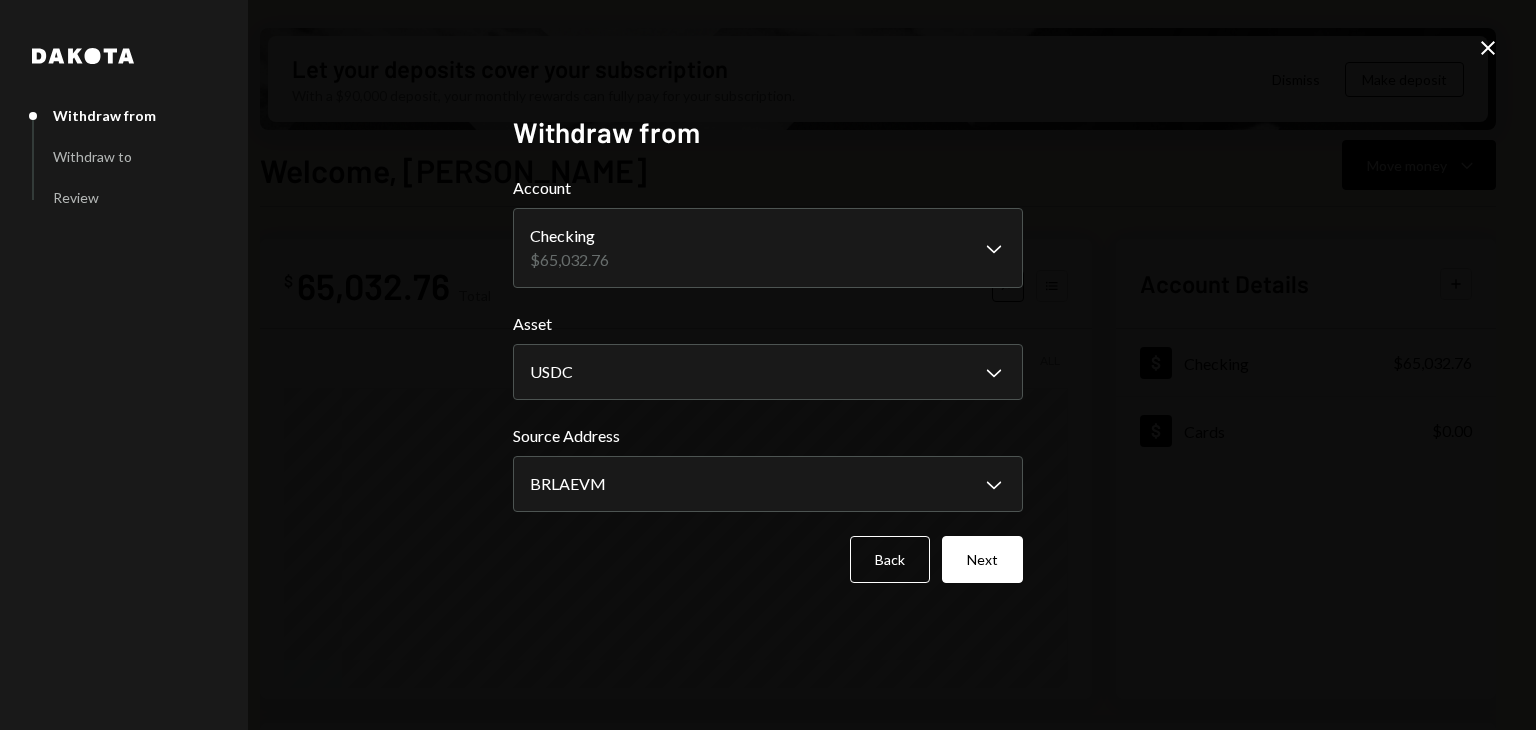 click on "B BRLA Digital Caret Down Home Home Inbox Inbox Activities Transactions Accounts Accounts Caret Down Checking $65,032.76 Cards $0.00 Dollar Rewards User Recipients Team Team Let your deposits cover your subscription With a $90,000 deposit, your monthly rewards can fully pay for your subscription. Dismiss Make deposit Welcome, Lucas Move money Caret Down $ 65,032.76 Total Graph Accounts 1W 1M 3M 1Y ALL Account Details Plus Dollar Checking $65,032.76 Dollar Cards $0.00 Recent Transactions View all Type Initiated By Initiated At Account Status Bank Deposit $64,932.75 SINDRIA HOLDINGS LIMITED 07/07/25 1:02 PM Checking Completed Bank Payment $120,000.00 Lucas Rostworowski 07/02/25 4:23 PM Checking Completed Deposit 119,444  USDC 0xe780...b6e245 Copy 07/02/25 4:00 PM Checking Completed Deposit 0.0003  USDC 0x016c...68d98B Copy 07/02/25 7:35 AM Checking Completed Bank Payment $30,000.00 Lucas Rostworowski 07/01/25 10:25 AM Checking Completed Welcome, Lucas - Dakota Dakota Withdraw from Withdraw to Review Account ***" at bounding box center [768, 365] 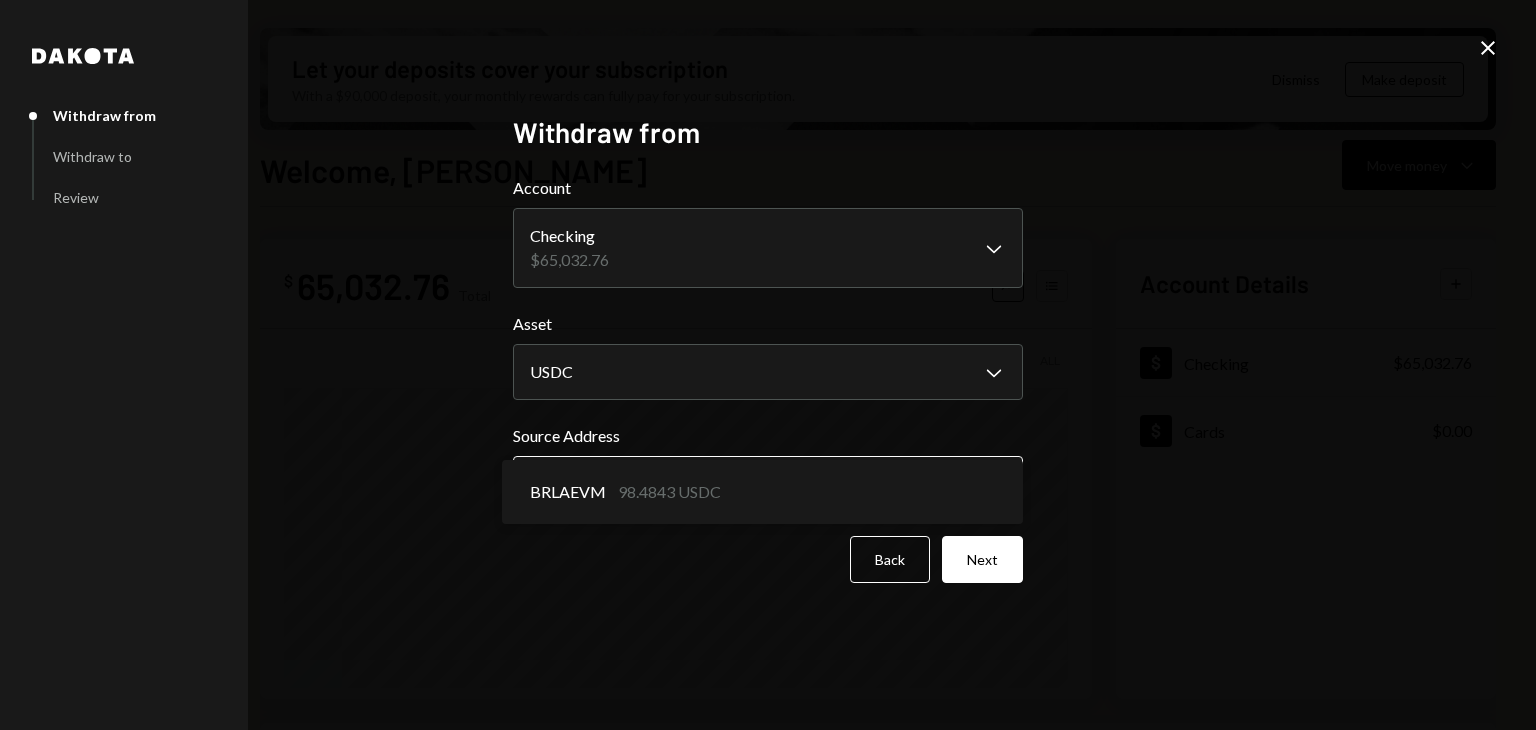 click on "B BRLA Digital Caret Down Home Home Inbox Inbox Activities Transactions Accounts Accounts Caret Down Checking $65,032.76 Cards $0.00 Dollar Rewards User Recipients Team Team Let your deposits cover your subscription With a $90,000 deposit, your monthly rewards can fully pay for your subscription. Dismiss Make deposit Welcome, Lucas Move money Caret Down $ 65,032.76 Total Graph Accounts 1W 1M 3M 1Y ALL Account Details Plus Dollar Checking $65,032.76 Dollar Cards $0.00 Recent Transactions View all Type Initiated By Initiated At Account Status Bank Deposit $64,932.75 SINDRIA HOLDINGS LIMITED 07/07/25 1:02 PM Checking Completed Bank Payment $120,000.00 Lucas Rostworowski 07/02/25 4:23 PM Checking Completed Deposit 119,444  USDC 0xe780...b6e245 Copy 07/02/25 4:00 PM Checking Completed Deposit 0.0003  USDC 0x016c...68d98B Copy 07/02/25 7:35 AM Checking Completed Bank Payment $30,000.00 Lucas Rostworowski 07/01/25 10:25 AM Checking Completed Welcome, Lucas - Dakota Dakota Withdraw from Withdraw to Review Account ***" at bounding box center (768, 365) 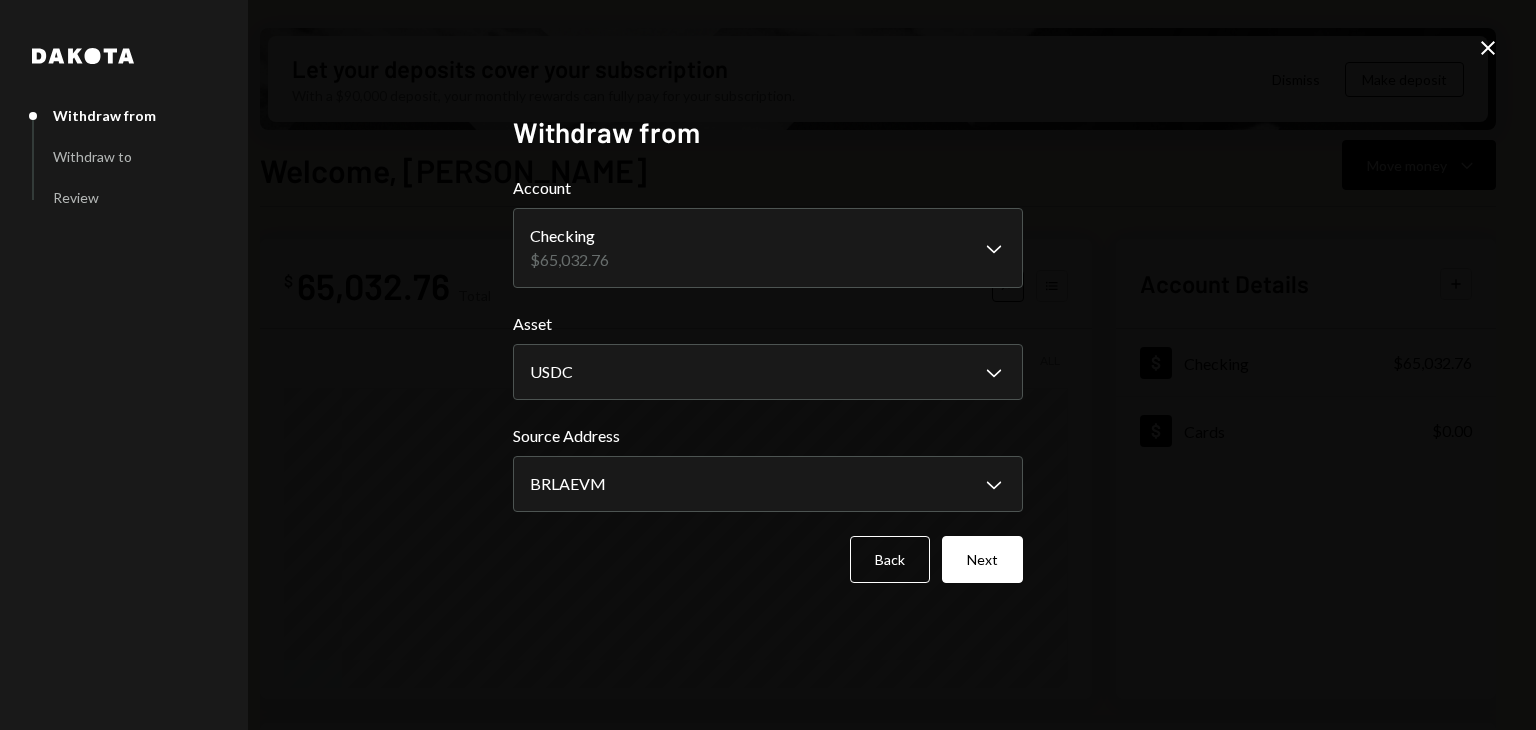 click on "B BRLA Digital Caret Down Home Home Inbox Inbox Activities Transactions Accounts Accounts Caret Down Checking $65,032.76 Cards $0.00 Dollar Rewards User Recipients Team Team Let your deposits cover your subscription With a $90,000 deposit, your monthly rewards can fully pay for your subscription. Dismiss Make deposit Welcome, Lucas Move money Caret Down $ 65,032.76 Total Graph Accounts 1W 1M 3M 1Y ALL Account Details Plus Dollar Checking $65,032.76 Dollar Cards $0.00 Recent Transactions View all Type Initiated By Initiated At Account Status Bank Deposit $64,932.75 SINDRIA HOLDINGS LIMITED 07/07/25 1:02 PM Checking Completed Bank Payment $120,000.00 Lucas Rostworowski 07/02/25 4:23 PM Checking Completed Deposit 119,444  USDC 0xe780...b6e245 Copy 07/02/25 4:00 PM Checking Completed Deposit 0.0003  USDC 0x016c...68d98B Copy 07/02/25 7:35 AM Checking Completed Bank Payment $30,000.00 Lucas Rostworowski 07/01/25 10:25 AM Checking Completed Welcome, Lucas - Dakota Dakota Withdraw from Withdraw to Review Account ***" at bounding box center (768, 365) 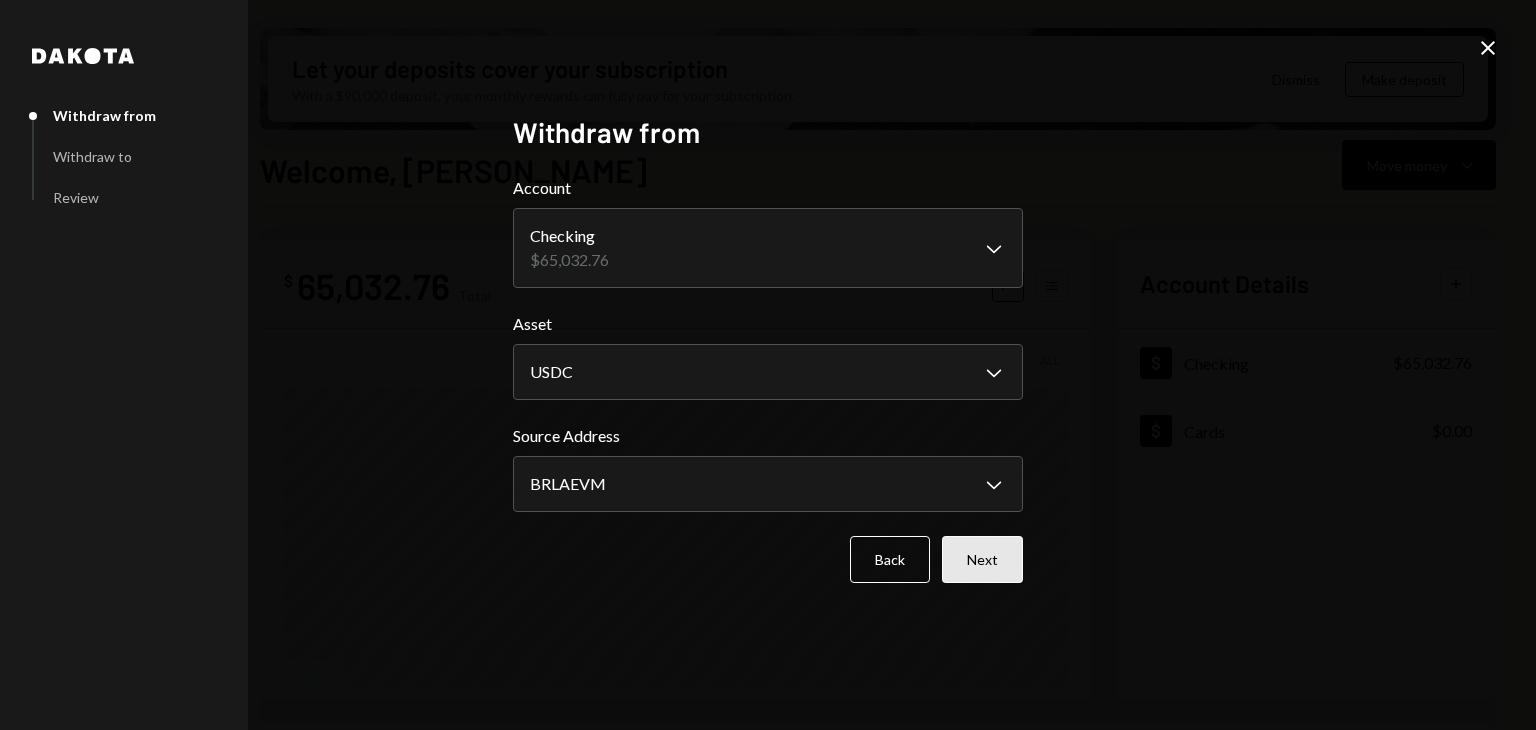 click on "Next" at bounding box center [982, 559] 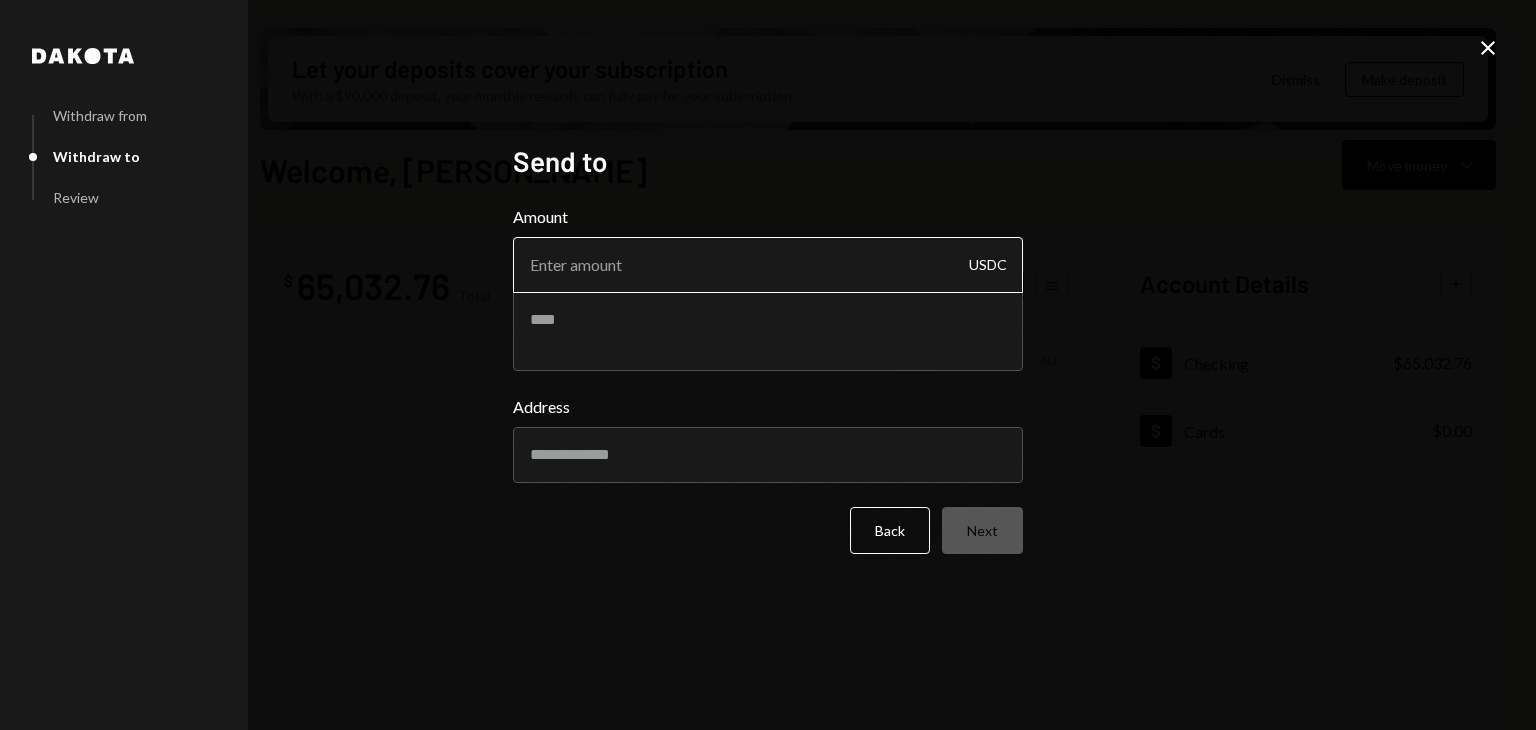 click on "Amount" at bounding box center [768, 265] 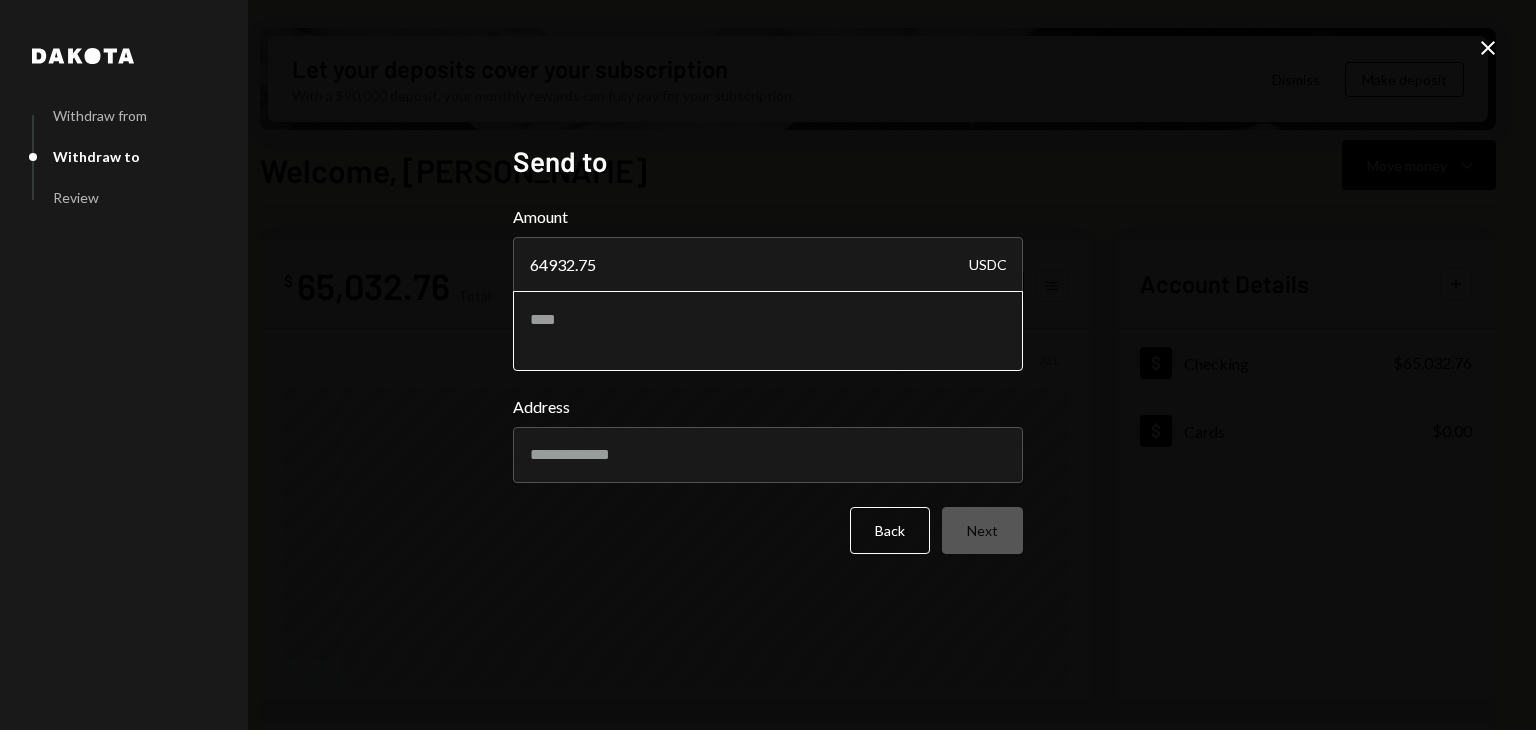 type on "64932.75" 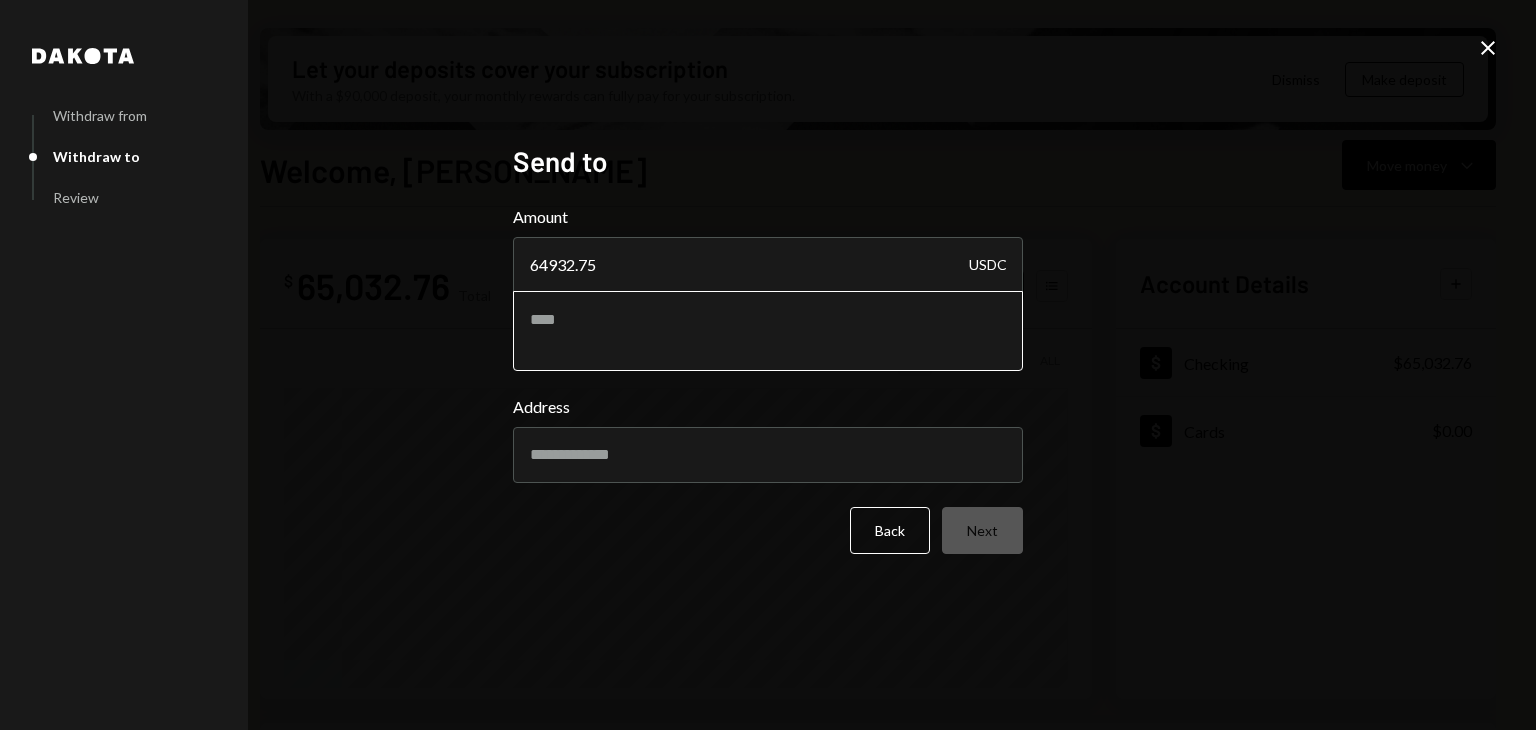 click at bounding box center [768, 331] 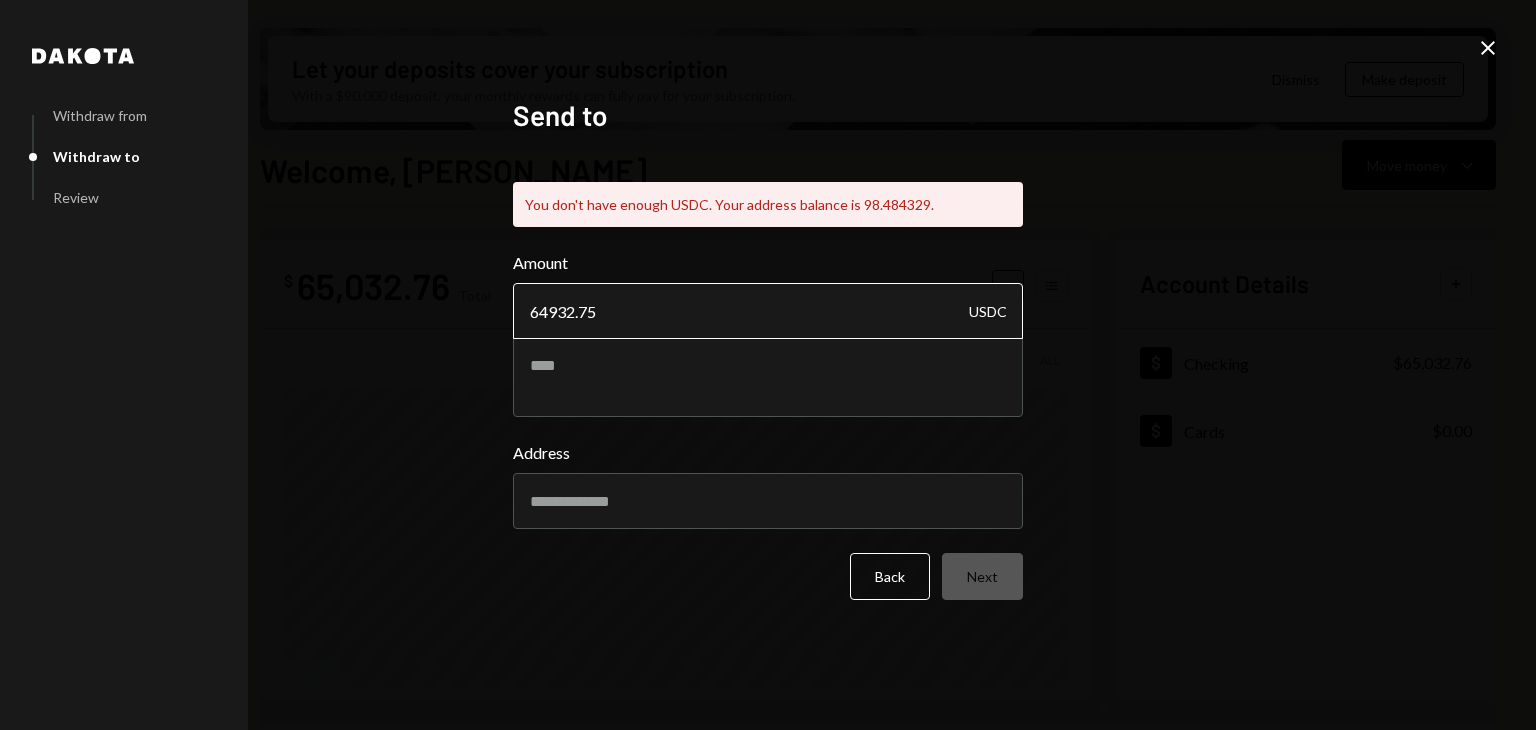 click on "64932.75" at bounding box center (768, 311) 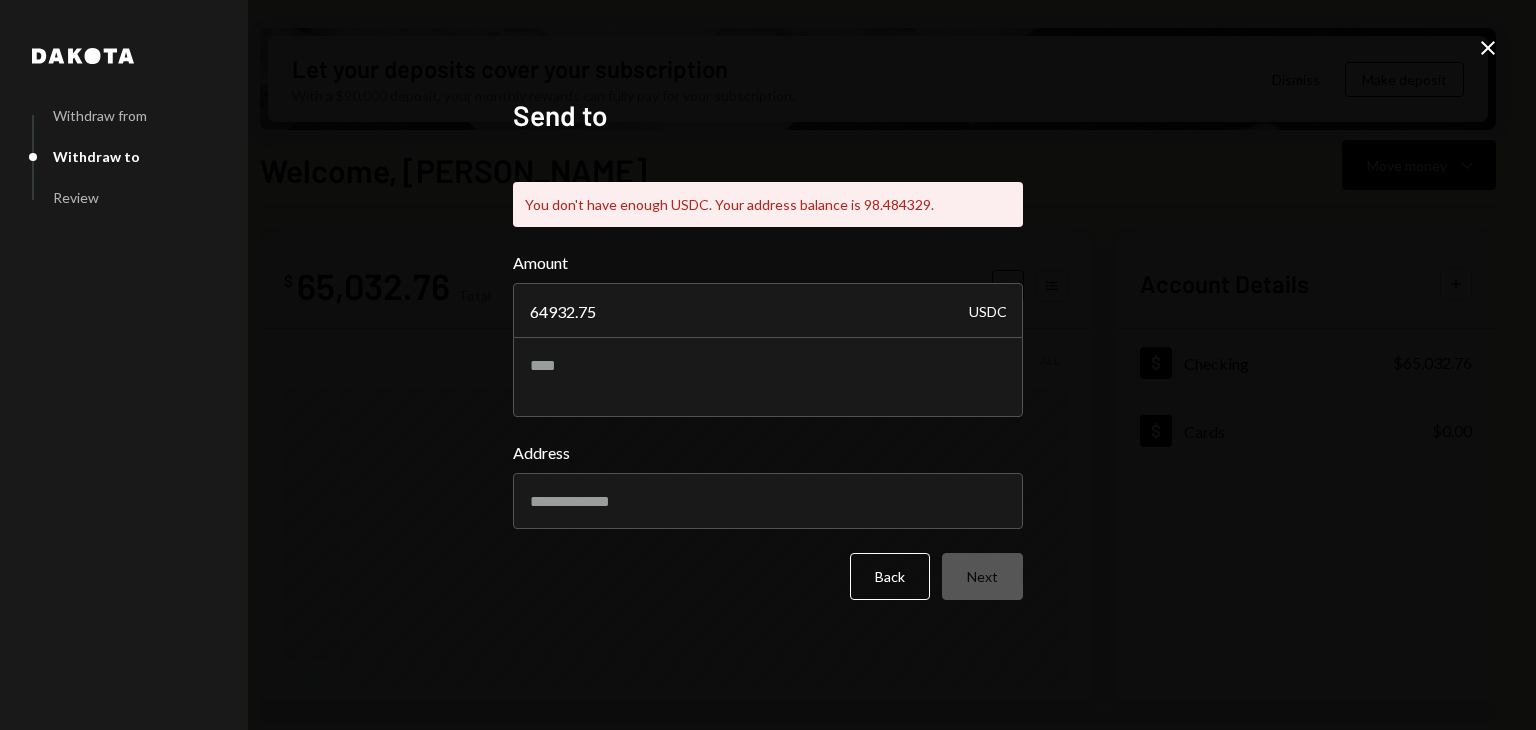 click on "Close" 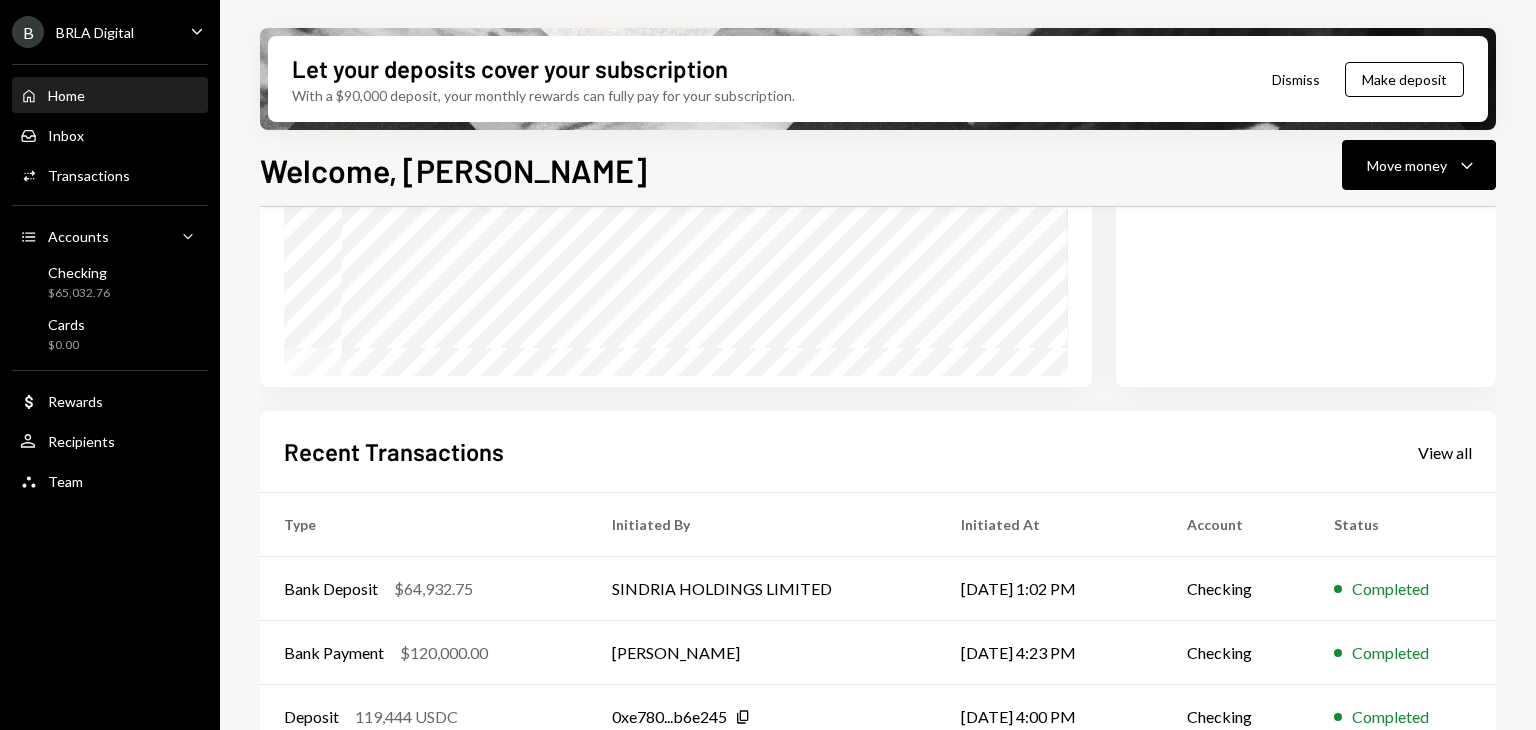 scroll, scrollTop: 0, scrollLeft: 0, axis: both 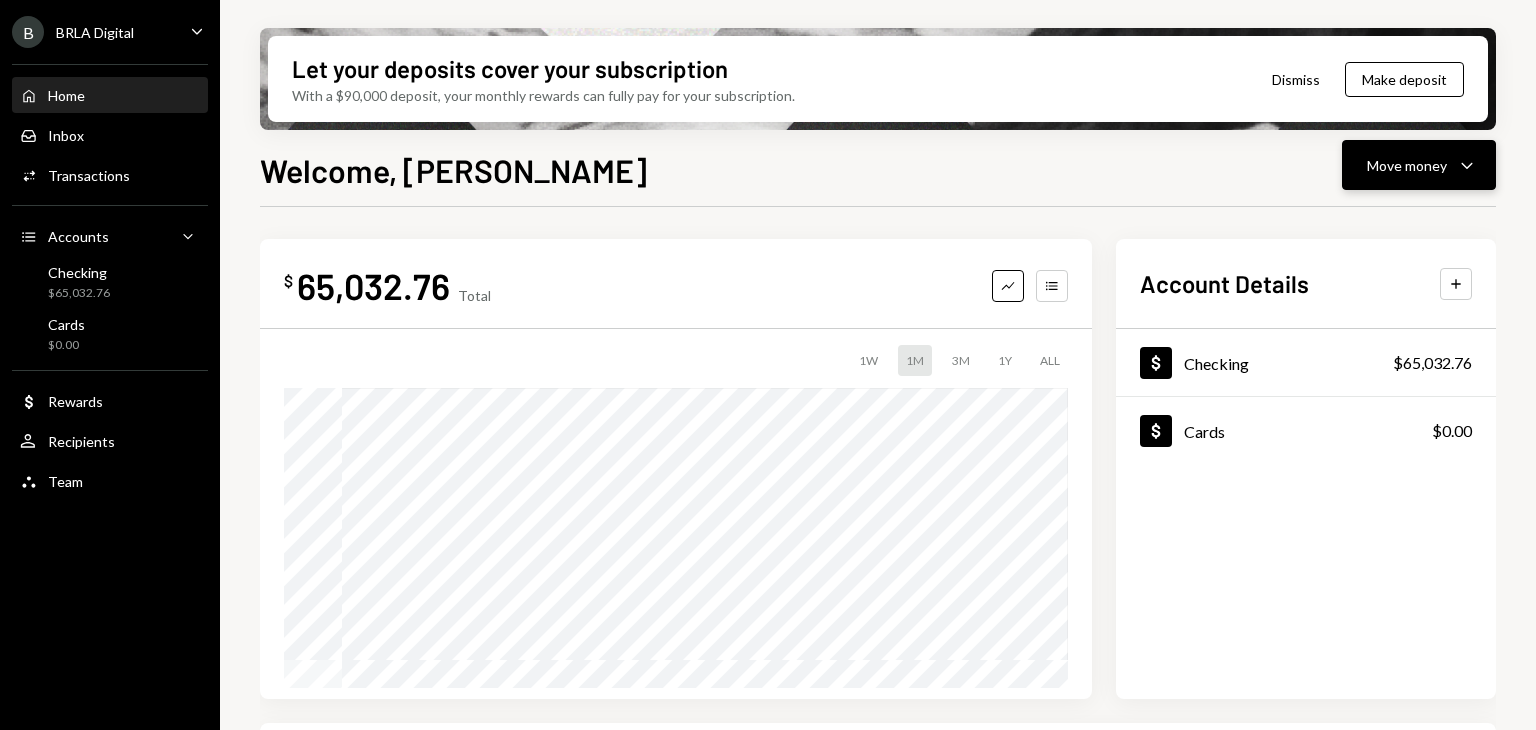 click on "Move money Caret Down" at bounding box center (1419, 165) 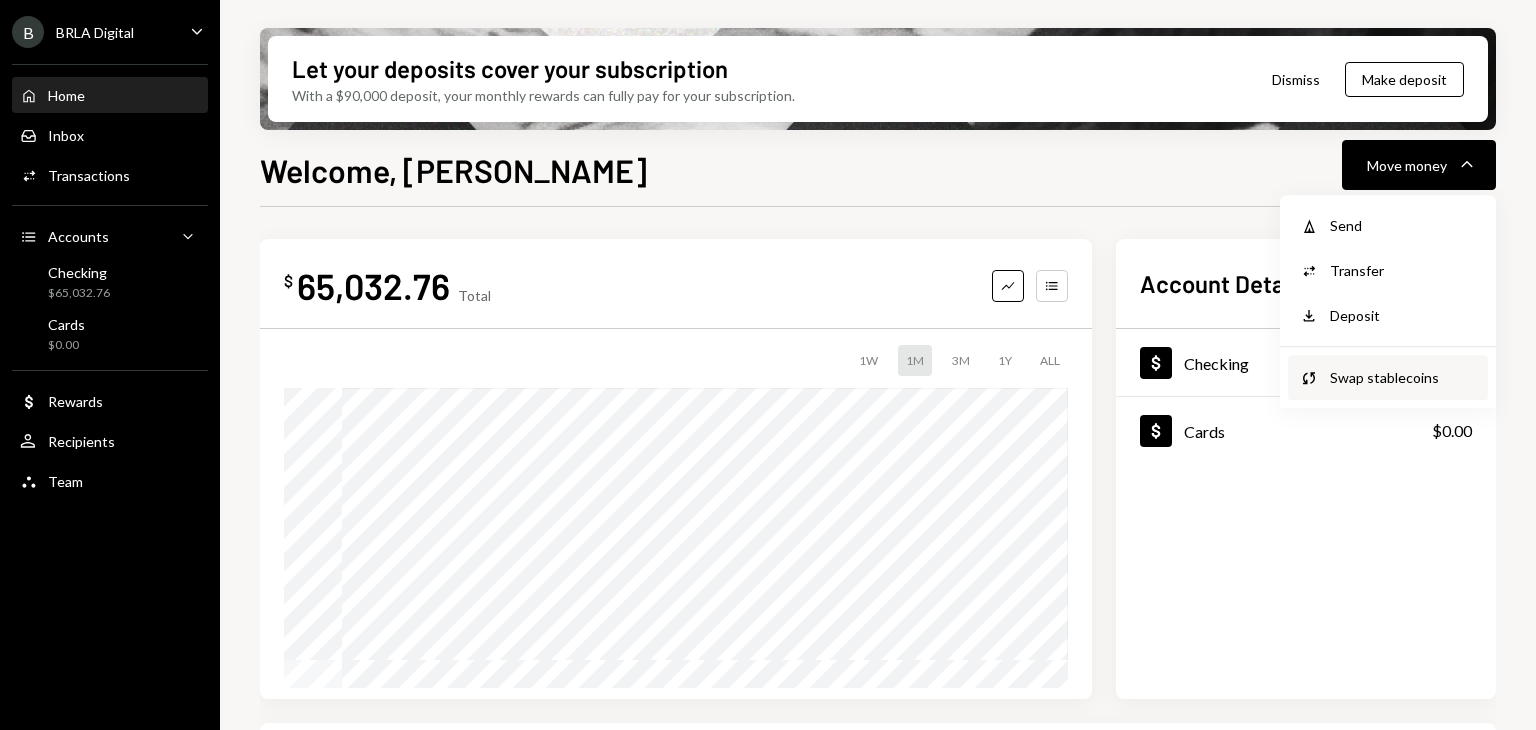 click on "Swap stablecoins" at bounding box center [1403, 377] 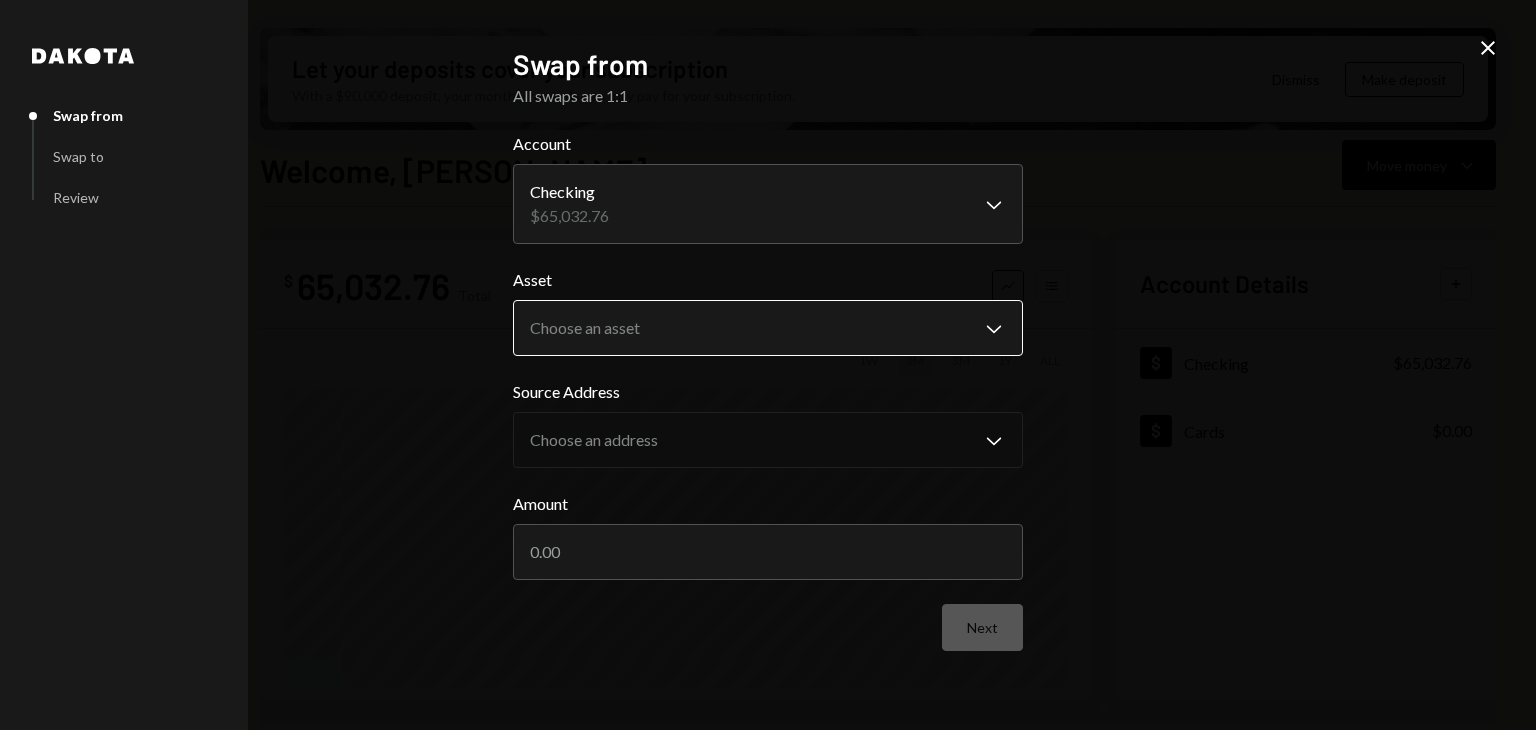 click on "B BRLA Digital Caret Down Home Home Inbox Inbox Activities Transactions Accounts Accounts Caret Down Checking $65,032.76 Cards $0.00 Dollar Rewards User Recipients Team Team Let your deposits cover your subscription With a $90,000 deposit, your monthly rewards can fully pay for your subscription. Dismiss Make deposit Welcome, Lucas Move money Caret Down $ 65,032.76 Total Graph Accounts 1W 1M 3M 1Y ALL Account Details Plus Dollar Checking $65,032.76 Dollar Cards $0.00 Recent Transactions View all Type Initiated By Initiated At Account Status Bank Deposit $64,932.75 SINDRIA HOLDINGS LIMITED 07/07/25 1:02 PM Checking Completed Bank Payment $120,000.00 Lucas Rostworowski 07/02/25 4:23 PM Checking Completed Deposit 119,444  USDC 0xe780...b6e245 Copy 07/02/25 4:00 PM Checking Completed Deposit 0.0003  USDC 0x016c...68d98B Copy 07/02/25 7:35 AM Checking Completed Bank Payment $30,000.00 Lucas Rostworowski 07/01/25 10:25 AM Checking Completed Welcome, Lucas - Dakota Dakota Swap from Swap to Review Swap from Account" at bounding box center [768, 365] 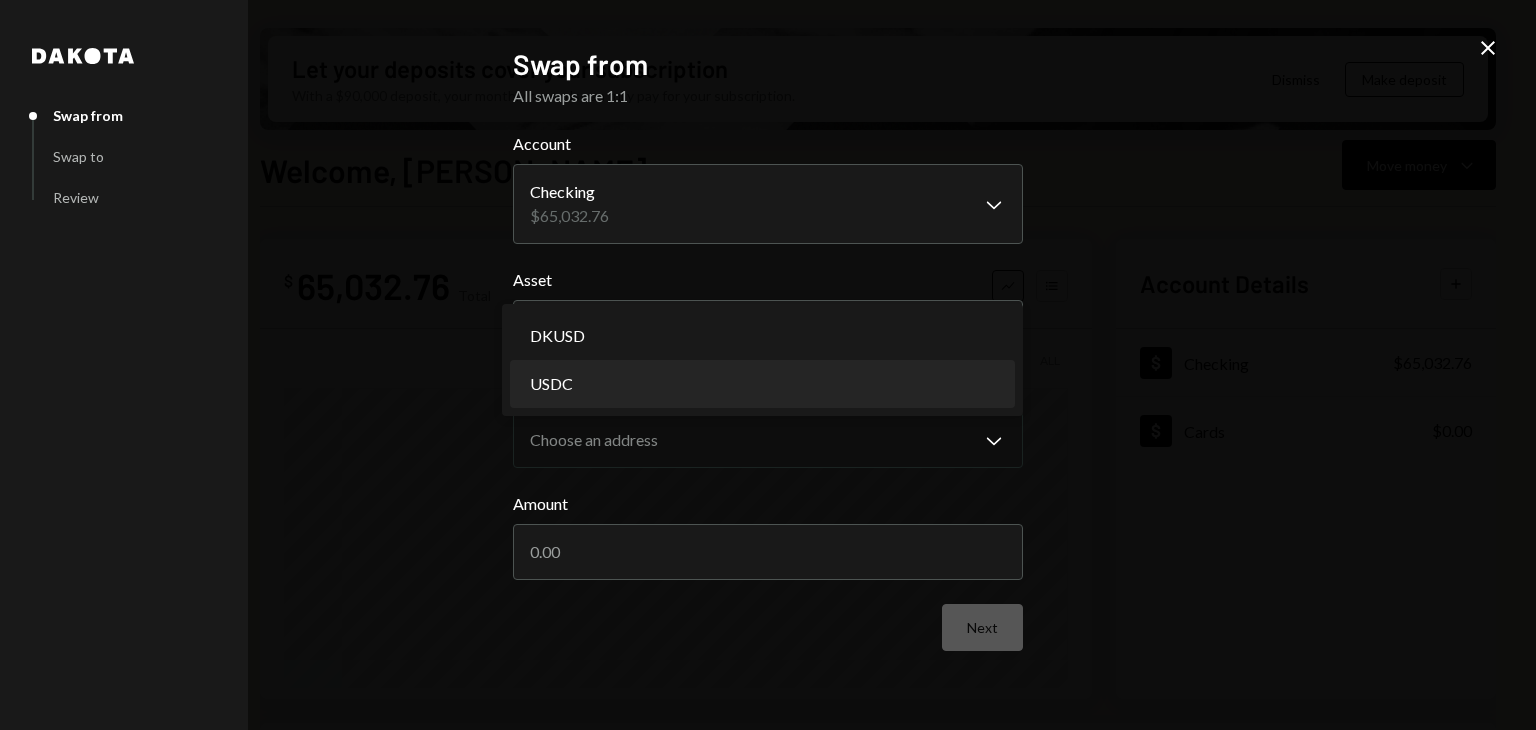 select on "****" 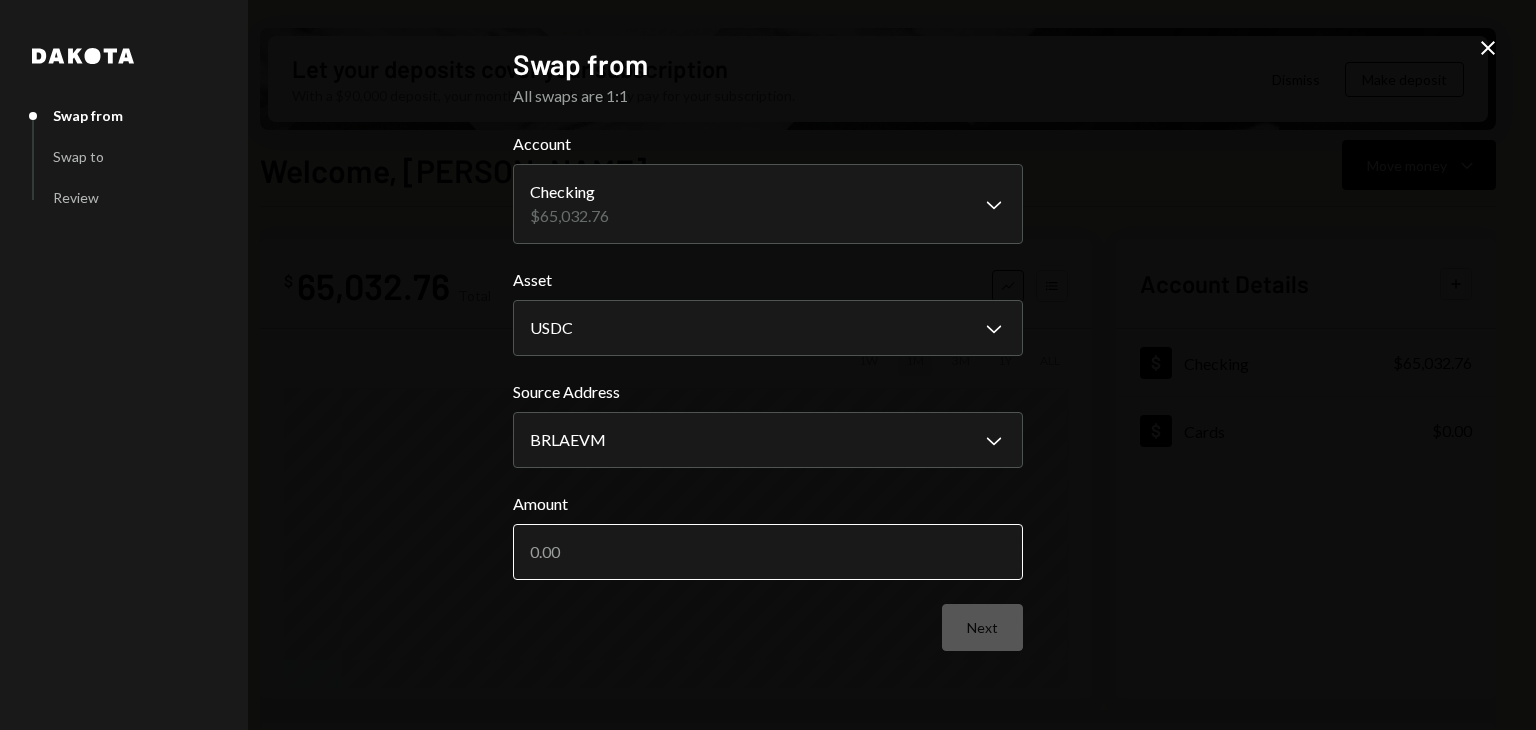 click on "Amount" at bounding box center (768, 552) 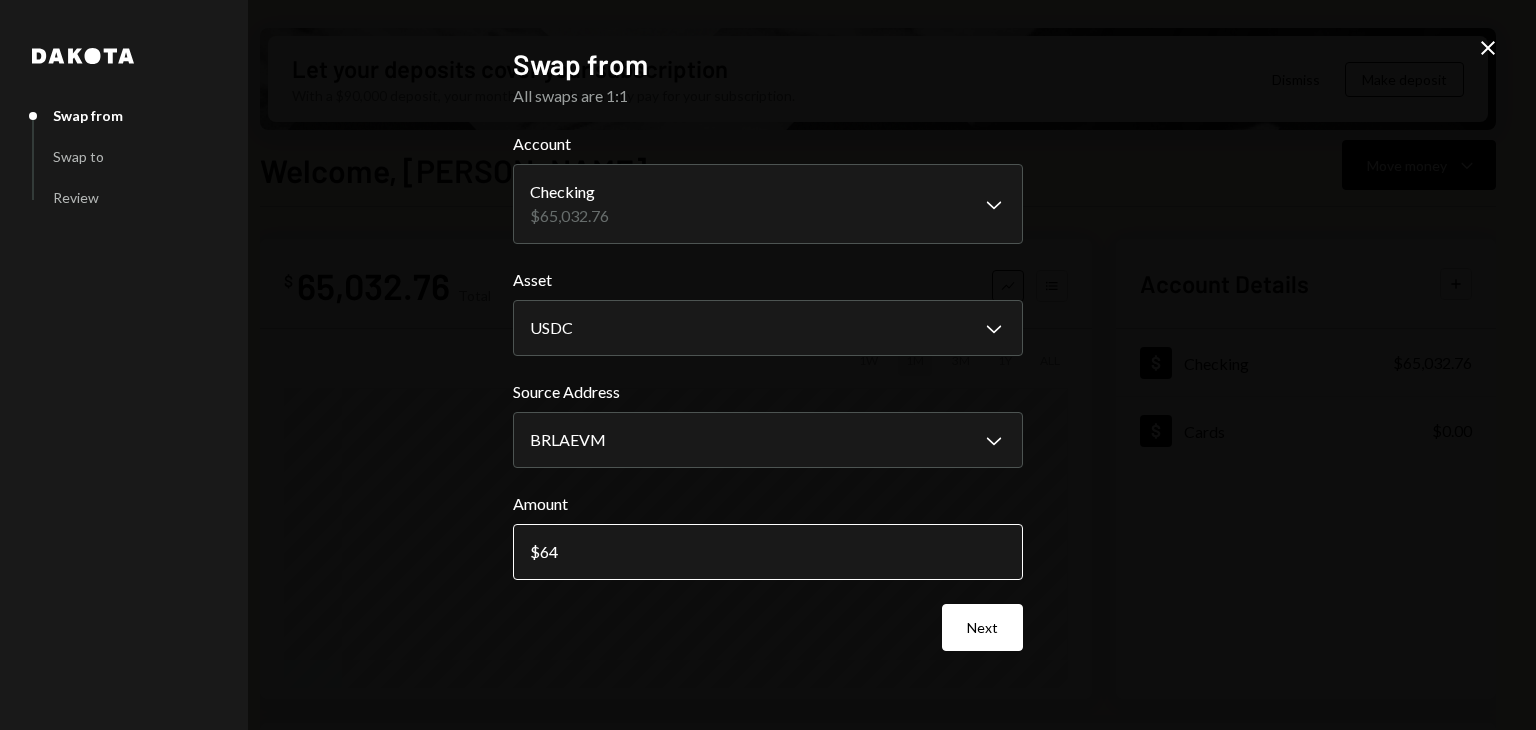 type on "6" 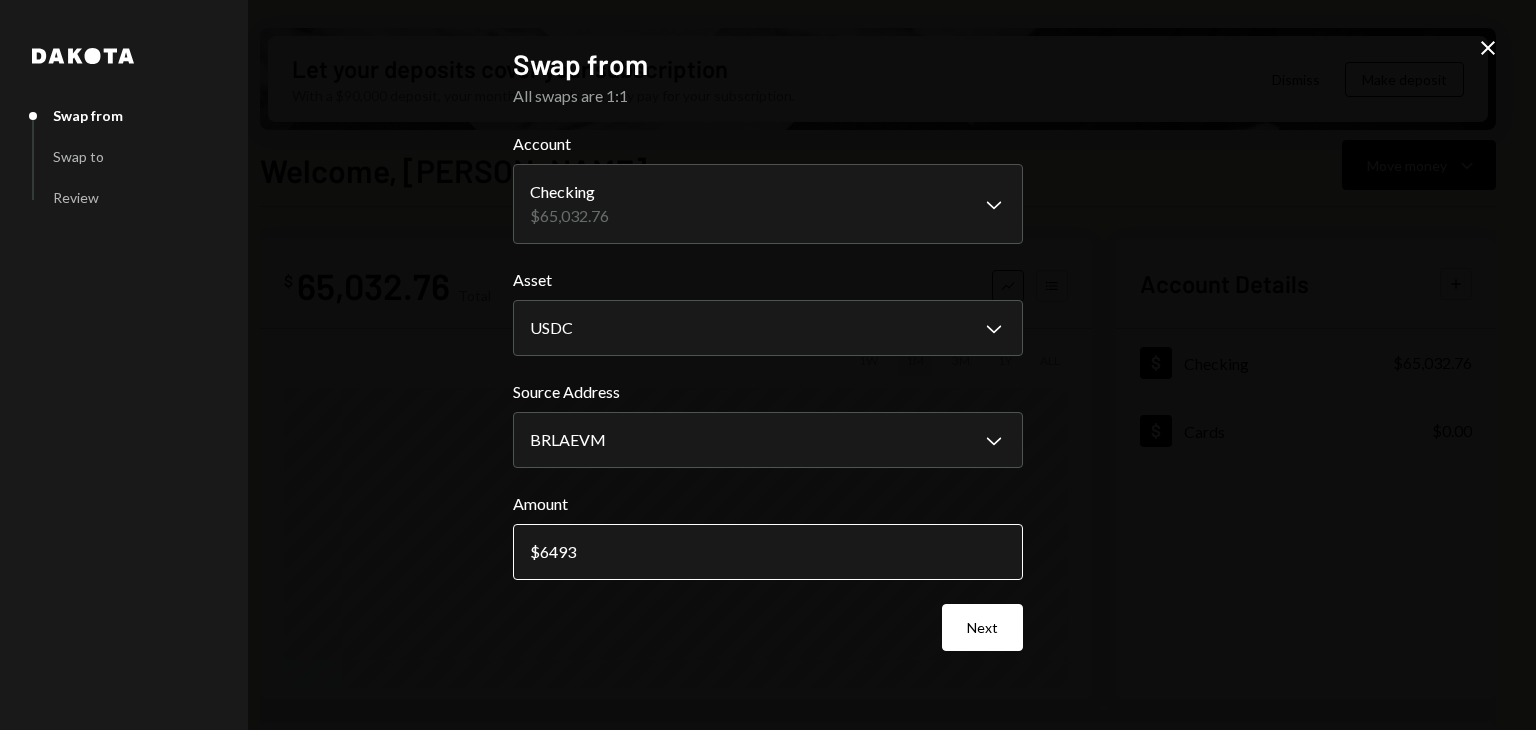 type on "64932" 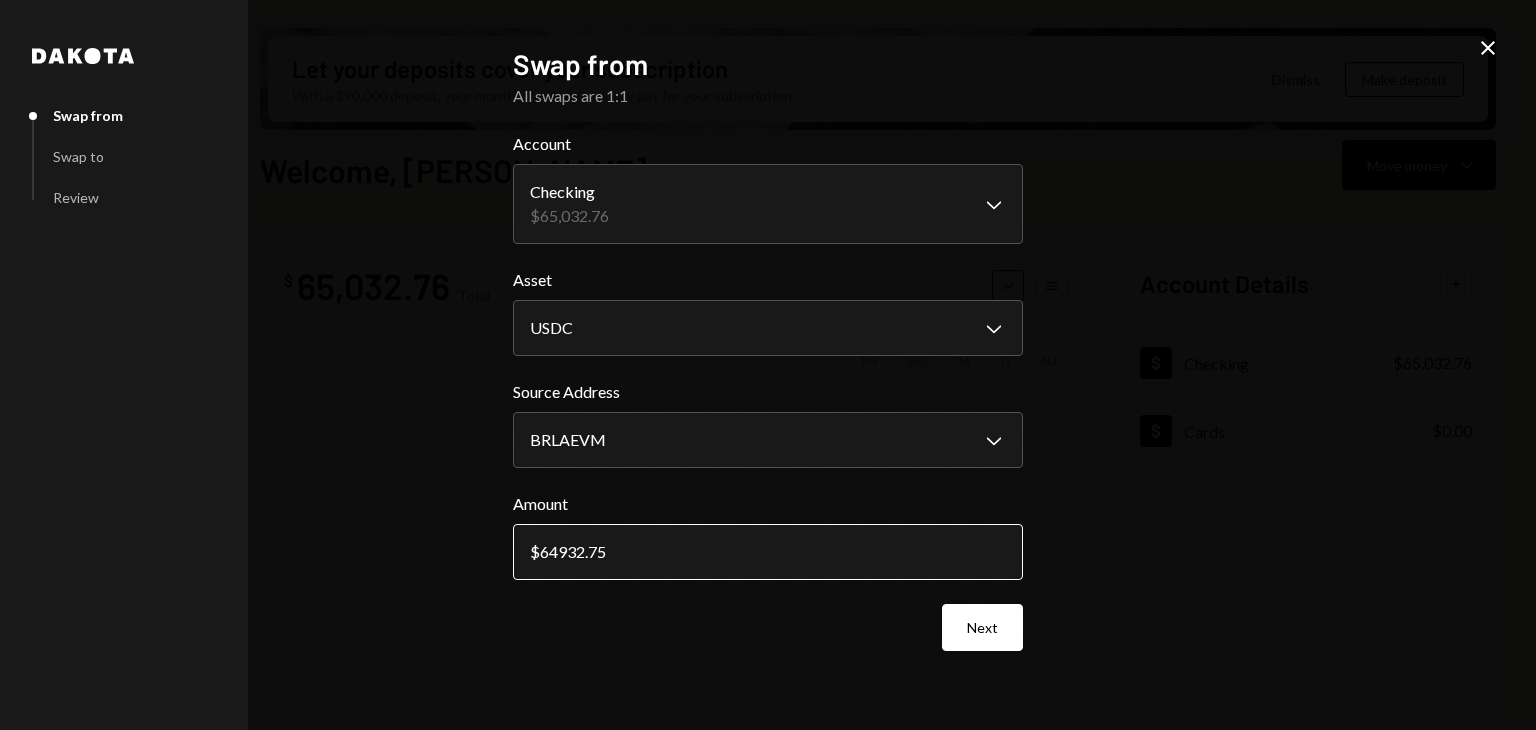 click on "64932.75" at bounding box center [768, 552] 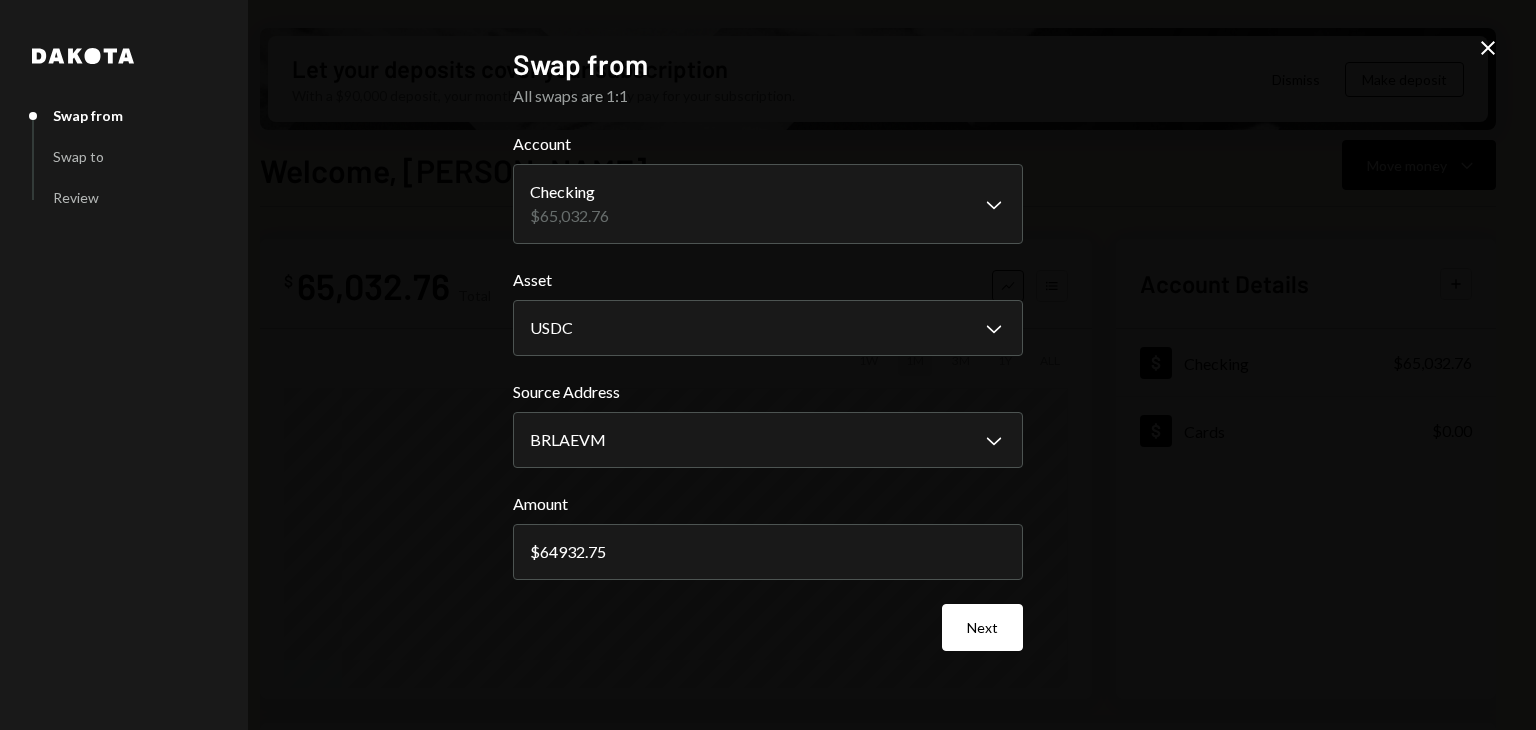 type on "64932.75" 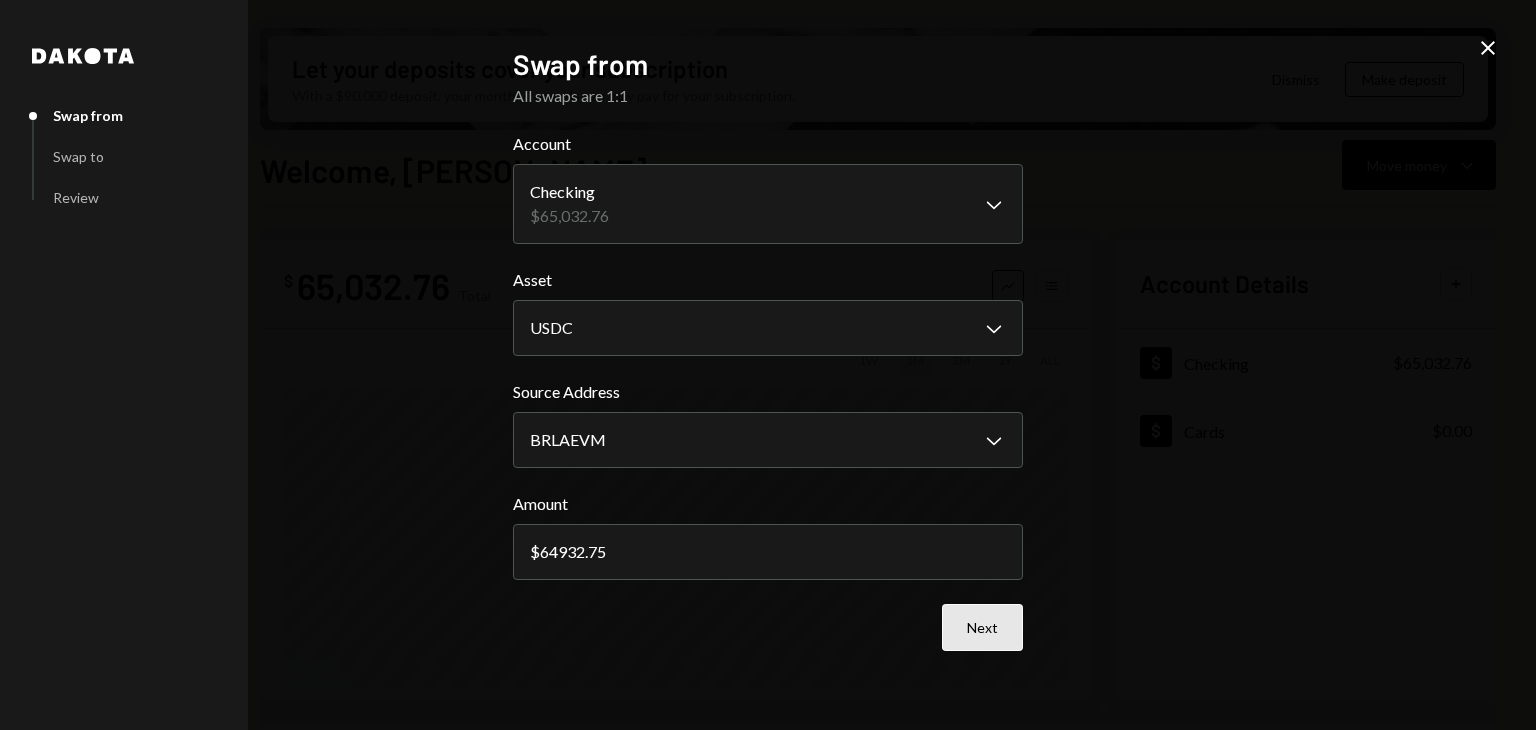 click on "Next" at bounding box center [982, 627] 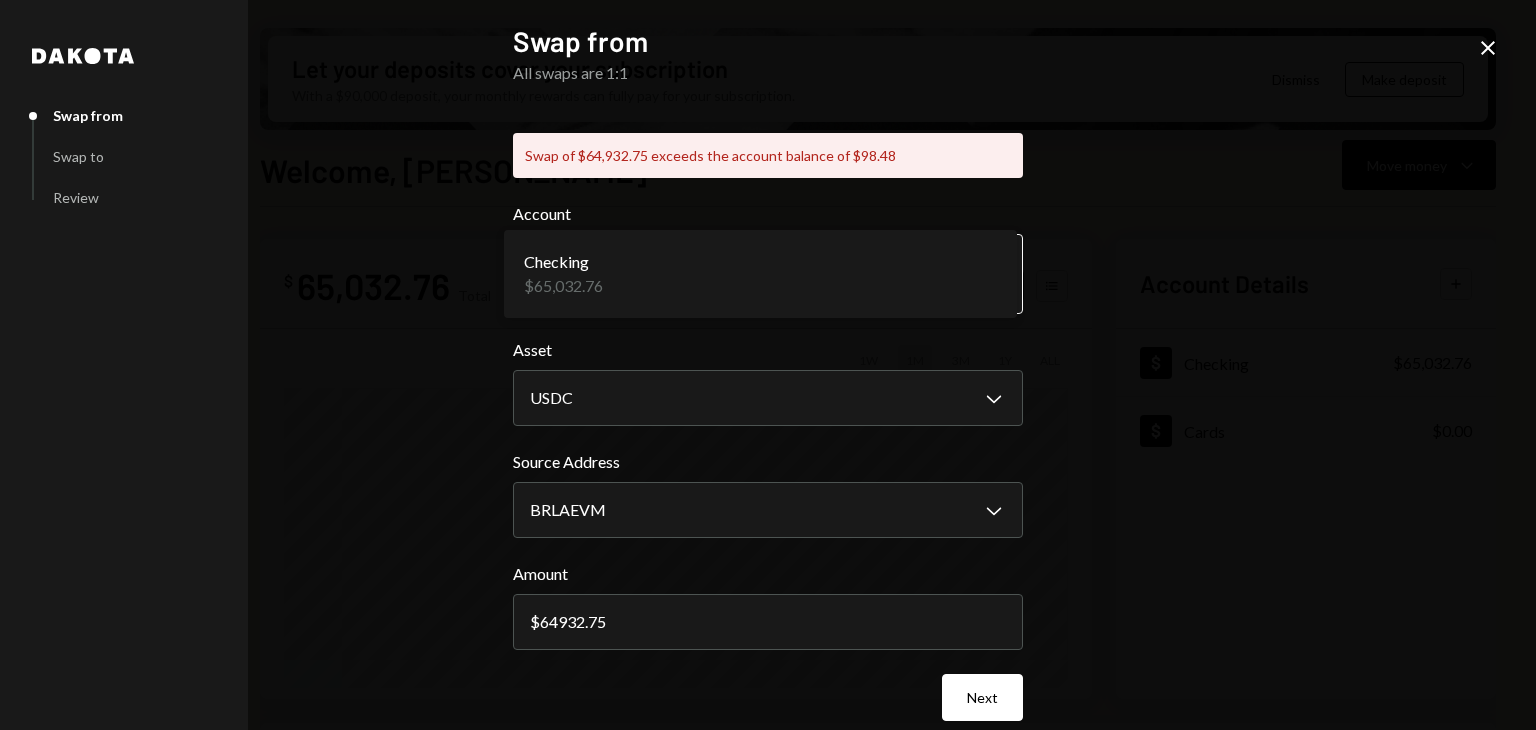 click on "B BRLA Digital Caret Down Home Home Inbox Inbox Activities Transactions Accounts Accounts Caret Down Checking $65,032.76 Cards $0.00 Dollar Rewards User Recipients Team Team Let your deposits cover your subscription With a $90,000 deposit, your monthly rewards can fully pay for your subscription. Dismiss Make deposit Welcome, Lucas Move money Caret Down $ 65,032.76 Total Graph Accounts 1W 1M 3M 1Y ALL Account Details Plus Dollar Checking $65,032.76 Dollar Cards $0.00 Recent Transactions View all Type Initiated By Initiated At Account Status Bank Deposit $64,932.75 SINDRIA HOLDINGS LIMITED 07/07/25 1:02 PM Checking Completed Bank Payment $120,000.00 Lucas Rostworowski 07/02/25 4:23 PM Checking Completed Deposit 119,444  USDC 0xe780...b6e245 Copy 07/02/25 4:00 PM Checking Completed Deposit 0.0003  USDC 0x016c...68d98B Copy 07/02/25 7:35 AM Checking Completed Bank Payment $30,000.00 Lucas Rostworowski 07/01/25 10:25 AM Checking Completed Welcome, Lucas - Dakota Dakota Swap from Swap to Review Swap from Account $" at bounding box center (768, 365) 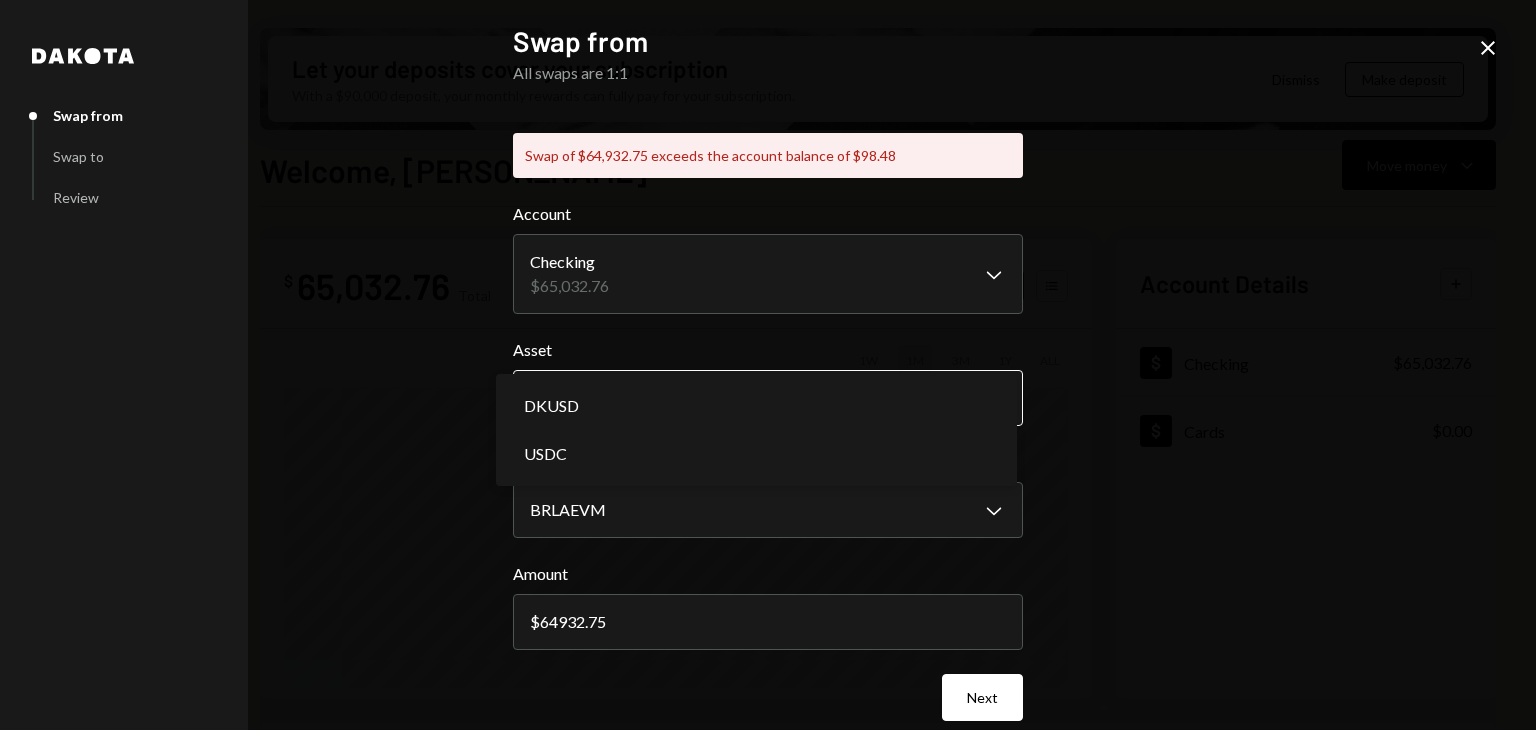 click on "B BRLA Digital Caret Down Home Home Inbox Inbox Activities Transactions Accounts Accounts Caret Down Checking $65,032.76 Cards $0.00 Dollar Rewards User Recipients Team Team Let your deposits cover your subscription With a $90,000 deposit, your monthly rewards can fully pay for your subscription. Dismiss Make deposit Welcome, Lucas Move money Caret Down $ 65,032.76 Total Graph Accounts 1W 1M 3M 1Y ALL Account Details Plus Dollar Checking $65,032.76 Dollar Cards $0.00 Recent Transactions View all Type Initiated By Initiated At Account Status Bank Deposit $64,932.75 SINDRIA HOLDINGS LIMITED 07/07/25 1:02 PM Checking Completed Bank Payment $120,000.00 Lucas Rostworowski 07/02/25 4:23 PM Checking Completed Deposit 119,444  USDC 0xe780...b6e245 Copy 07/02/25 4:00 PM Checking Completed Deposit 0.0003  USDC 0x016c...68d98B Copy 07/02/25 7:35 AM Checking Completed Bank Payment $30,000.00 Lucas Rostworowski 07/01/25 10:25 AM Checking Completed Welcome, Lucas - Dakota Dakota Swap from Swap to Review Swap from Account $" at bounding box center (768, 365) 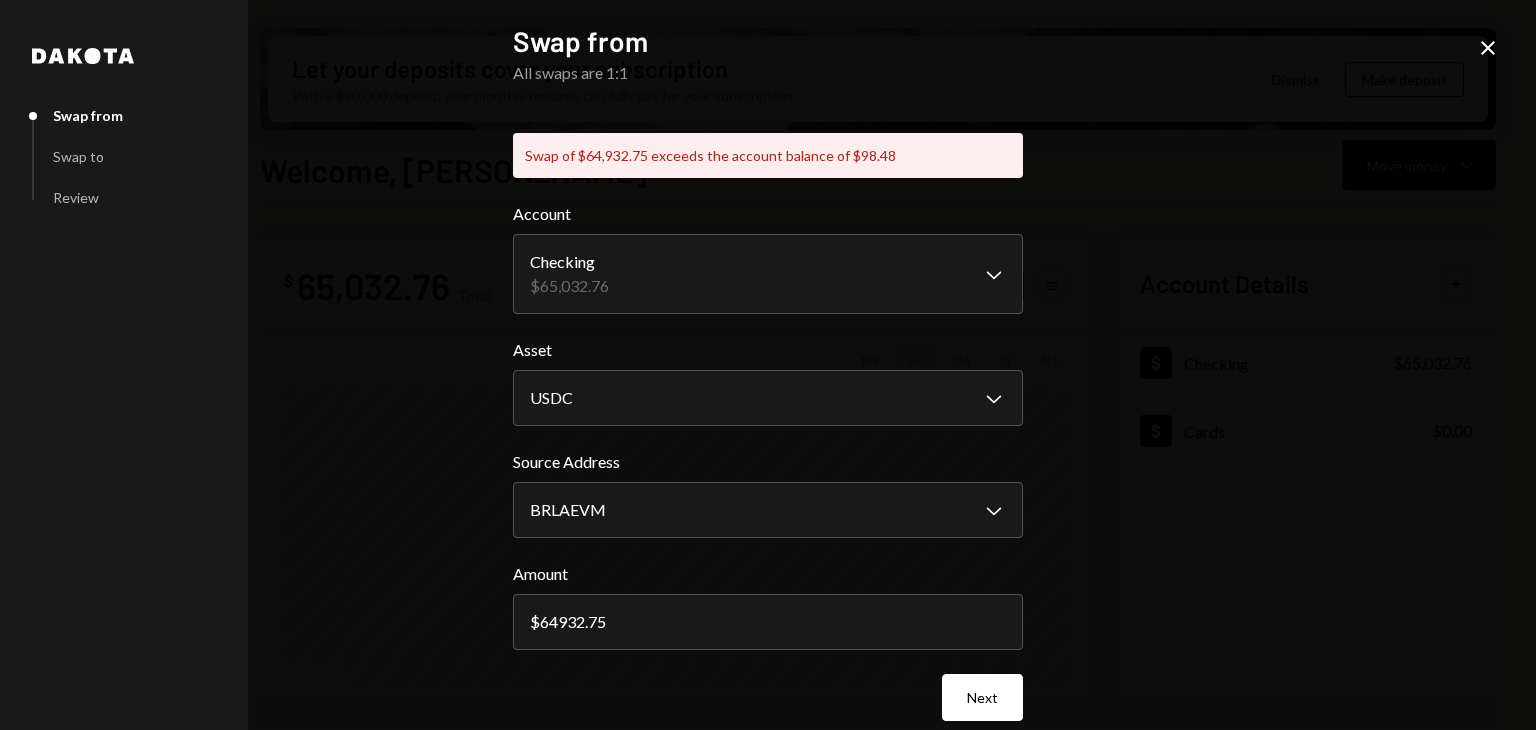 click on "B BRLA Digital Caret Down Home Home Inbox Inbox Activities Transactions Accounts Accounts Caret Down Checking $65,032.76 Cards $0.00 Dollar Rewards User Recipients Team Team Let your deposits cover your subscription With a $90,000 deposit, your monthly rewards can fully pay for your subscription. Dismiss Make deposit Welcome, Lucas Move money Caret Down $ 65,032.76 Total Graph Accounts 1W 1M 3M 1Y ALL Account Details Plus Dollar Checking $65,032.76 Dollar Cards $0.00 Recent Transactions View all Type Initiated By Initiated At Account Status Bank Deposit $64,932.75 SINDRIA HOLDINGS LIMITED 07/07/25 1:02 PM Checking Completed Bank Payment $120,000.00 Lucas Rostworowski 07/02/25 4:23 PM Checking Completed Deposit 119,444  USDC 0xe780...b6e245 Copy 07/02/25 4:00 PM Checking Completed Deposit 0.0003  USDC 0x016c...68d98B Copy 07/02/25 7:35 AM Checking Completed Bank Payment $30,000.00 Lucas Rostworowski 07/01/25 10:25 AM Checking Completed Welcome, Lucas - Dakota Dakota Swap from Swap to Review Swap from Account $" at bounding box center (768, 365) 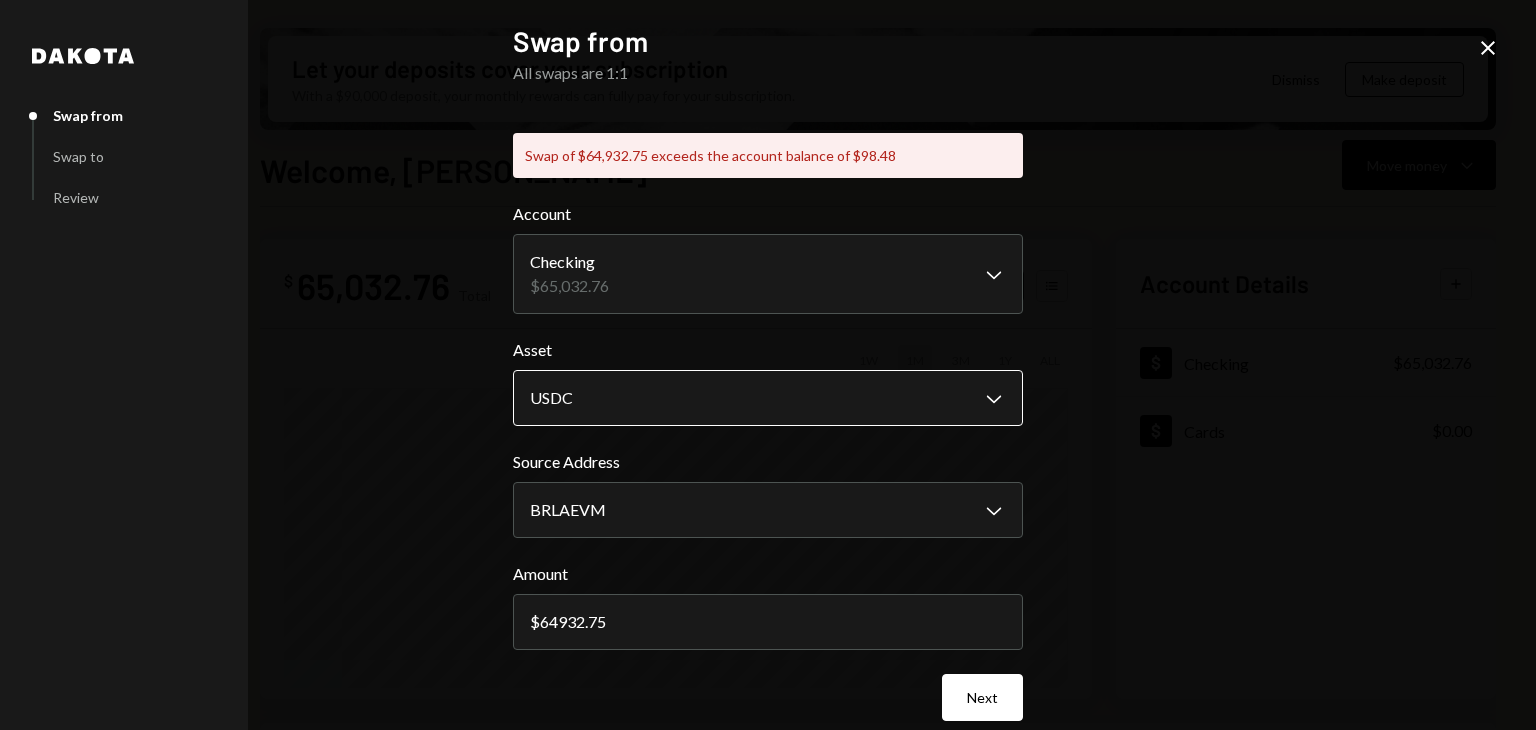 click on "B BRLA Digital Caret Down Home Home Inbox Inbox Activities Transactions Accounts Accounts Caret Down Checking $65,032.76 Cards $0.00 Dollar Rewards User Recipients Team Team Let your deposits cover your subscription With a $90,000 deposit, your monthly rewards can fully pay for your subscription. Dismiss Make deposit Welcome, Lucas Move money Caret Down $ 65,032.76 Total Graph Accounts 1W 1M 3M 1Y ALL Account Details Plus Dollar Checking $65,032.76 Dollar Cards $0.00 Recent Transactions View all Type Initiated By Initiated At Account Status Bank Deposit $64,932.75 SINDRIA HOLDINGS LIMITED 07/07/25 1:02 PM Checking Completed Bank Payment $120,000.00 Lucas Rostworowski 07/02/25 4:23 PM Checking Completed Deposit 119,444  USDC 0xe780...b6e245 Copy 07/02/25 4:00 PM Checking Completed Deposit 0.0003  USDC 0x016c...68d98B Copy 07/02/25 7:35 AM Checking Completed Bank Payment $30,000.00 Lucas Rostworowski 07/01/25 10:25 AM Checking Completed Welcome, Lucas - Dakota Dakota Swap from Swap to Review Swap from Account $" at bounding box center (768, 365) 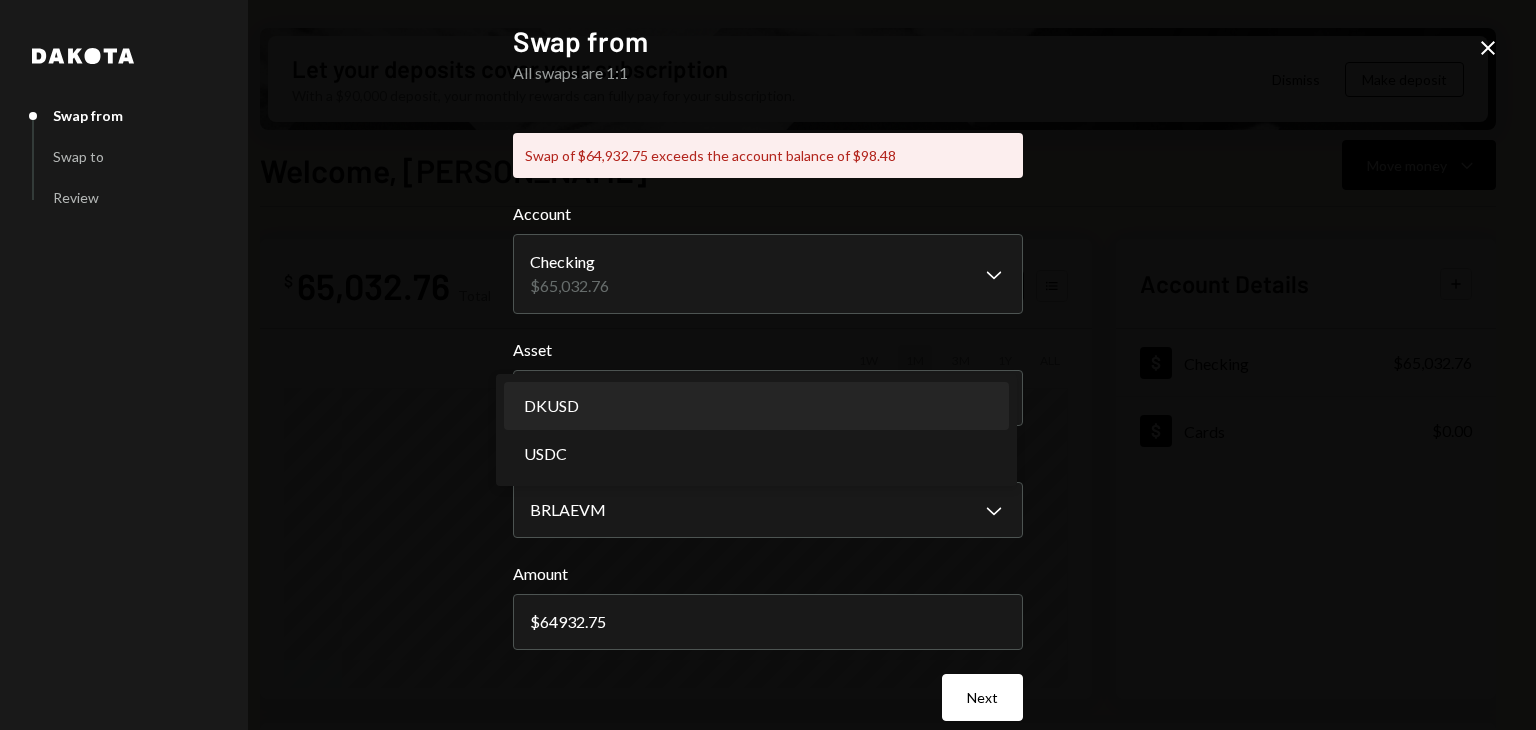 select on "*****" 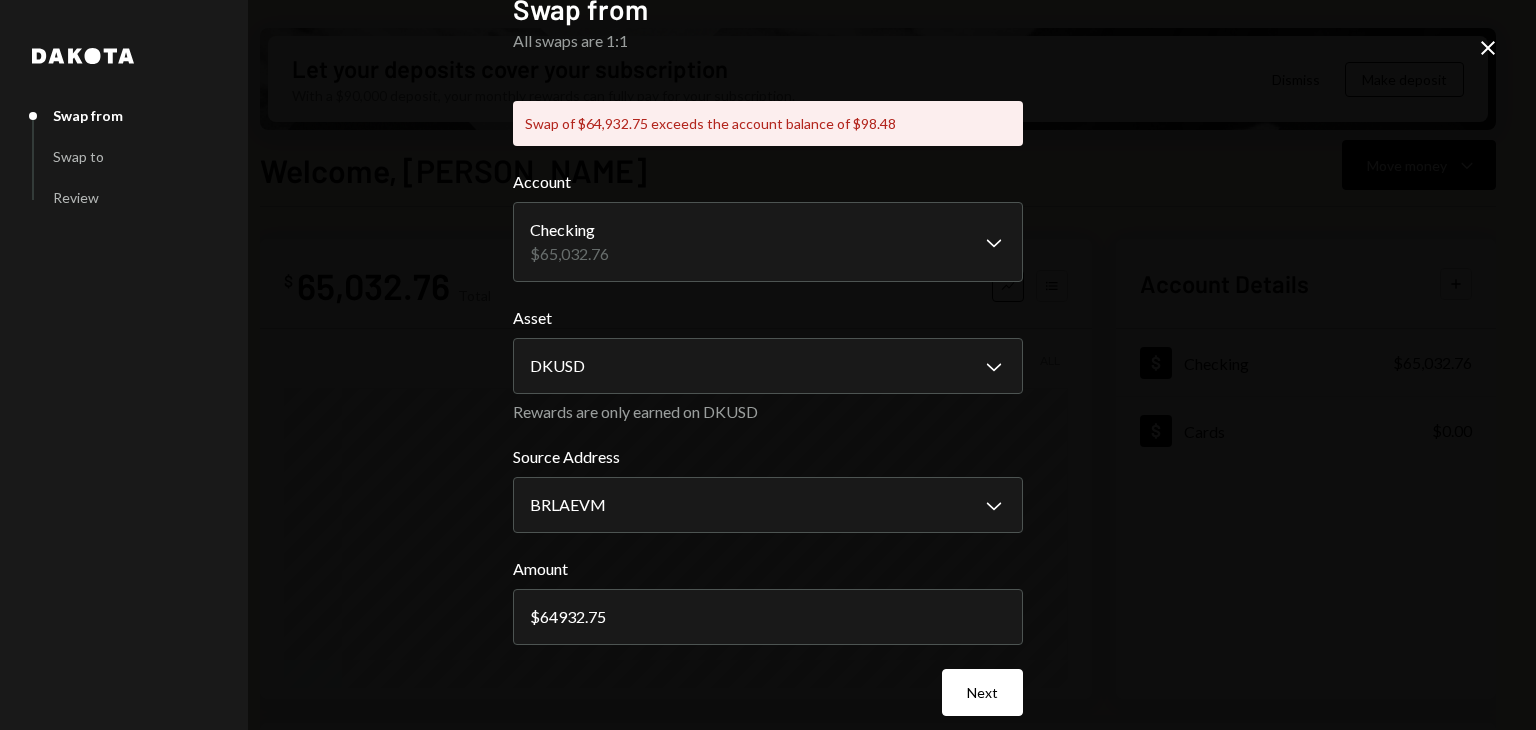 scroll, scrollTop: 49, scrollLeft: 0, axis: vertical 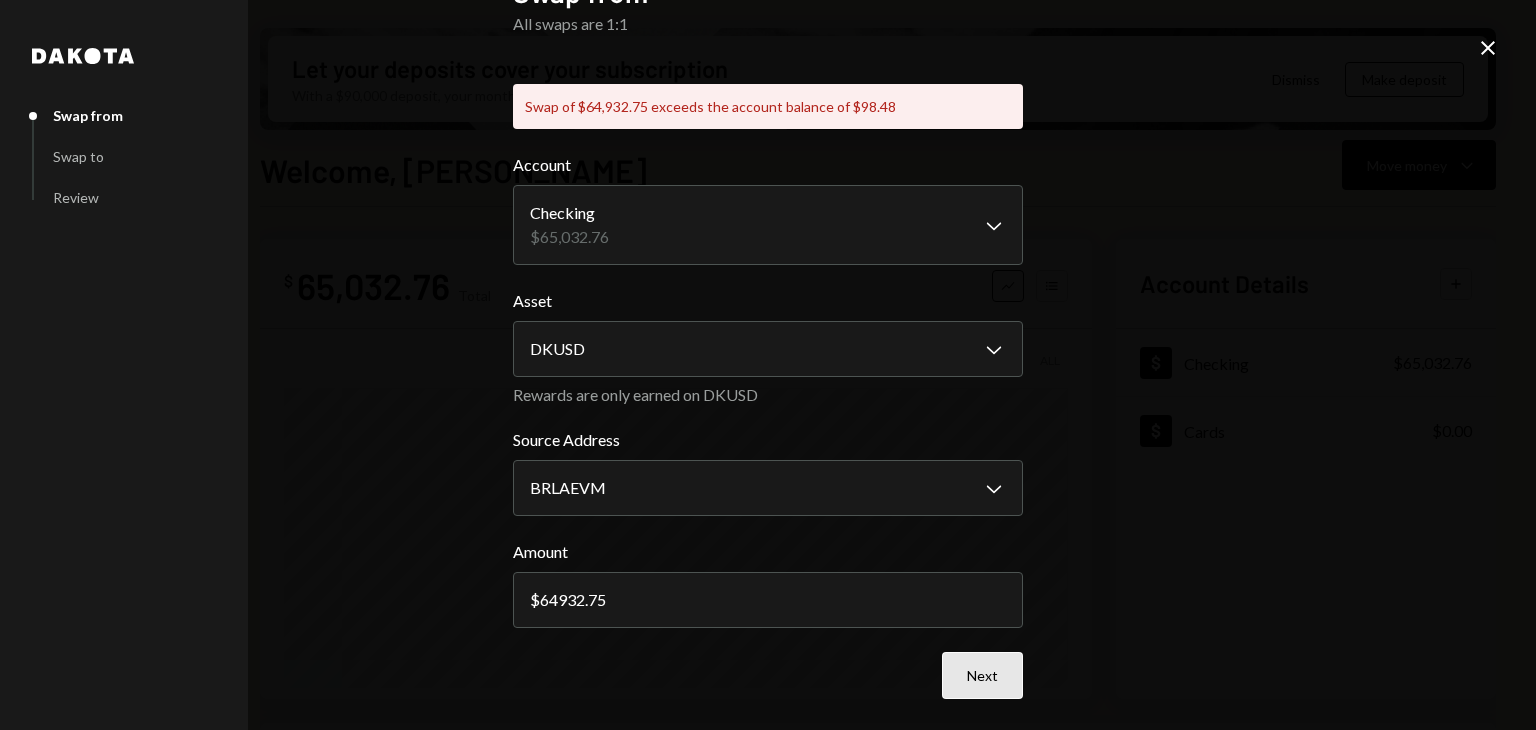 click on "Next" at bounding box center (982, 675) 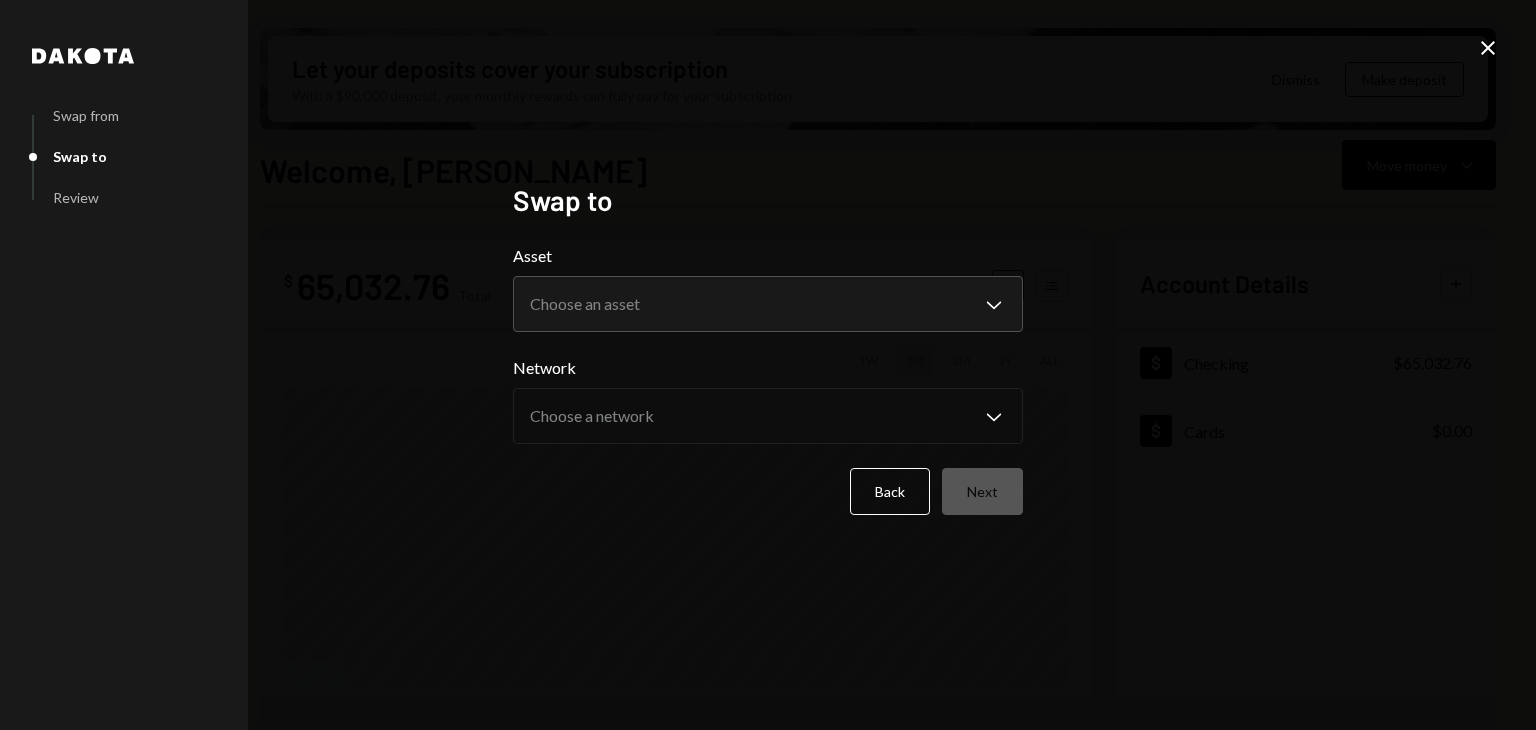 scroll, scrollTop: 0, scrollLeft: 0, axis: both 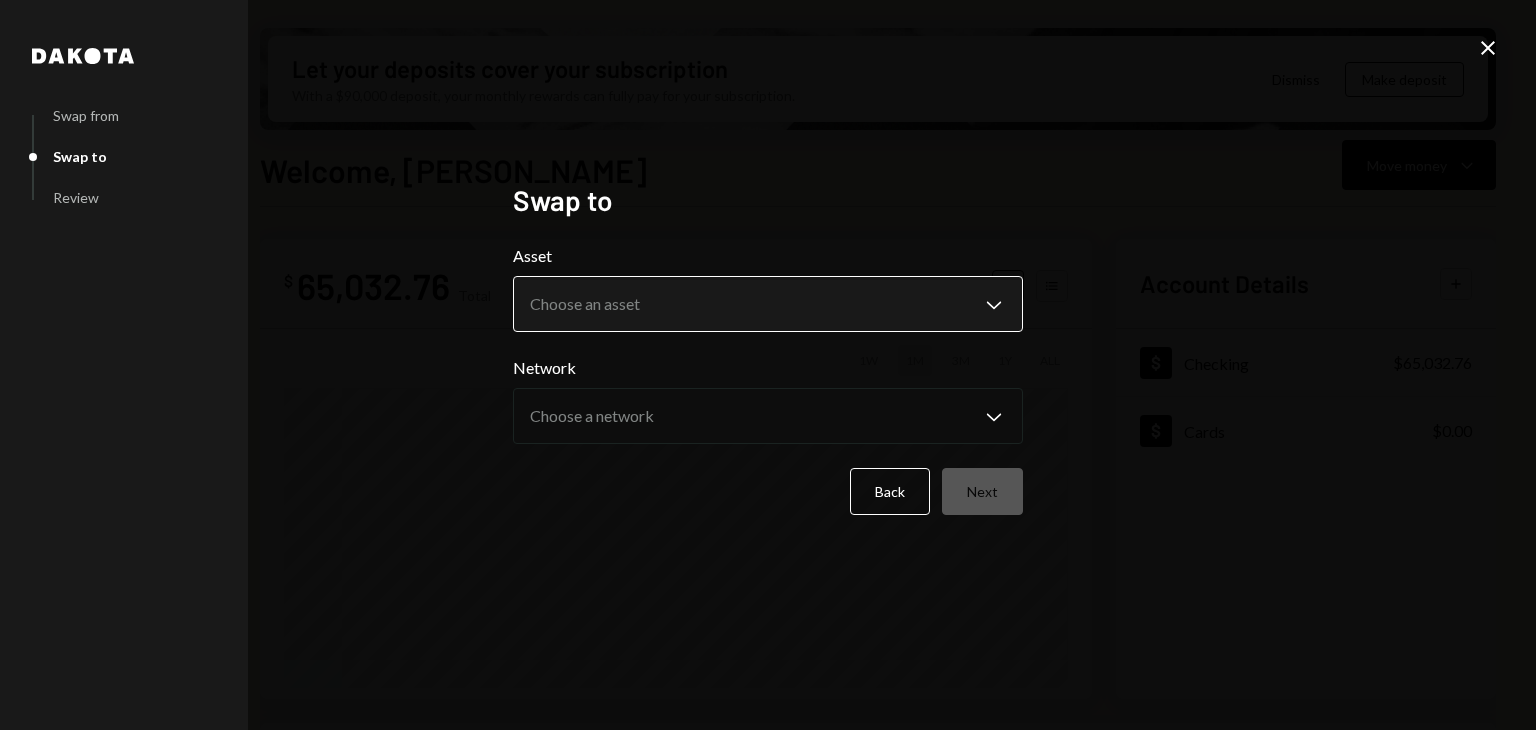 click on "B BRLA Digital Caret Down Home Home Inbox Inbox Activities Transactions Accounts Accounts Caret Down Checking $65,032.76 Cards $0.00 Dollar Rewards User Recipients Team Team Let your deposits cover your subscription With a $90,000 deposit, your monthly rewards can fully pay for your subscription. Dismiss Make deposit Welcome, Lucas Move money Caret Down $ 65,032.76 Total Graph Accounts 1W 1M 3M 1Y ALL Account Details Plus Dollar Checking $65,032.76 Dollar Cards $0.00 Recent Transactions View all Type Initiated By Initiated At Account Status Bank Deposit $64,932.75 SINDRIA HOLDINGS LIMITED 07/07/25 1:02 PM Checking Completed Bank Payment $120,000.00 Lucas Rostworowski 07/02/25 4:23 PM Checking Completed Deposit 119,444  USDC 0xe780...b6e245 Copy 07/02/25 4:00 PM Checking Completed Deposit 0.0003  USDC 0x016c...68d98B Copy 07/02/25 7:35 AM Checking Completed Bank Payment $30,000.00 Lucas Rostworowski 07/01/25 10:25 AM Checking Completed Welcome, Lucas - Dakota Dakota Swap from Swap to Review Swap to Asset Back" at bounding box center (768, 365) 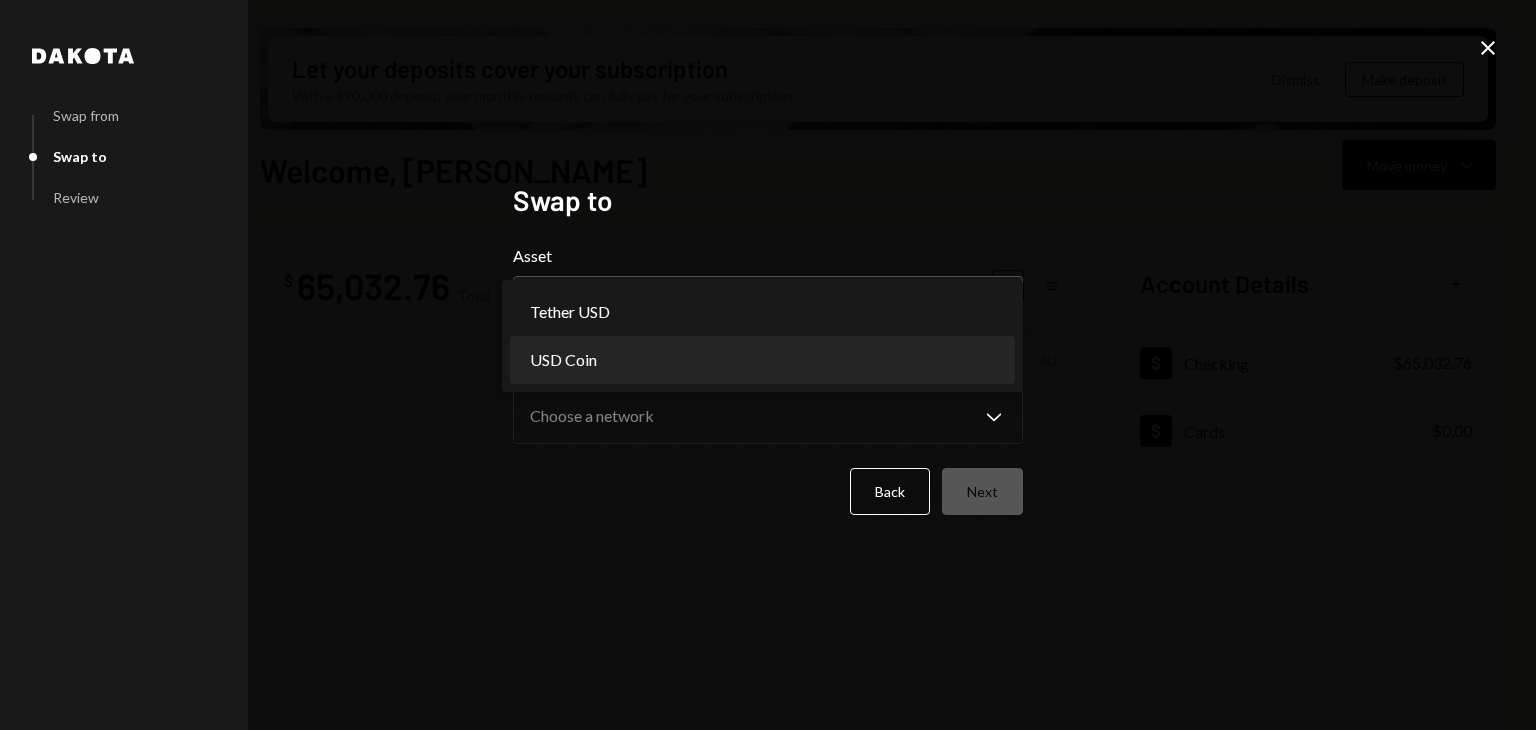 select on "****" 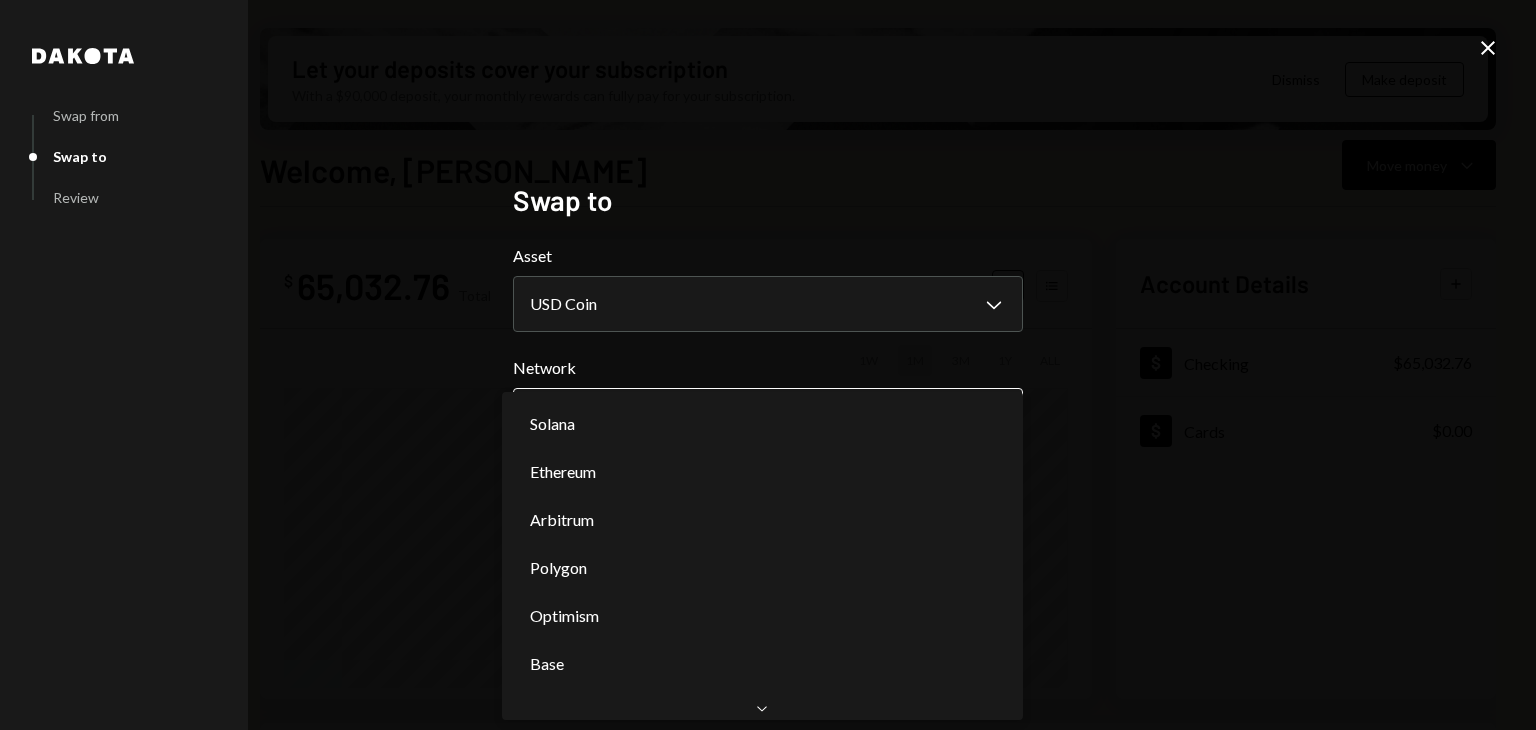 click on "B BRLA Digital Caret Down Home Home Inbox Inbox Activities Transactions Accounts Accounts Caret Down Checking $65,032.76 Cards $0.00 Dollar Rewards User Recipients Team Team Let your deposits cover your subscription With a $90,000 deposit, your monthly rewards can fully pay for your subscription. Dismiss Make deposit Welcome, Lucas Move money Caret Down $ 65,032.76 Total Graph Accounts 1W 1M 3M 1Y ALL Account Details Plus Dollar Checking $65,032.76 Dollar Cards $0.00 Recent Transactions View all Type Initiated By Initiated At Account Status Bank Deposit $64,932.75 SINDRIA HOLDINGS LIMITED 07/07/25 1:02 PM Checking Completed Bank Payment $120,000.00 Lucas Rostworowski 07/02/25 4:23 PM Checking Completed Deposit 119,444  USDC 0xe780...b6e245 Copy 07/02/25 4:00 PM Checking Completed Deposit 0.0003  USDC 0x016c...68d98B Copy 07/02/25 7:35 AM Checking Completed Bank Payment $30,000.00 Lucas Rostworowski 07/01/25 10:25 AM Checking Completed Welcome, Lucas - Dakota Dakota Swap from Swap to Review Swap to Asset ****" at bounding box center (768, 365) 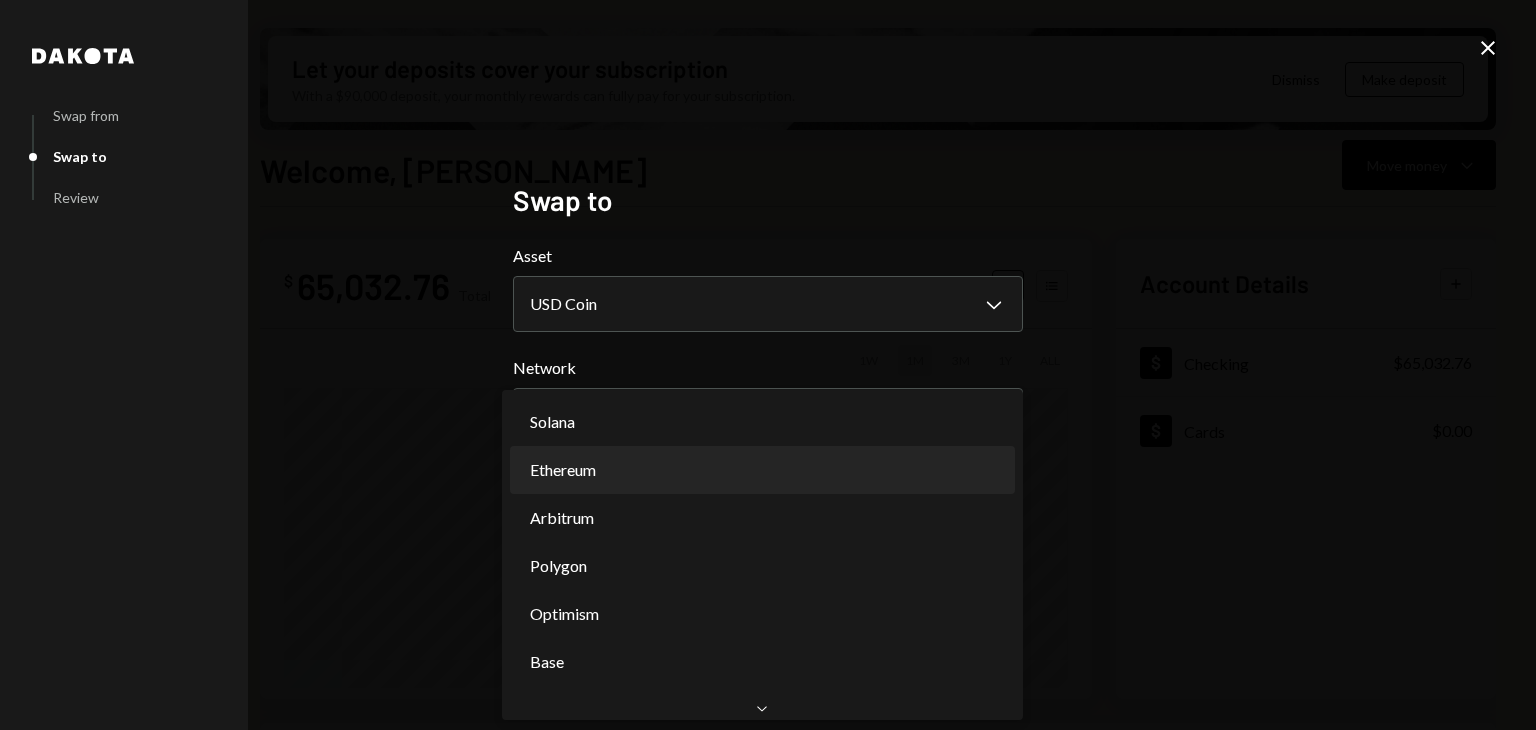 scroll, scrollTop: 0, scrollLeft: 0, axis: both 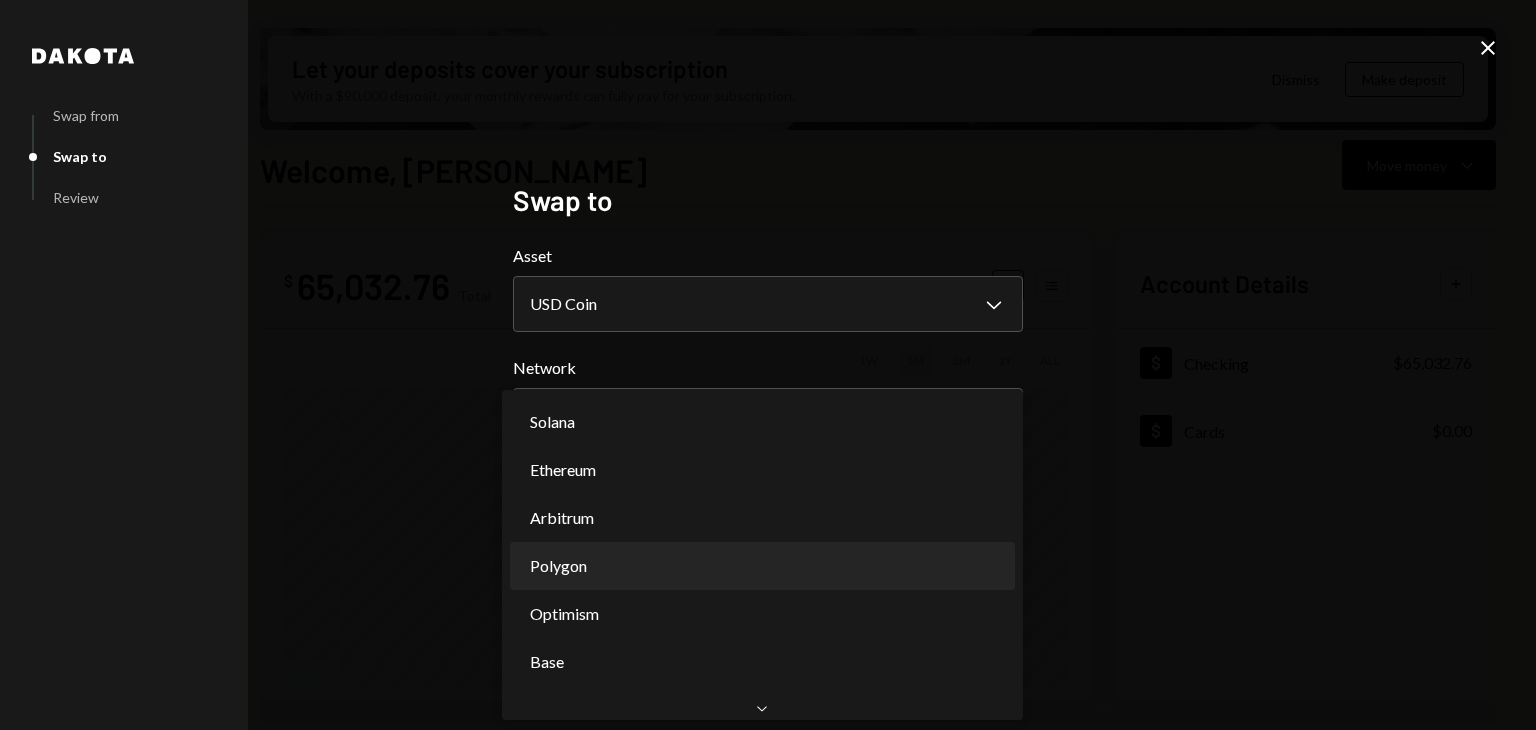 select on "**********" 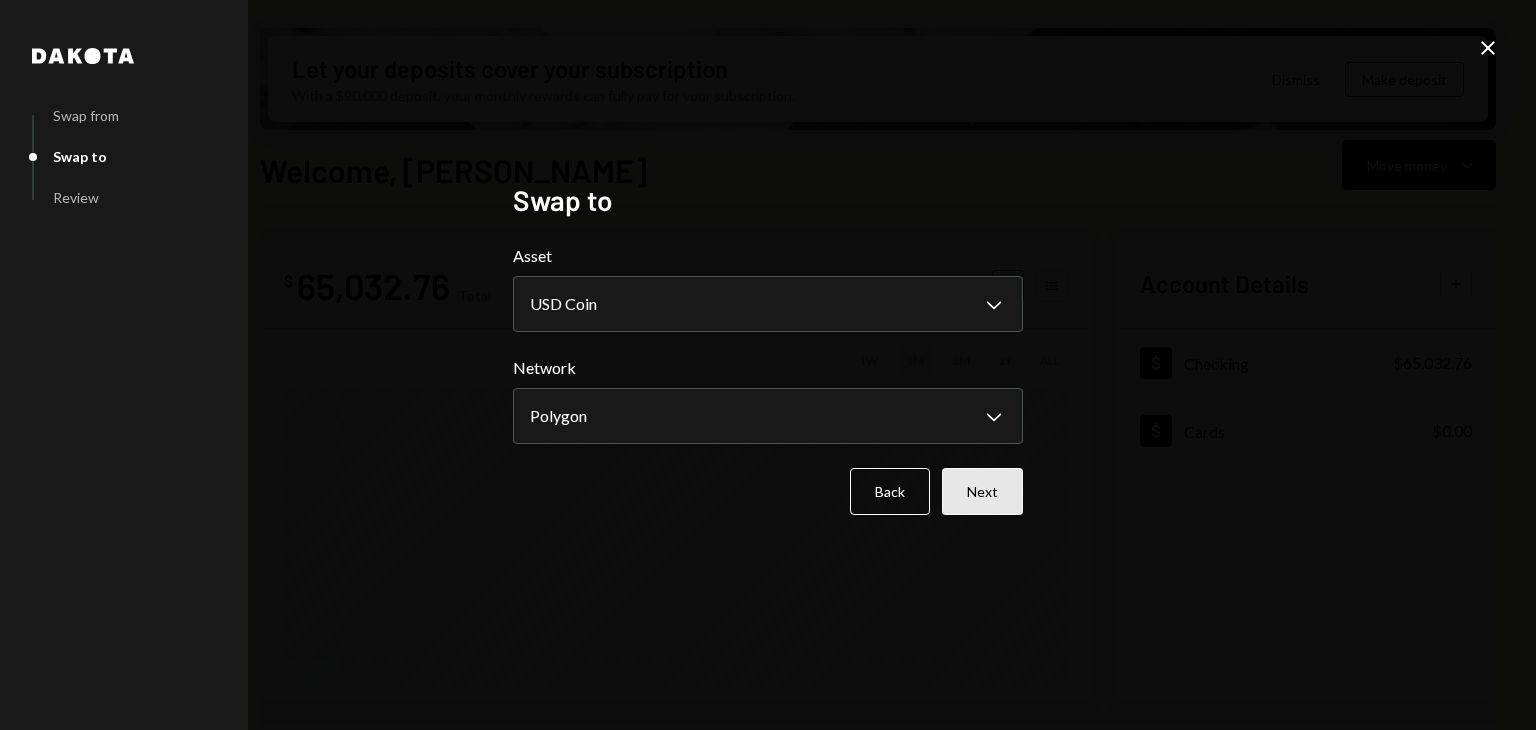 click on "Next" at bounding box center [982, 491] 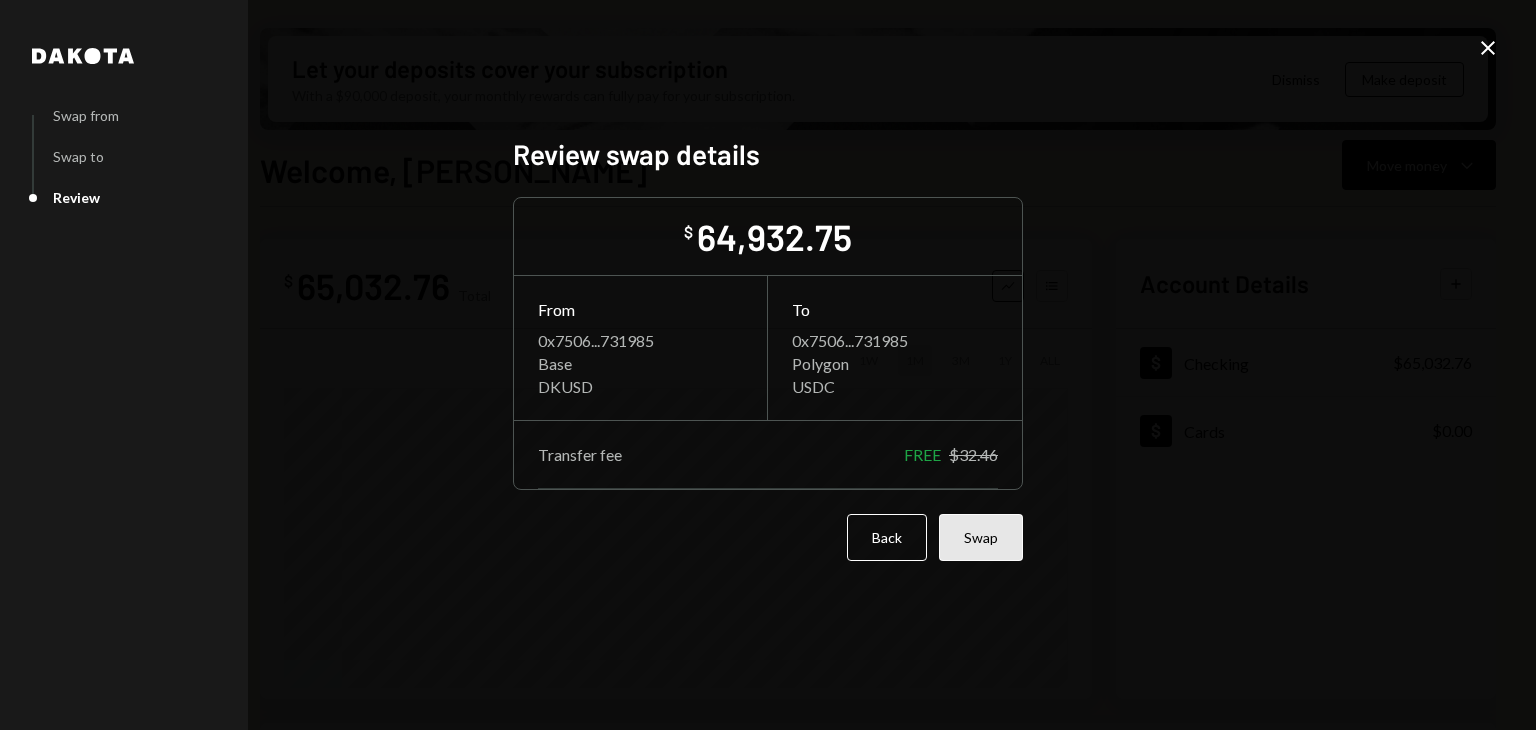 click on "Swap" at bounding box center (981, 537) 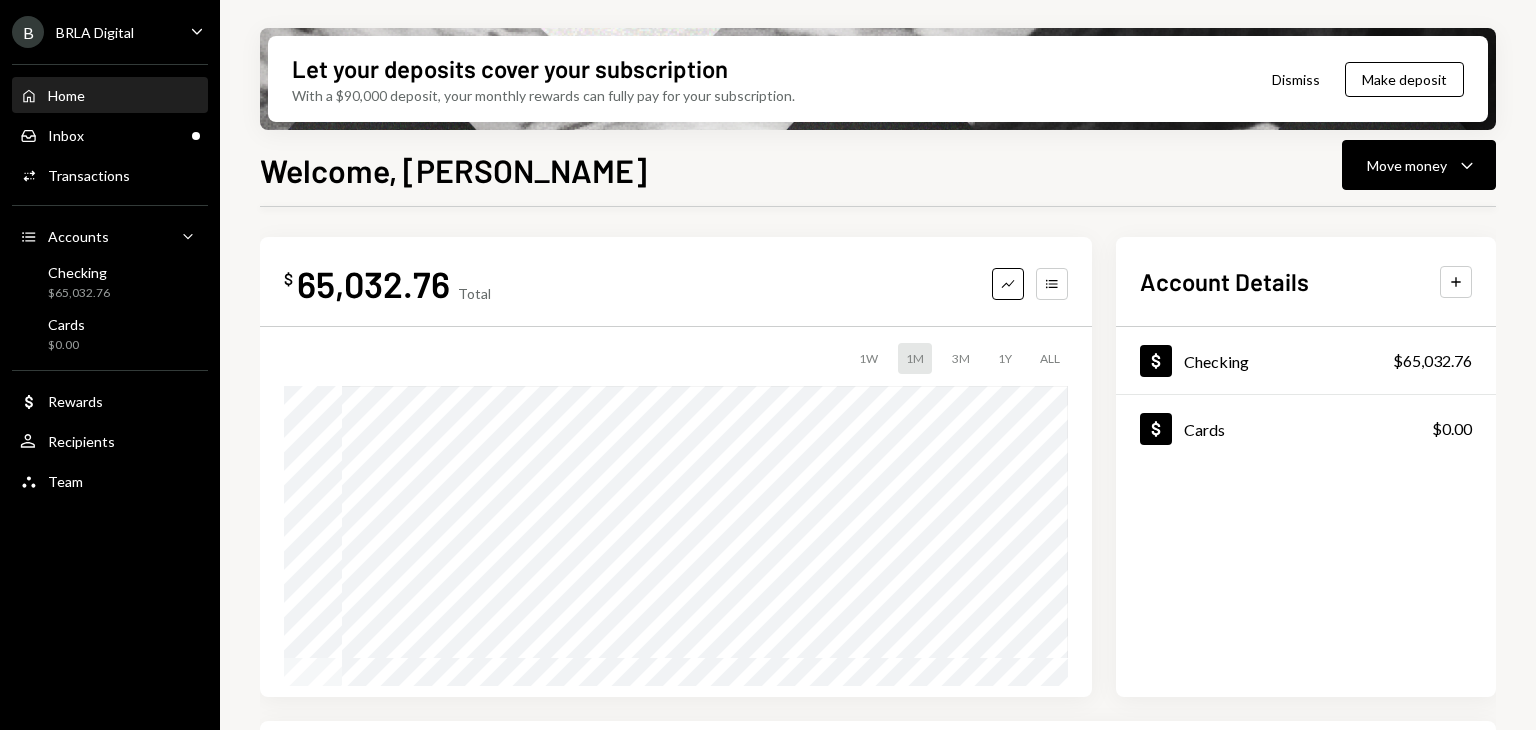 scroll, scrollTop: 0, scrollLeft: 0, axis: both 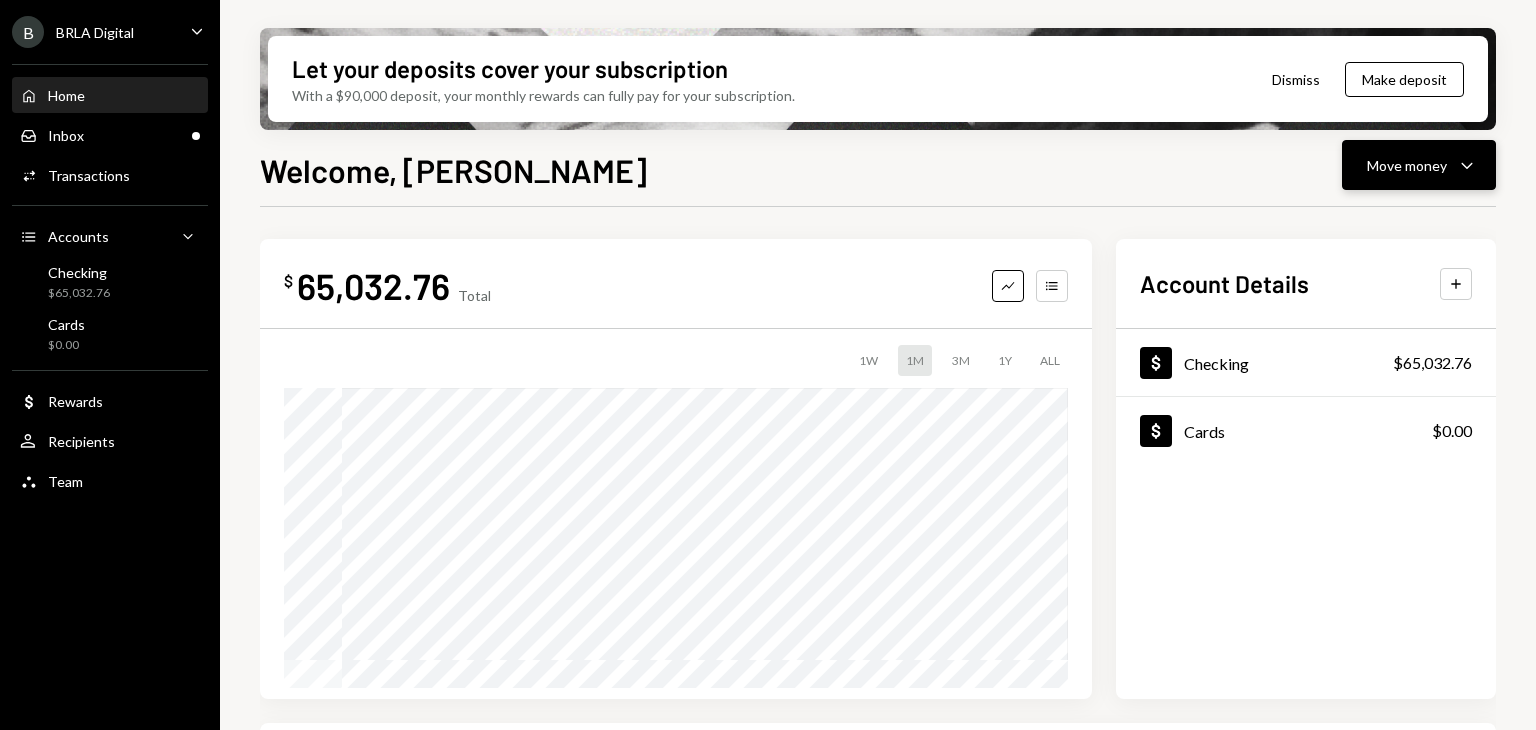click on "Move money" at bounding box center [1407, 165] 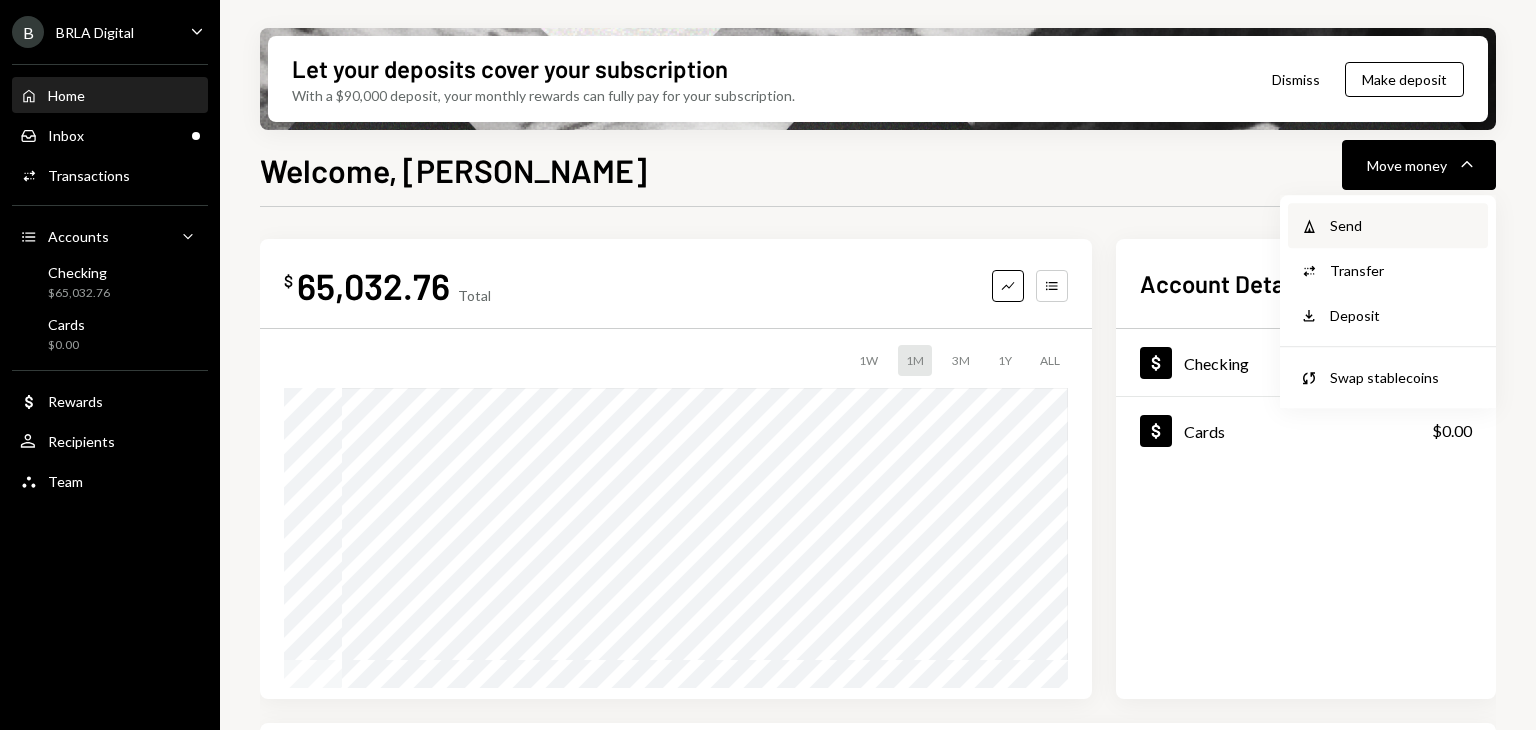 click on "Send" at bounding box center (1403, 225) 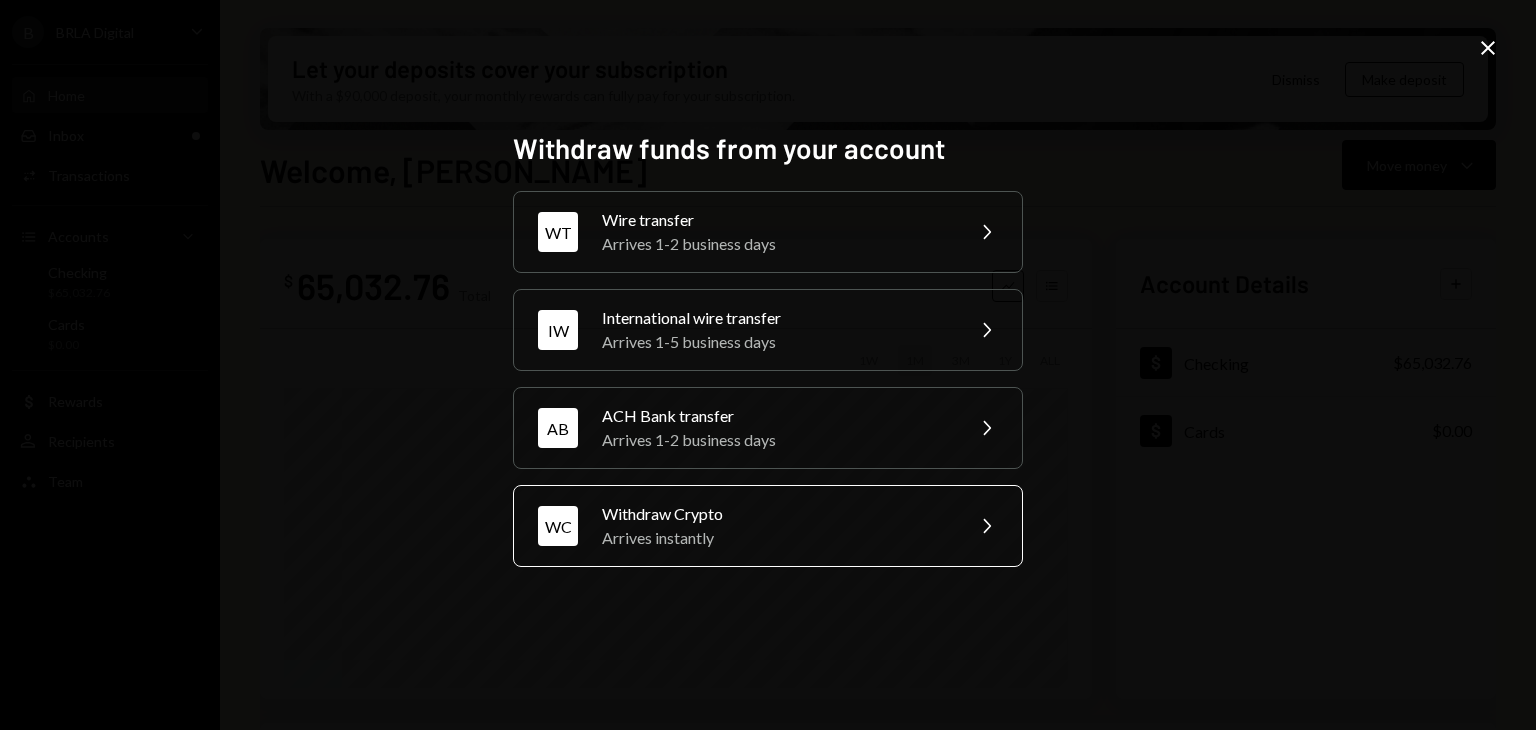 click on "WC Withdraw Crypto Arrives instantly Chevron Right" at bounding box center [768, 526] 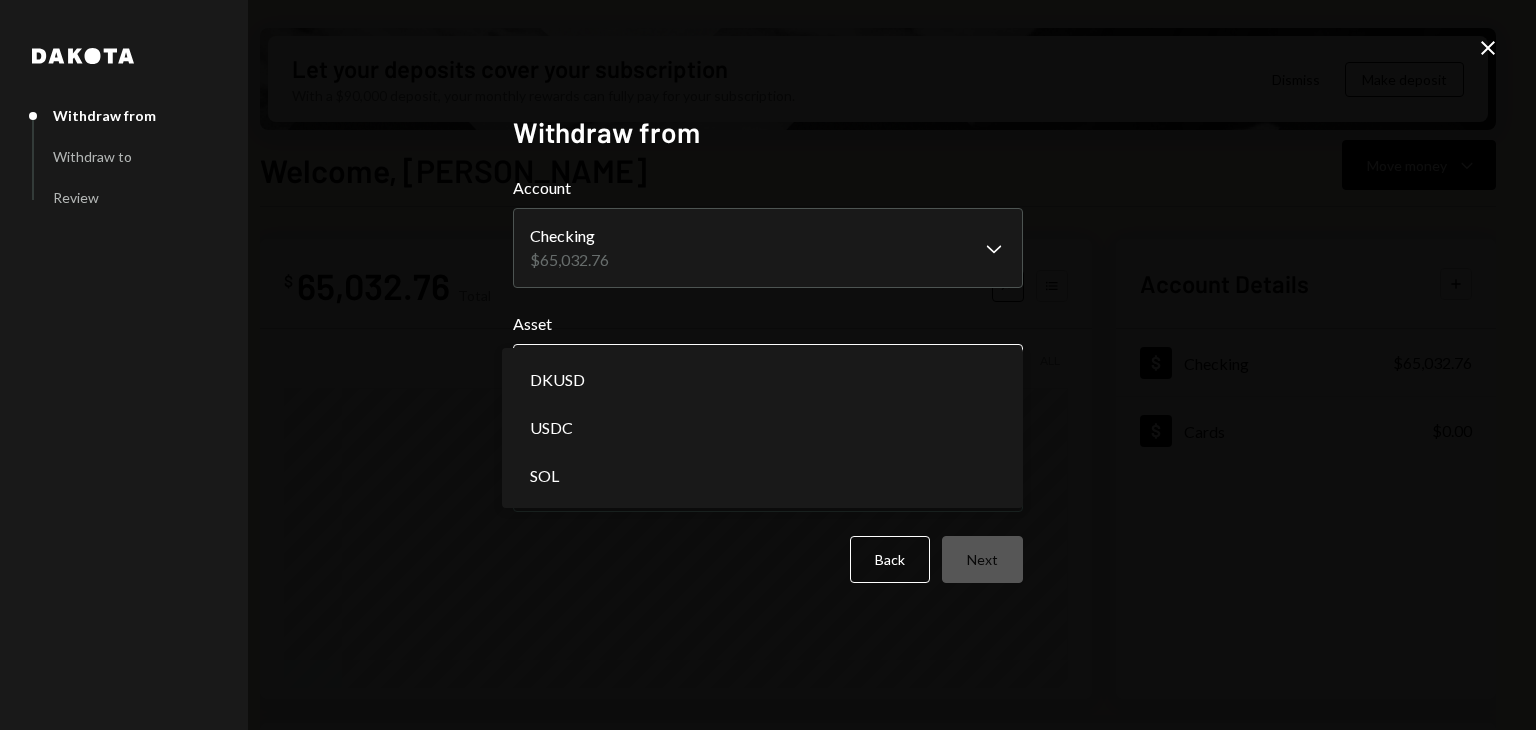 click on "B BRLA Digital Caret Down Home Home Inbox Inbox Activities Transactions Accounts Accounts Caret Down Checking $65,032.76 Cards $0.00 Dollar Rewards User Recipients Team Team Let your deposits cover your subscription With a $90,000 deposit, your monthly rewards can fully pay for your subscription. Dismiss Make deposit Welcome, Lucas Move money Caret Down $ 65,032.76 Total Graph Accounts 1W 1M 3M 1Y ALL Account Details Plus Dollar Checking $65,032.76 Dollar Cards $0.00 Recent Transactions View all Type Initiated By Initiated At Account Status Stablecoin Conversion $64,932.75 Lucas Rostworowski 07/07/25 3:52 PM Checking Review Right Arrow Bank Deposit $64,932.75 SINDRIA HOLDINGS LIMITED 07/07/25 1:02 PM Checking Completed Bank Payment $120,000.00 Lucas Rostworowski 07/02/25 4:23 PM Checking Completed Deposit 119,444  USDC 0xe780...b6e245 Copy 07/02/25 4:00 PM Checking Completed Deposit 0.0003  USDC 0x016c...68d98B Copy 07/02/25 7:35 AM Checking Completed Welcome, Lucas - Dakota Dakota Withdraw from Withdraw to" at bounding box center [768, 365] 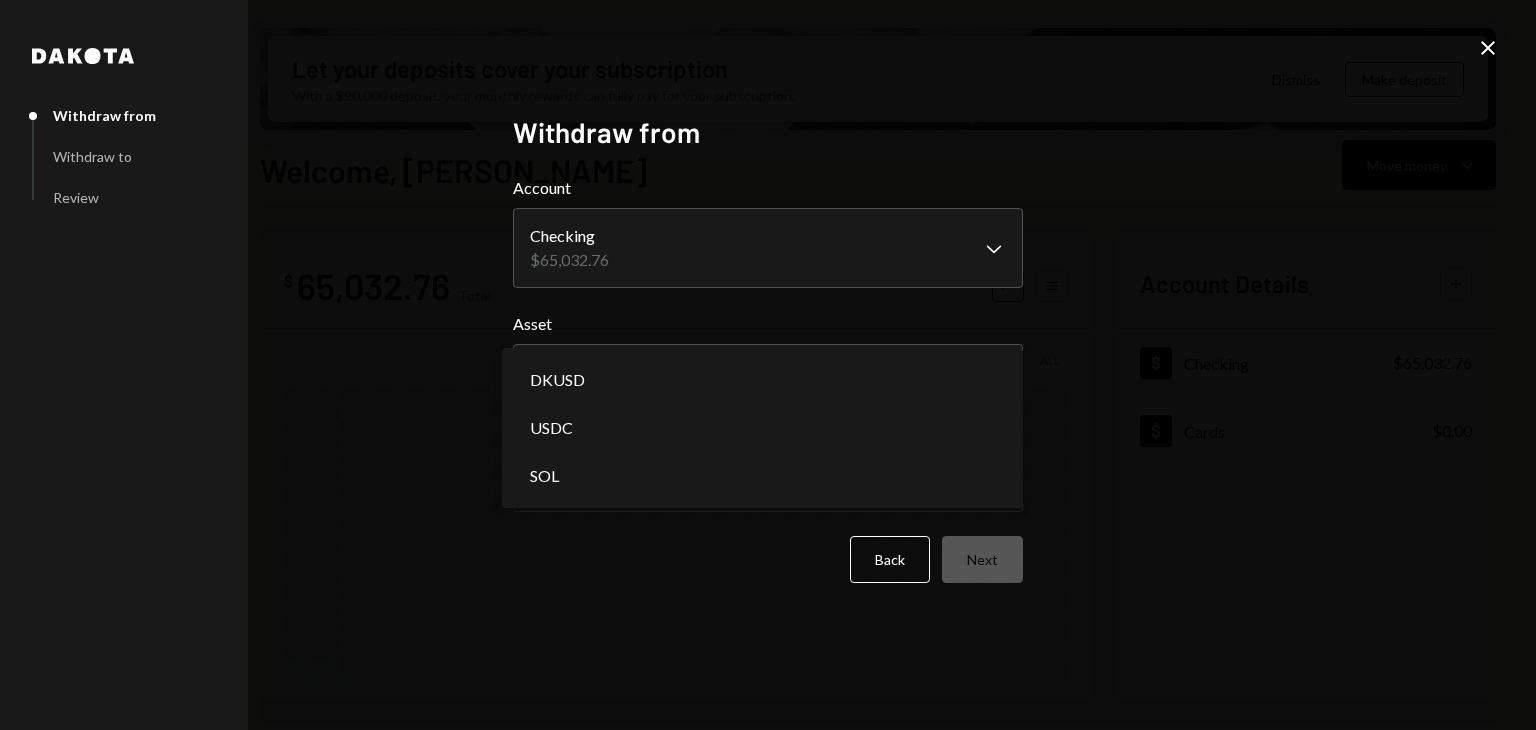 select on "****" 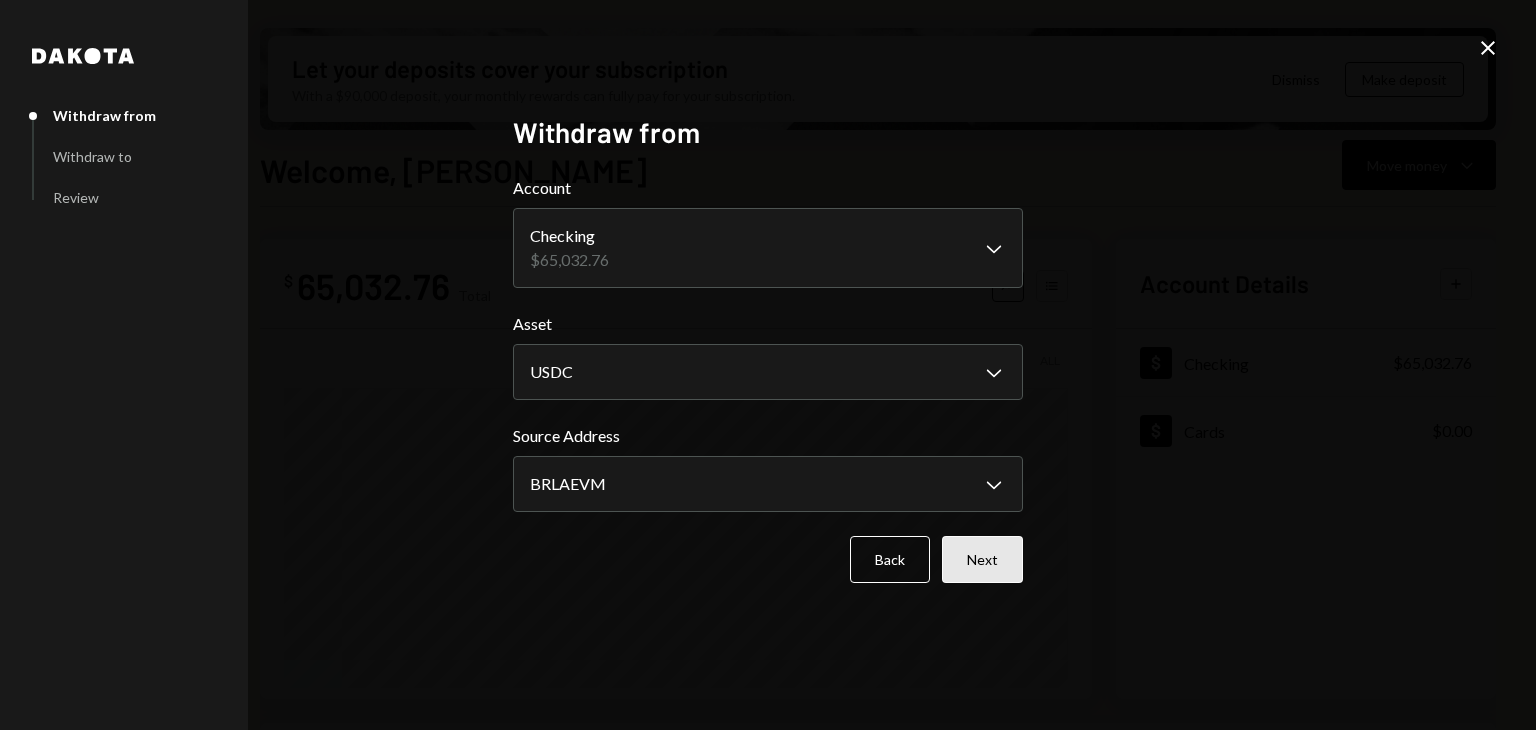 click on "Next" at bounding box center (982, 559) 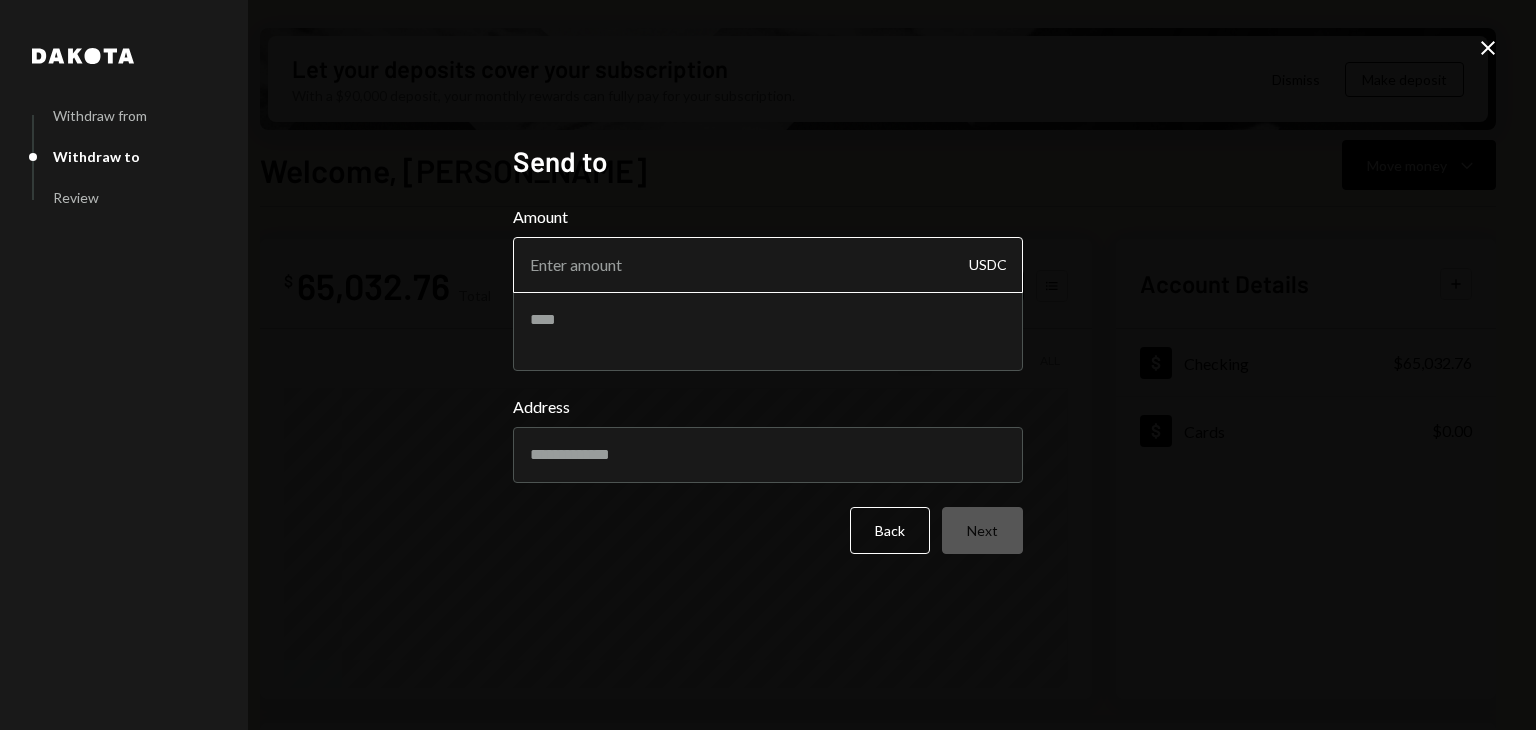 click on "Amount" at bounding box center [768, 265] 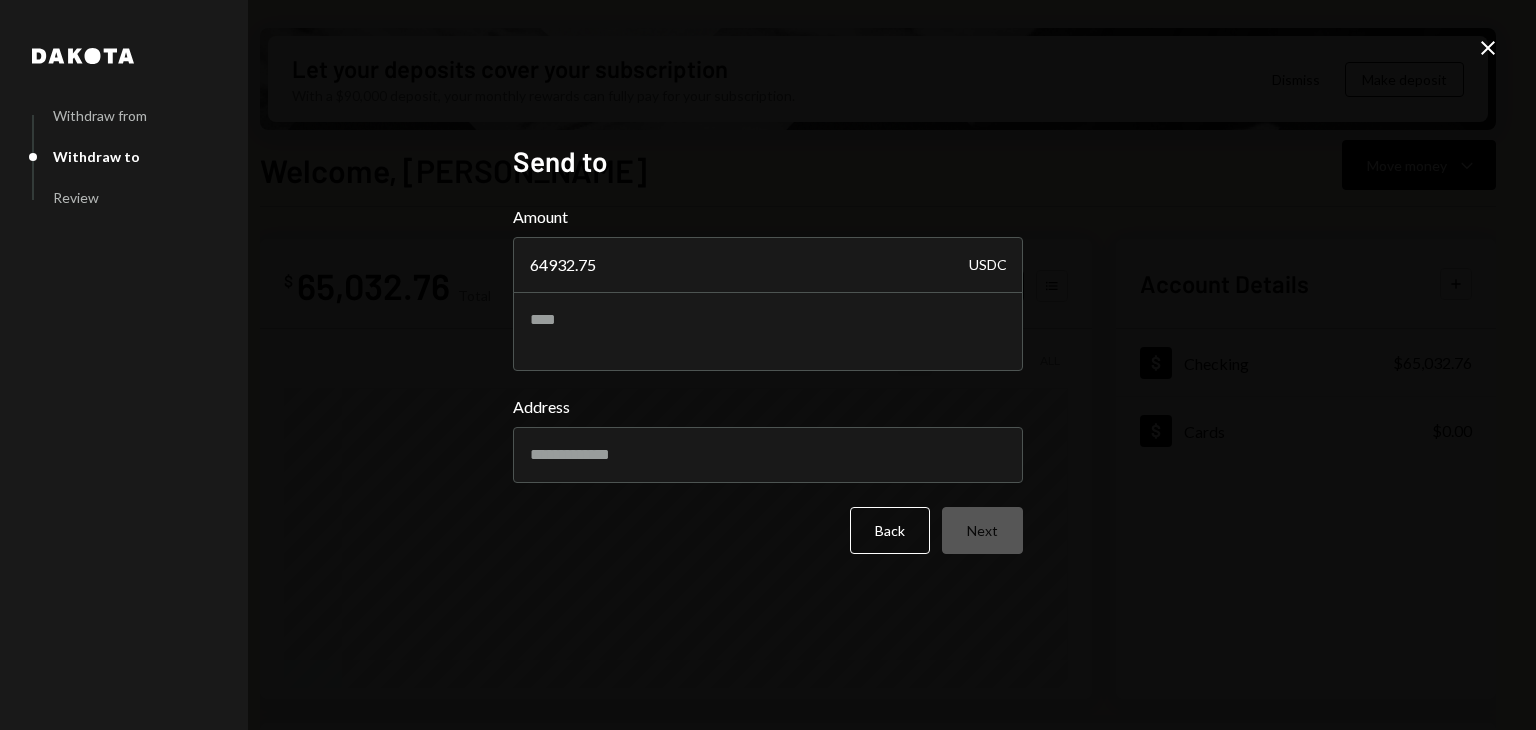 type on "64932.75" 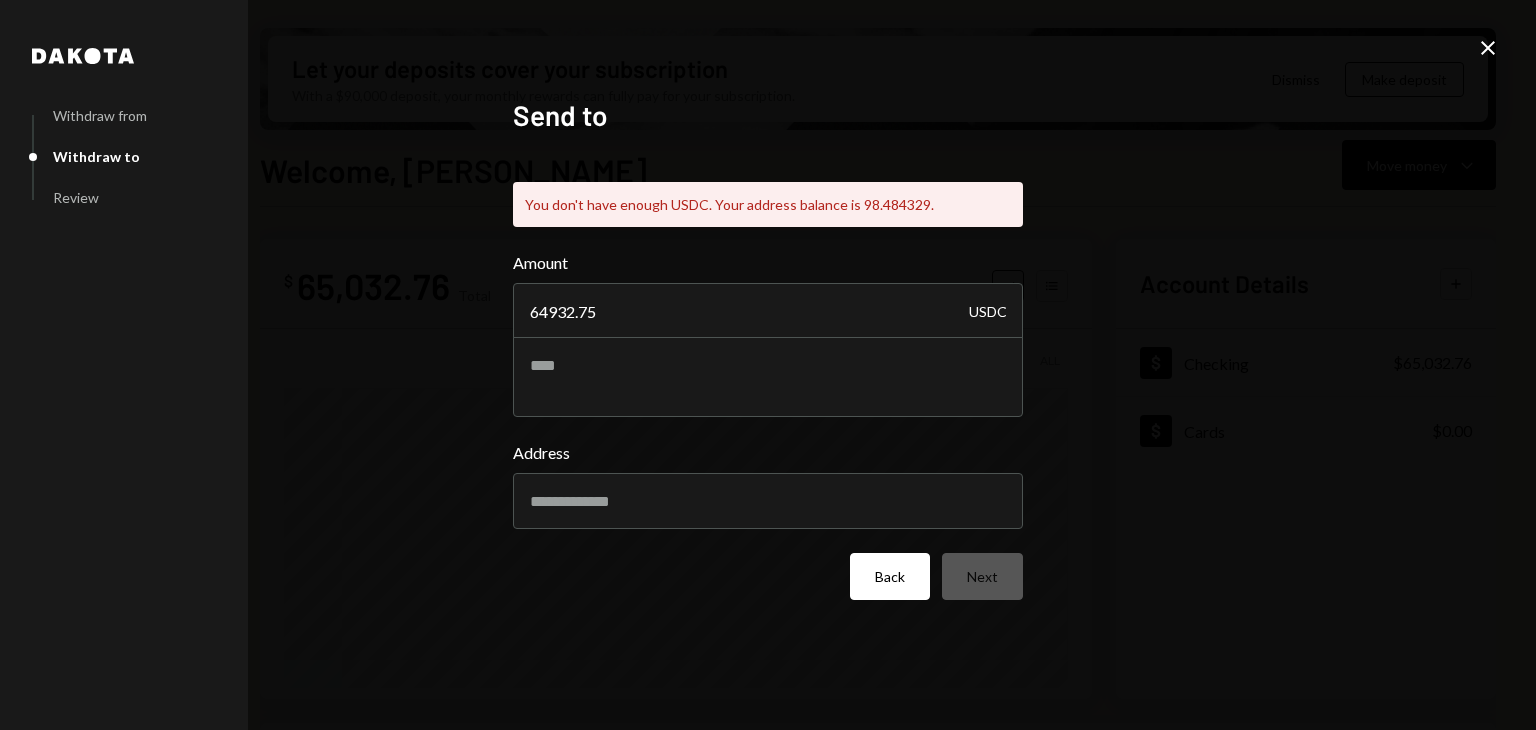 click on "Back" at bounding box center (890, 576) 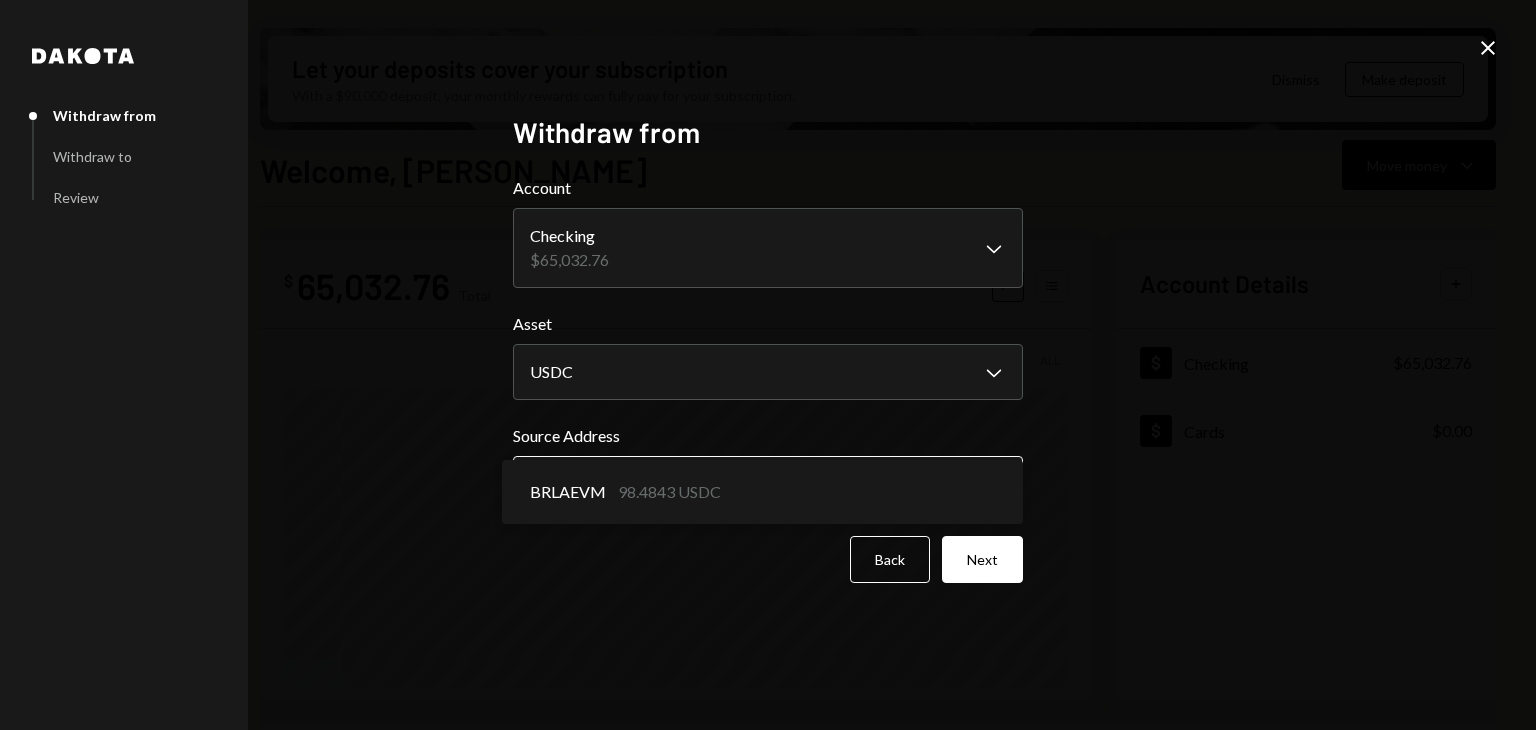click on "B BRLA Digital Caret Down Home Home Inbox Inbox Activities Transactions Accounts Accounts Caret Down Checking $65,032.76 Cards $0.00 Dollar Rewards User Recipients Team Team Let your deposits cover your subscription With a $90,000 deposit, your monthly rewards can fully pay for your subscription. Dismiss Make deposit Welcome, Lucas Move money Caret Down $ 65,032.76 Total Graph Accounts 1W 1M 3M 1Y ALL Account Details Plus Dollar Checking $65,032.76 Dollar Cards $0.00 Recent Transactions View all Type Initiated By Initiated At Account Status Stablecoin Conversion $64,932.75 Lucas Rostworowski 07/07/25 3:52 PM Checking Review Right Arrow Bank Deposit $64,932.75 SINDRIA HOLDINGS LIMITED 07/07/25 1:02 PM Checking Completed Bank Payment $120,000.00 Lucas Rostworowski 07/02/25 4:23 PM Checking Completed Deposit 119,444  USDC 0xe780...b6e245 Copy 07/02/25 4:00 PM Checking Completed Deposit 0.0003  USDC 0x016c...68d98B Copy 07/02/25 7:35 AM Checking Completed Welcome, Lucas - Dakota Dakota Withdraw from Withdraw to" at bounding box center [768, 365] 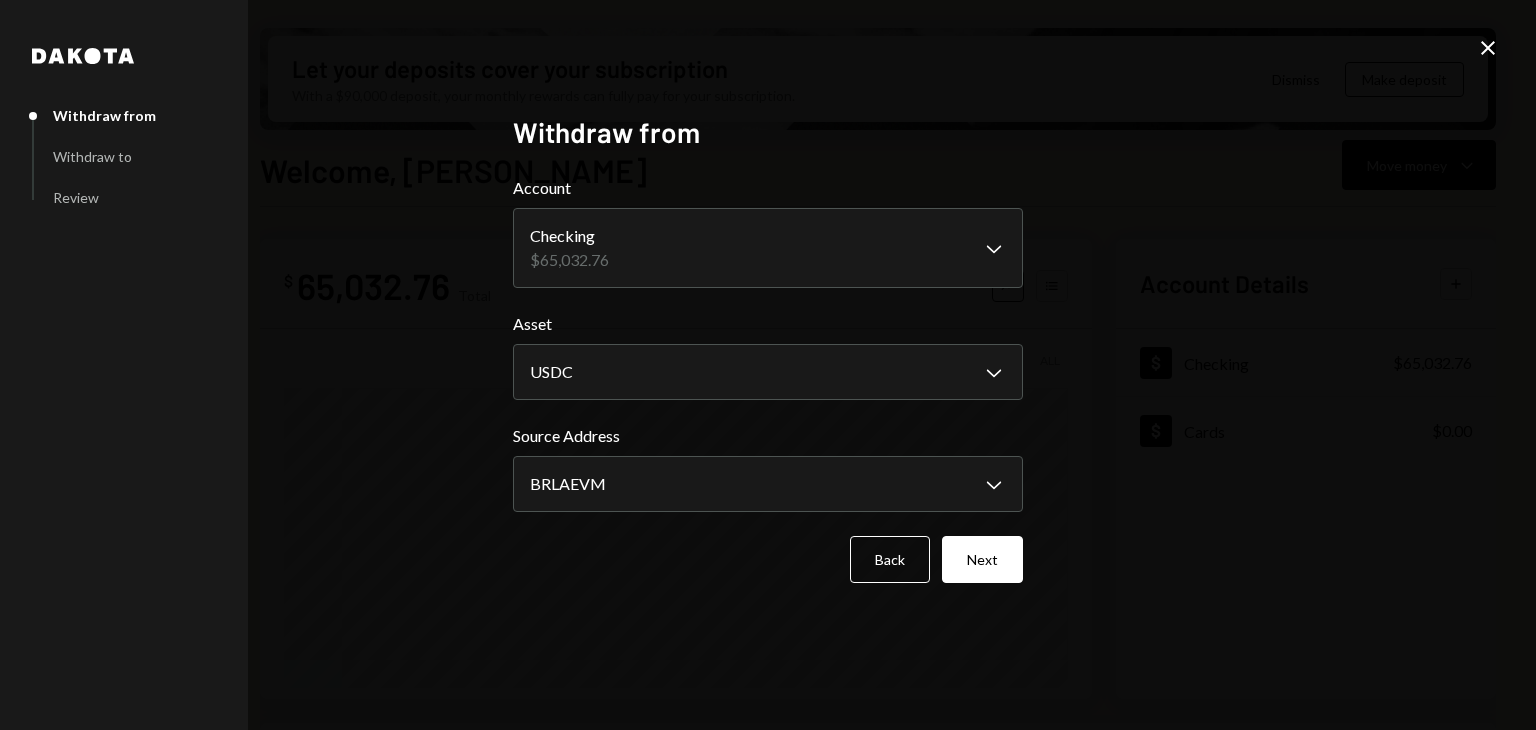 click on "B BRLA Digital Caret Down Home Home Inbox Inbox Activities Transactions Accounts Accounts Caret Down Checking $65,032.76 Cards $0.00 Dollar Rewards User Recipients Team Team Let your deposits cover your subscription With a $90,000 deposit, your monthly rewards can fully pay for your subscription. Dismiss Make deposit Welcome, Lucas Move money Caret Down $ 65,032.76 Total Graph Accounts 1W 1M 3M 1Y ALL Account Details Plus Dollar Checking $65,032.76 Dollar Cards $0.00 Recent Transactions View all Type Initiated By Initiated At Account Status Stablecoin Conversion $64,932.75 Lucas Rostworowski 07/07/25 3:52 PM Checking Review Right Arrow Bank Deposit $64,932.75 SINDRIA HOLDINGS LIMITED 07/07/25 1:02 PM Checking Completed Bank Payment $120,000.00 Lucas Rostworowski 07/02/25 4:23 PM Checking Completed Deposit 119,444  USDC 0xe780...b6e245 Copy 07/02/25 4:00 PM Checking Completed Deposit 0.0003  USDC 0x016c...68d98B Copy 07/02/25 7:35 AM Checking Completed Welcome, Lucas - Dakota Dakota Withdraw from Withdraw to" at bounding box center (768, 365) 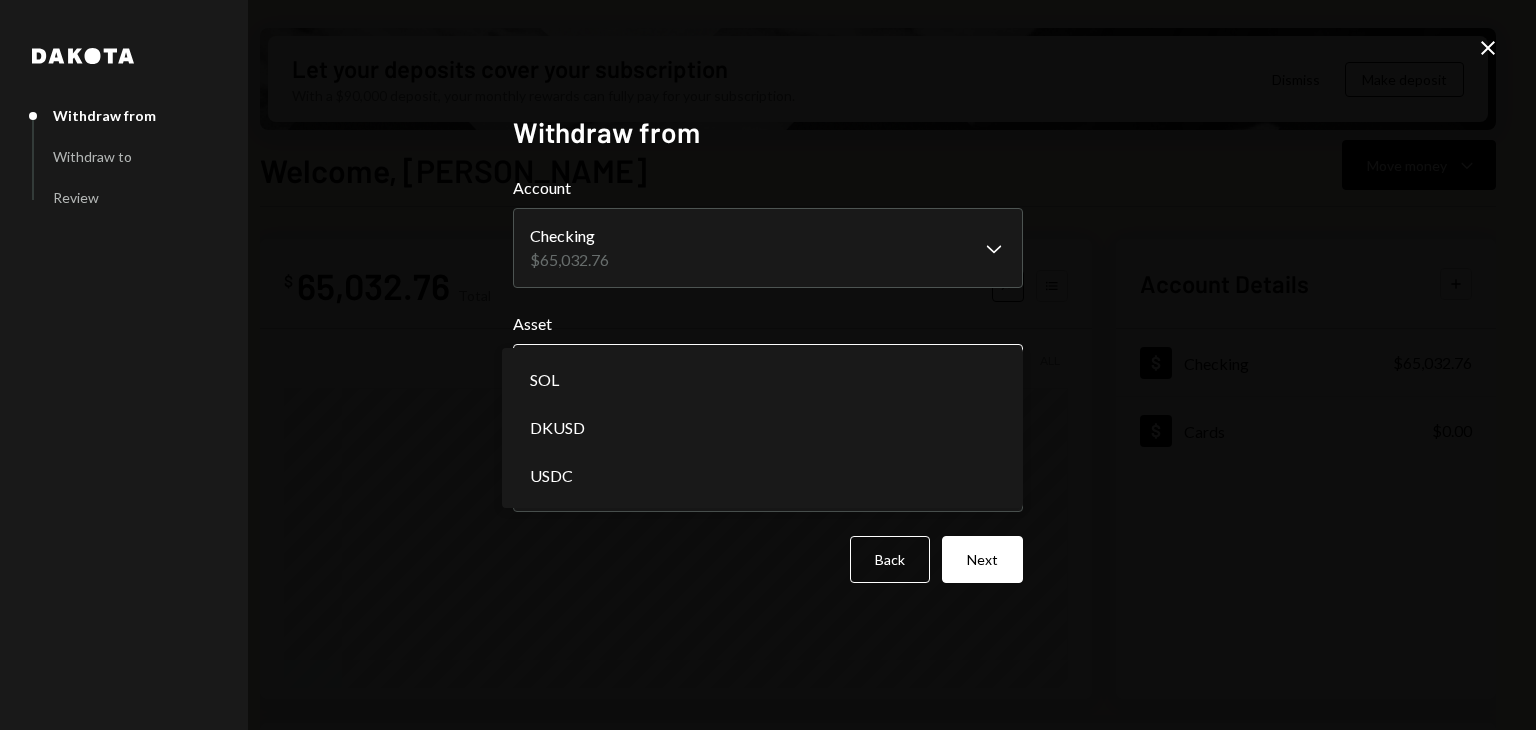 click on "B BRLA Digital Caret Down Home Home Inbox Inbox Activities Transactions Accounts Accounts Caret Down Checking $65,032.76 Cards $0.00 Dollar Rewards User Recipients Team Team Let your deposits cover your subscription With a $90,000 deposit, your monthly rewards can fully pay for your subscription. Dismiss Make deposit Welcome, Lucas Move money Caret Down $ 65,032.76 Total Graph Accounts 1W 1M 3M 1Y ALL Account Details Plus Dollar Checking $65,032.76 Dollar Cards $0.00 Recent Transactions View all Type Initiated By Initiated At Account Status Stablecoin Conversion $64,932.75 Lucas Rostworowski 07/07/25 3:52 PM Checking Review Right Arrow Bank Deposit $64,932.75 SINDRIA HOLDINGS LIMITED 07/07/25 1:02 PM Checking Completed Bank Payment $120,000.00 Lucas Rostworowski 07/02/25 4:23 PM Checking Completed Deposit 119,444  USDC 0xe780...b6e245 Copy 07/02/25 4:00 PM Checking Completed Deposit 0.0003  USDC 0x016c...68d98B Copy 07/02/25 7:35 AM Checking Completed Welcome, Lucas - Dakota Dakota Withdraw from Withdraw to" at bounding box center (768, 365) 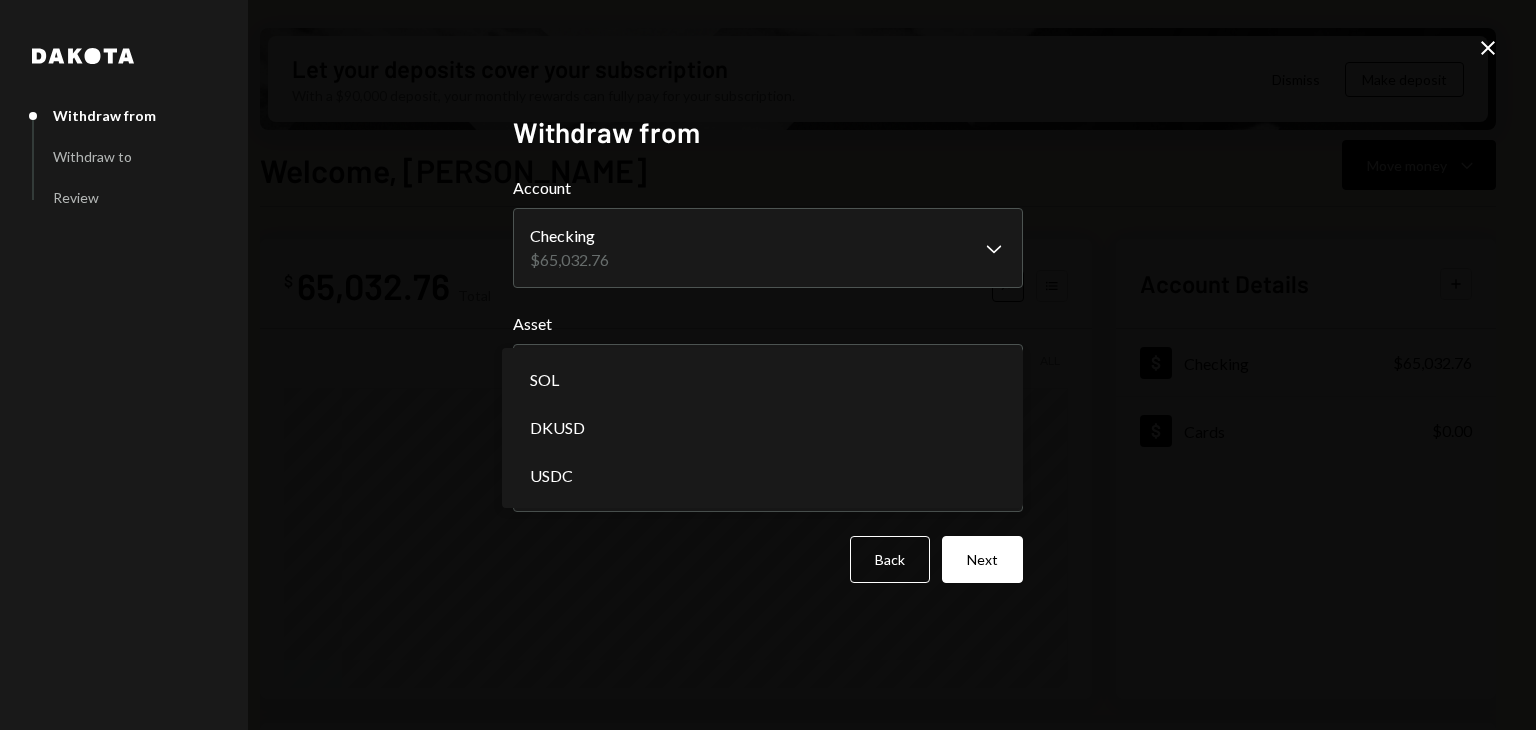 drag, startPoint x: 1240, startPoint y: 234, endPoint x: 1217, endPoint y: 234, distance: 23 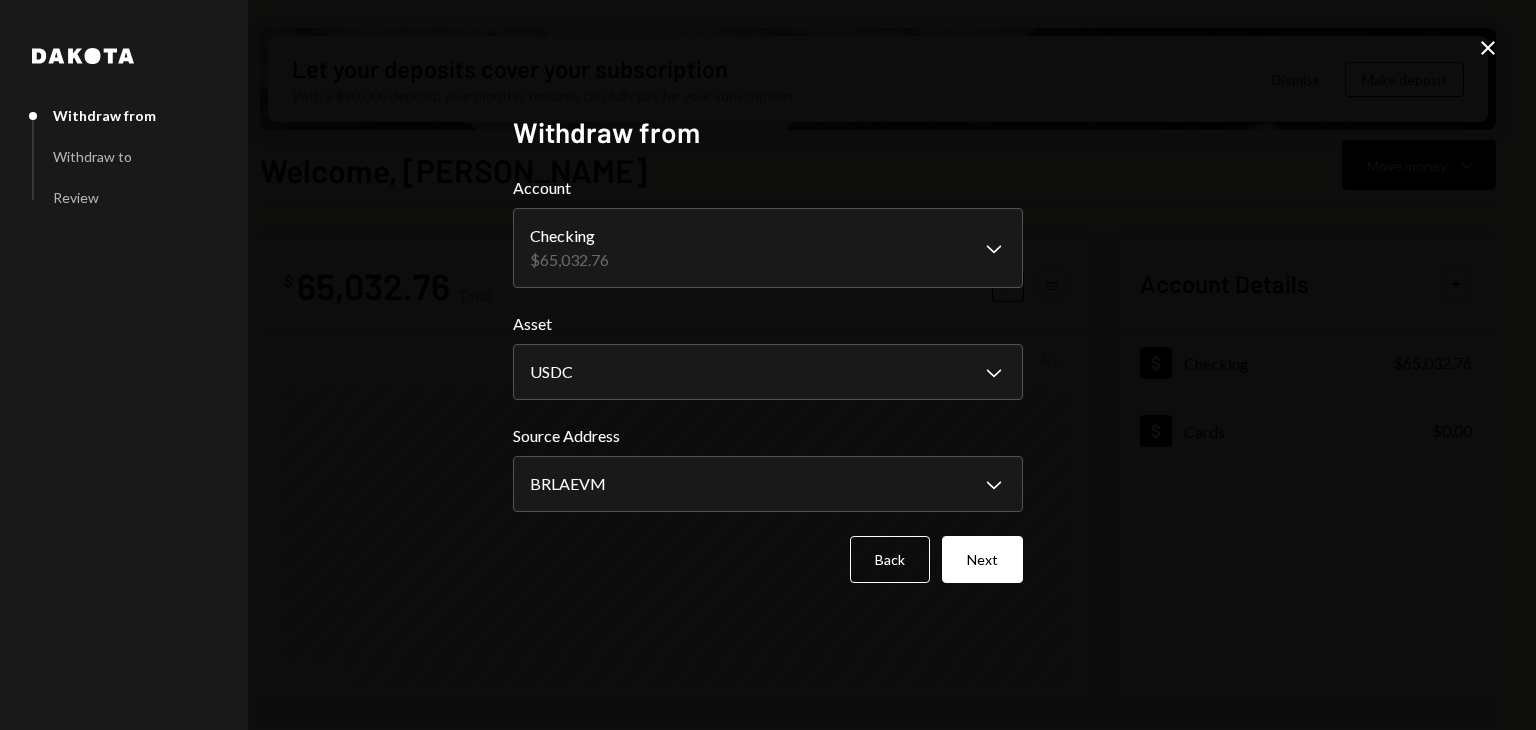 click on "**********" at bounding box center [768, 365] 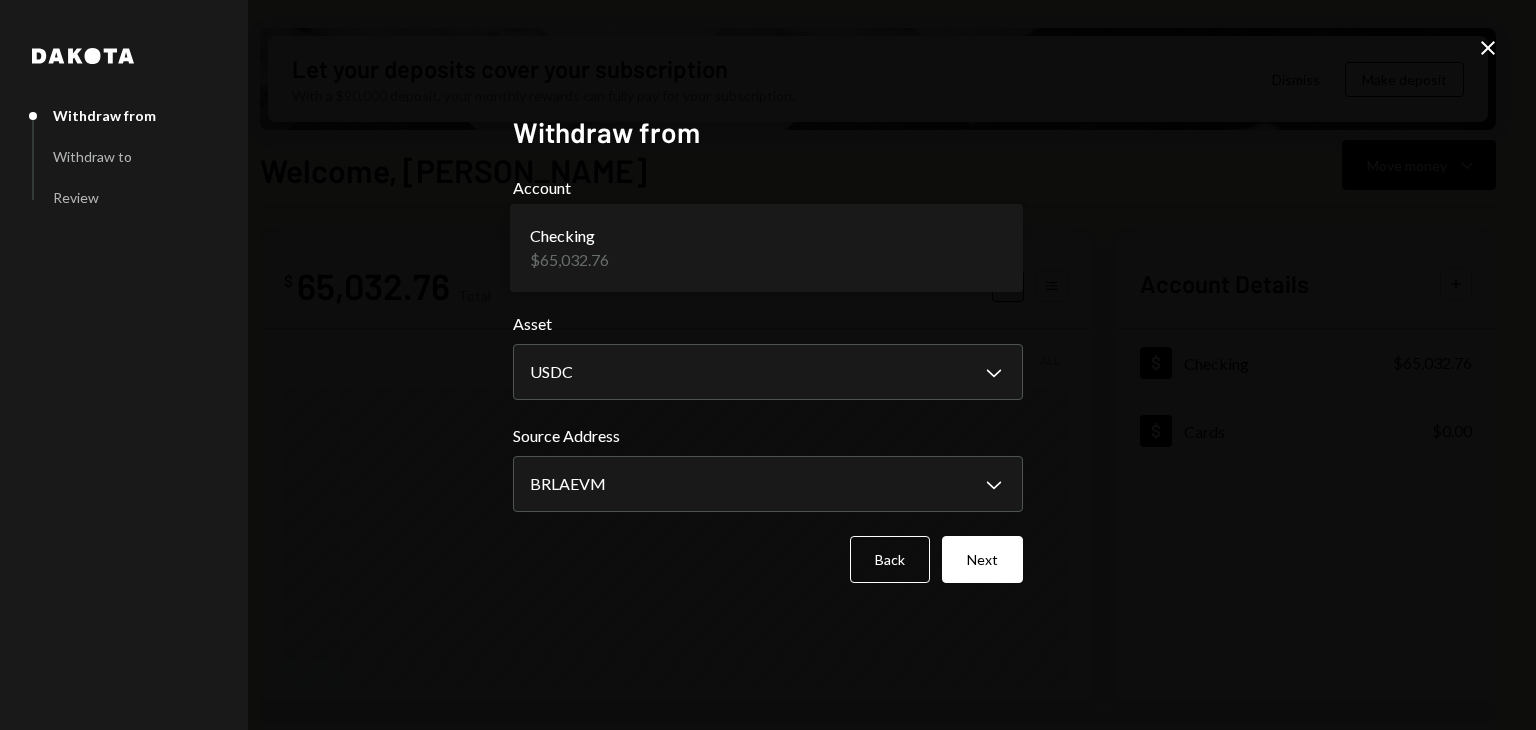 click on "B BRLA Digital Caret Down Home Home Inbox Inbox Activities Transactions Accounts Accounts Caret Down Checking $65,032.76 Cards $0.00 Dollar Rewards User Recipients Team Team Let your deposits cover your subscription With a $90,000 deposit, your monthly rewards can fully pay for your subscription. Dismiss Make deposit Welcome, Lucas Move money Caret Down $ 65,032.76 Total Graph Accounts 1W 1M 3M 1Y ALL Account Details Plus Dollar Checking $65,032.76 Dollar Cards $0.00 Recent Transactions View all Type Initiated By Initiated At Account Status Stablecoin Conversion $64,932.75 Lucas Rostworowski 07/07/25 3:52 PM Checking Review Right Arrow Bank Deposit $64,932.75 SINDRIA HOLDINGS LIMITED 07/07/25 1:02 PM Checking Completed Bank Payment $120,000.00 Lucas Rostworowski 07/02/25 4:23 PM Checking Completed Deposit 119,444  USDC 0xe780...b6e245 Copy 07/02/25 4:00 PM Checking Completed Deposit 0.0003  USDC 0x016c...68d98B Copy 07/02/25 7:35 AM Checking Completed Welcome, Lucas - Dakota Dakota Withdraw from Withdraw to" at bounding box center [768, 365] 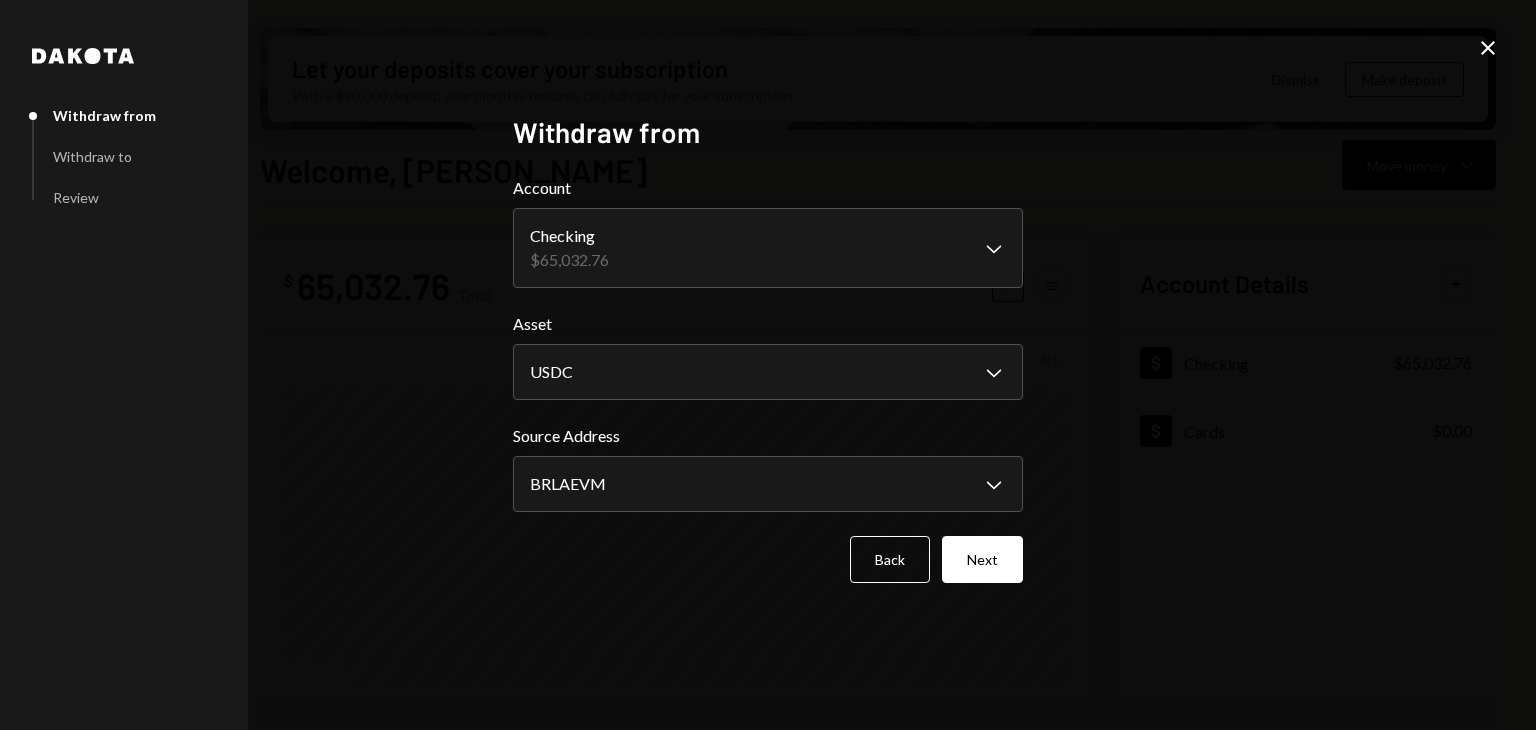 click on "Close" 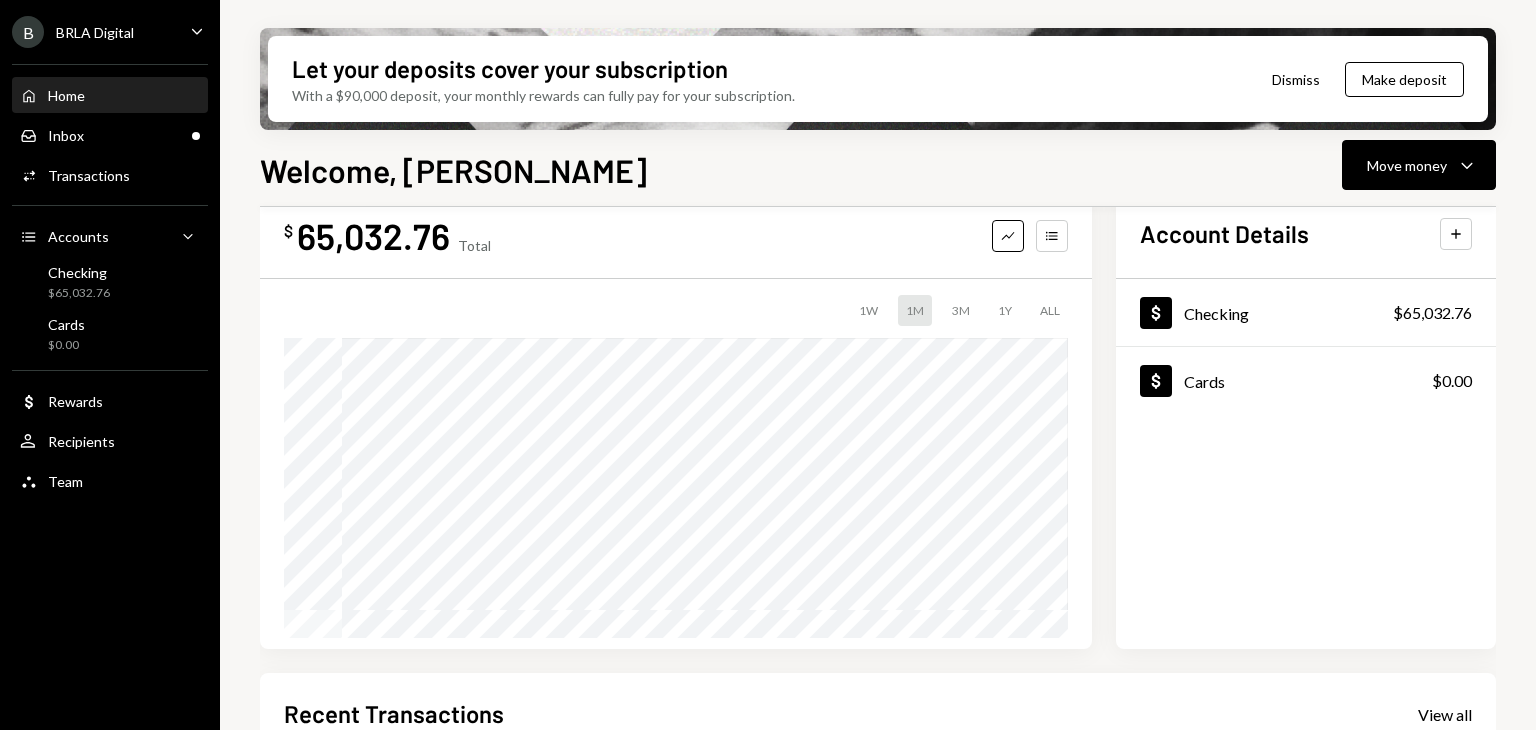 scroll, scrollTop: 0, scrollLeft: 0, axis: both 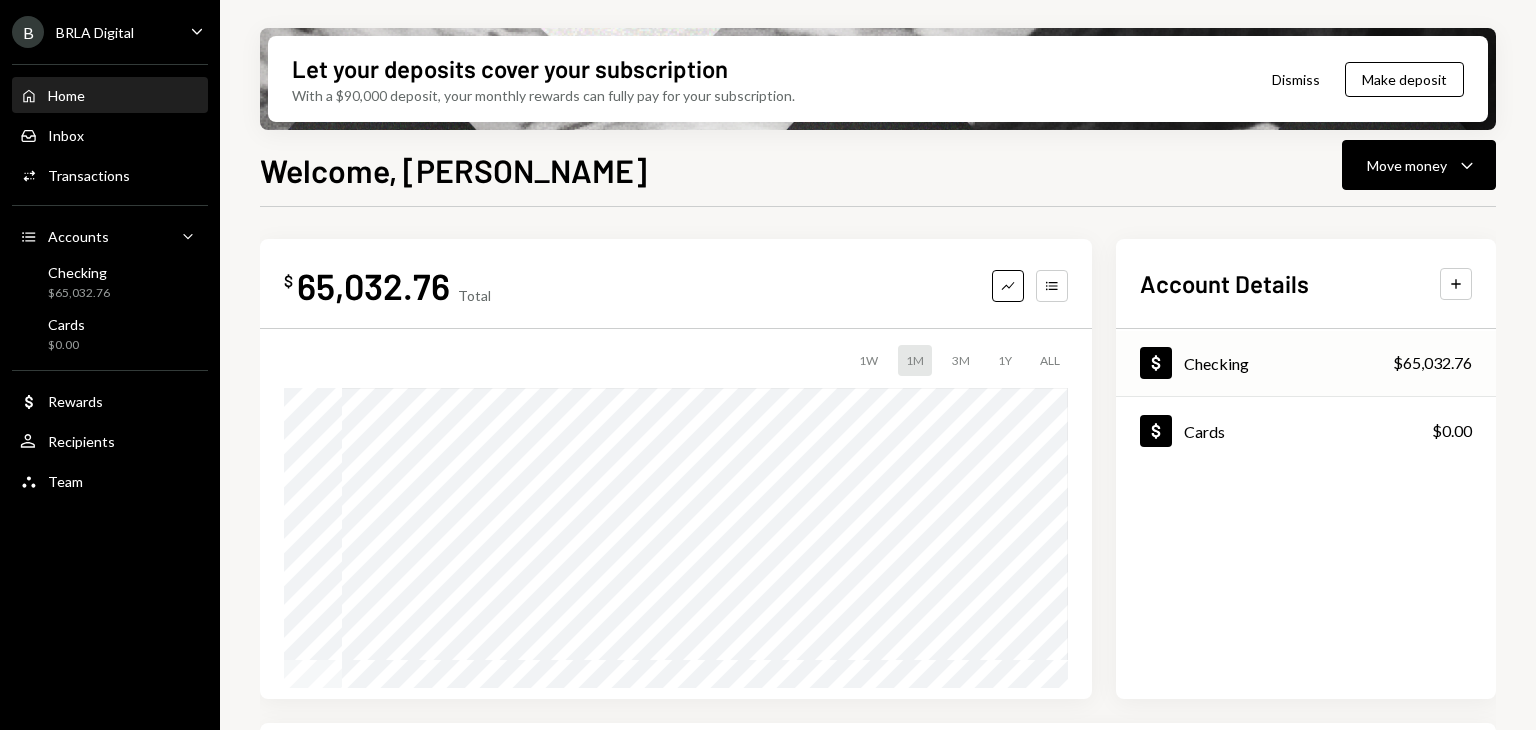 click on "Dollar Checking" at bounding box center [1194, 363] 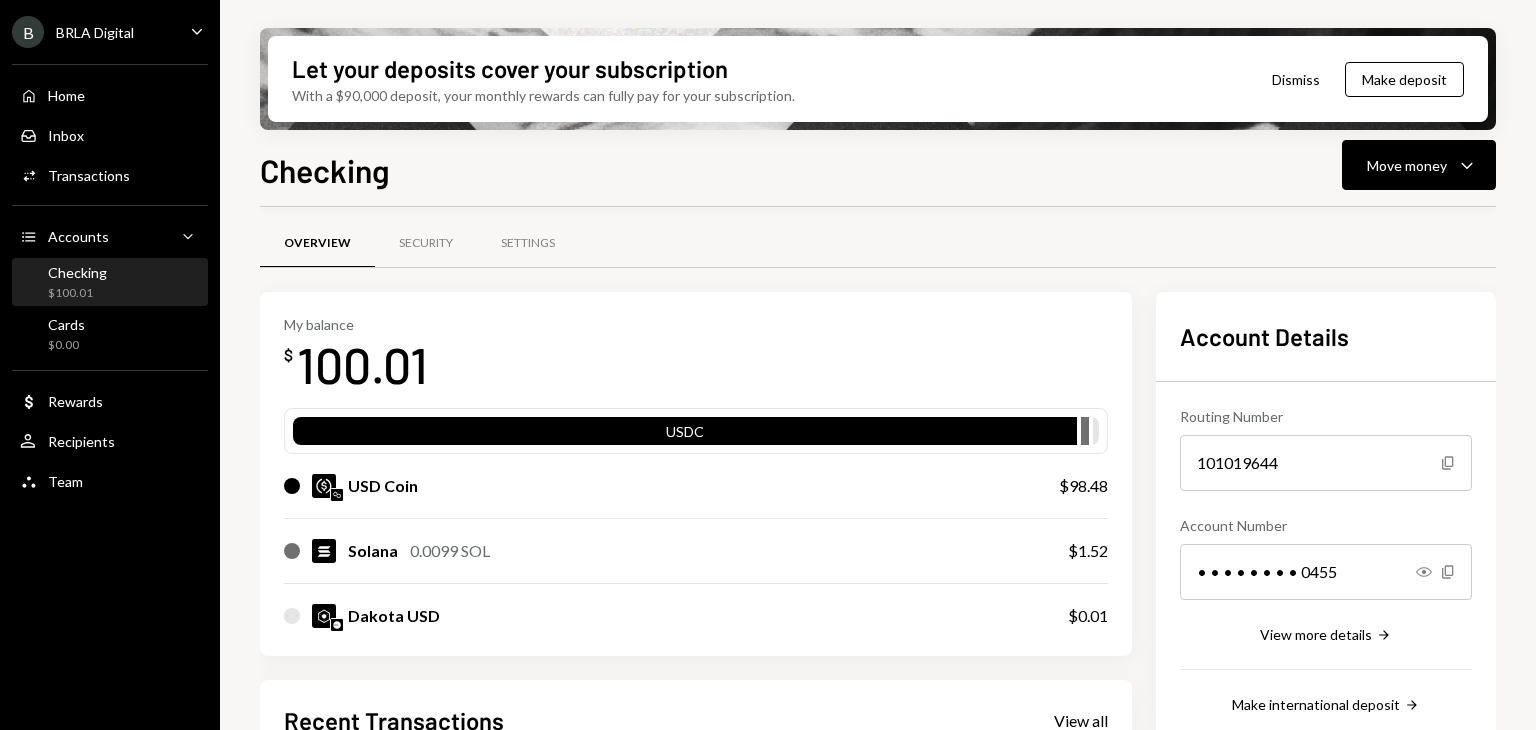 scroll, scrollTop: 0, scrollLeft: 0, axis: both 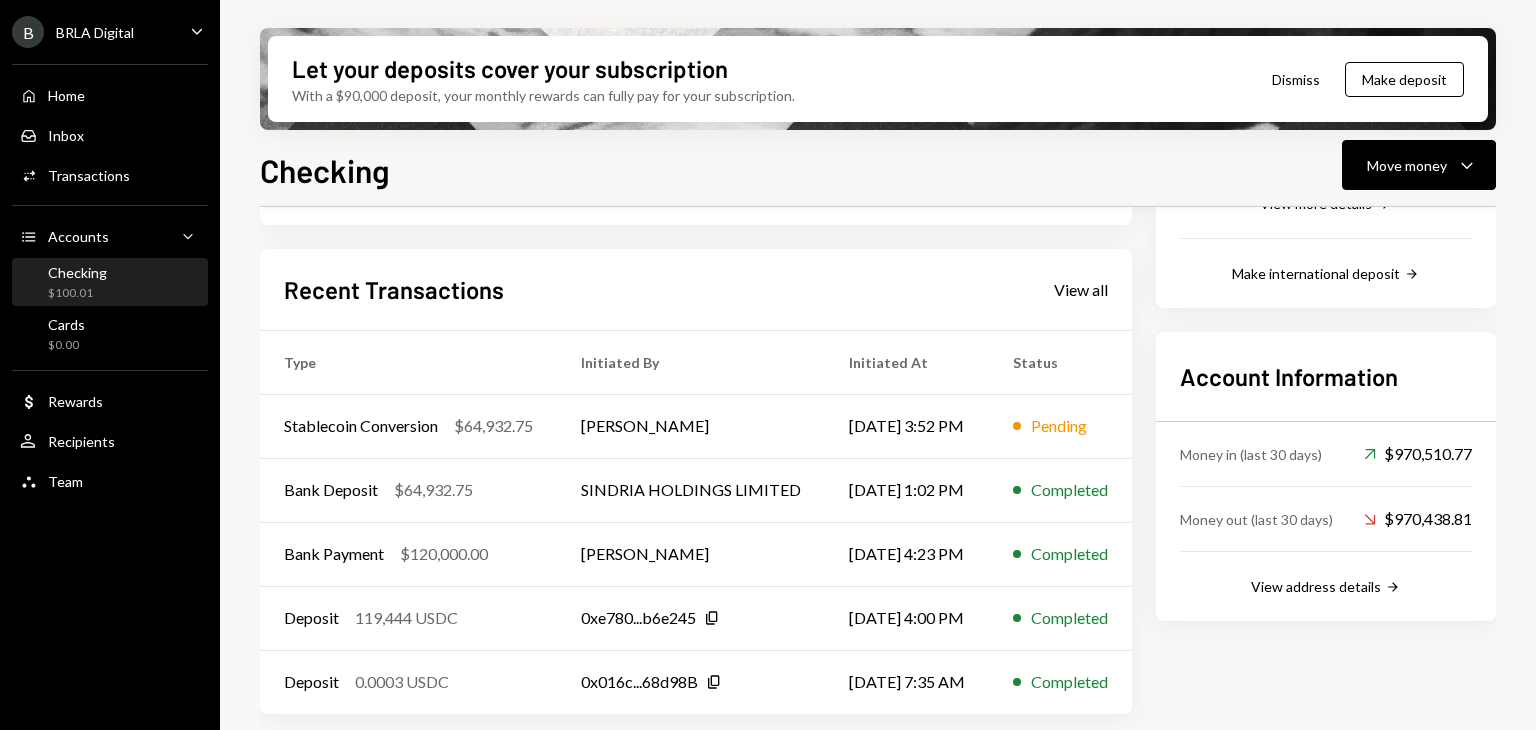 click on "My balance $ 100.01 USDC USD Coin $98.48 Solana 0.0099  SOL $1.52 Dakota USD $0.01 Recent Transactions View all Type Initiated By Initiated At Status Stablecoin Conversion $64,932.75 [PERSON_NAME] [DATE] 3:52 PM Pending Bank Deposit $64,932.75 SINDRIA HOLDINGS LIMITED [DATE] 1:02 PM Completed Bank Payment $120,000.00 [PERSON_NAME] [DATE] 4:23 PM Completed Deposit 119,444  USDC 0xe780...b6e245 Copy [DATE] 4:00 PM Completed Deposit 0.0003  USDC 0x016c...68d98B Copy [DATE] 7:35 AM Completed Account Details Routing Number [FINANCIAL_ID] Copy Account Number • • • • • • • •  0455 Show Copy View more details Right Arrow Make international deposit Right Arrow Account Information Money in (last 30 days) Up Right Arrow $970,510.77 Money out (last 30 days) Down Right Arrow $970,438.81 View address details Right Arrow" at bounding box center [878, 287] 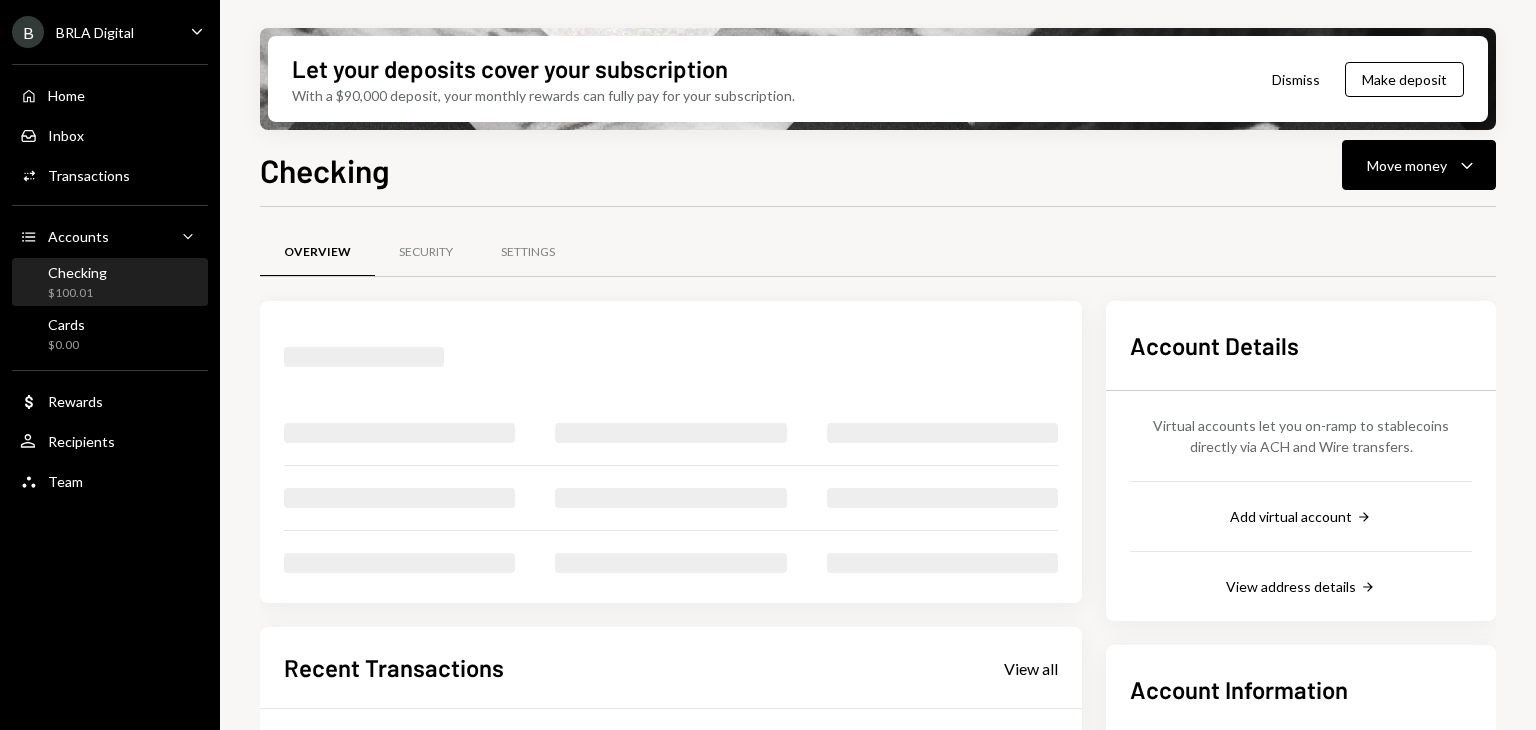 scroll, scrollTop: 0, scrollLeft: 0, axis: both 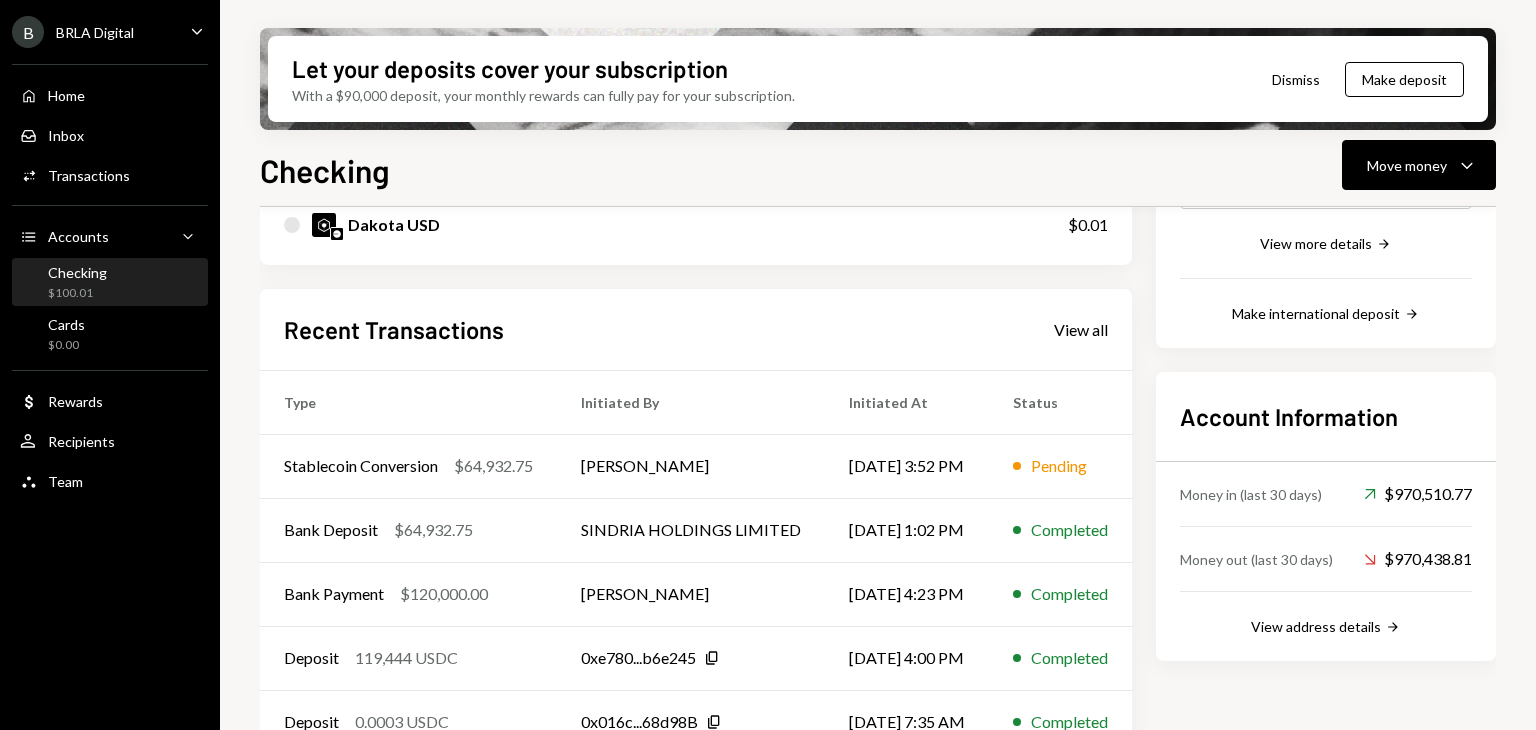 click on "Recent Transactions View all Type Initiated By Initiated At Status Stablecoin Conversion $64,932.75 Lucas Rostworowski 07/07/25 3:52 PM Pending Bank Deposit $64,932.75 SINDRIA HOLDINGS LIMITED 07/07/25 1:02 PM Completed Bank Payment $120,000.00 Lucas Rostworowski 07/02/25 4:23 PM Completed Deposit 119,444  USDC 0xe780...b6e245 Copy 07/02/25 4:00 PM Completed Deposit 0.0003  USDC 0x016c...68d98B Copy 07/02/25 7:35 AM Completed" at bounding box center (696, 522) 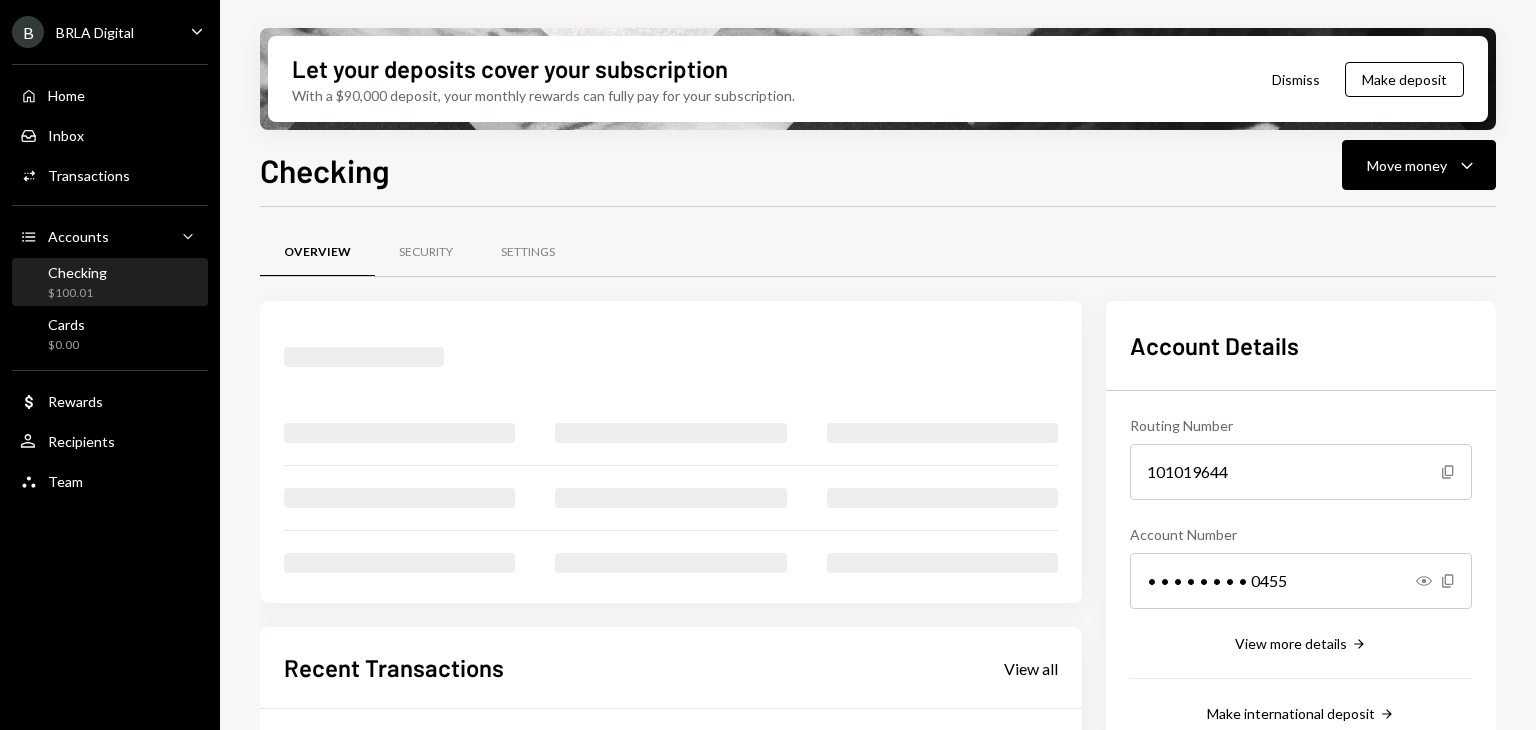 scroll, scrollTop: 0, scrollLeft: 0, axis: both 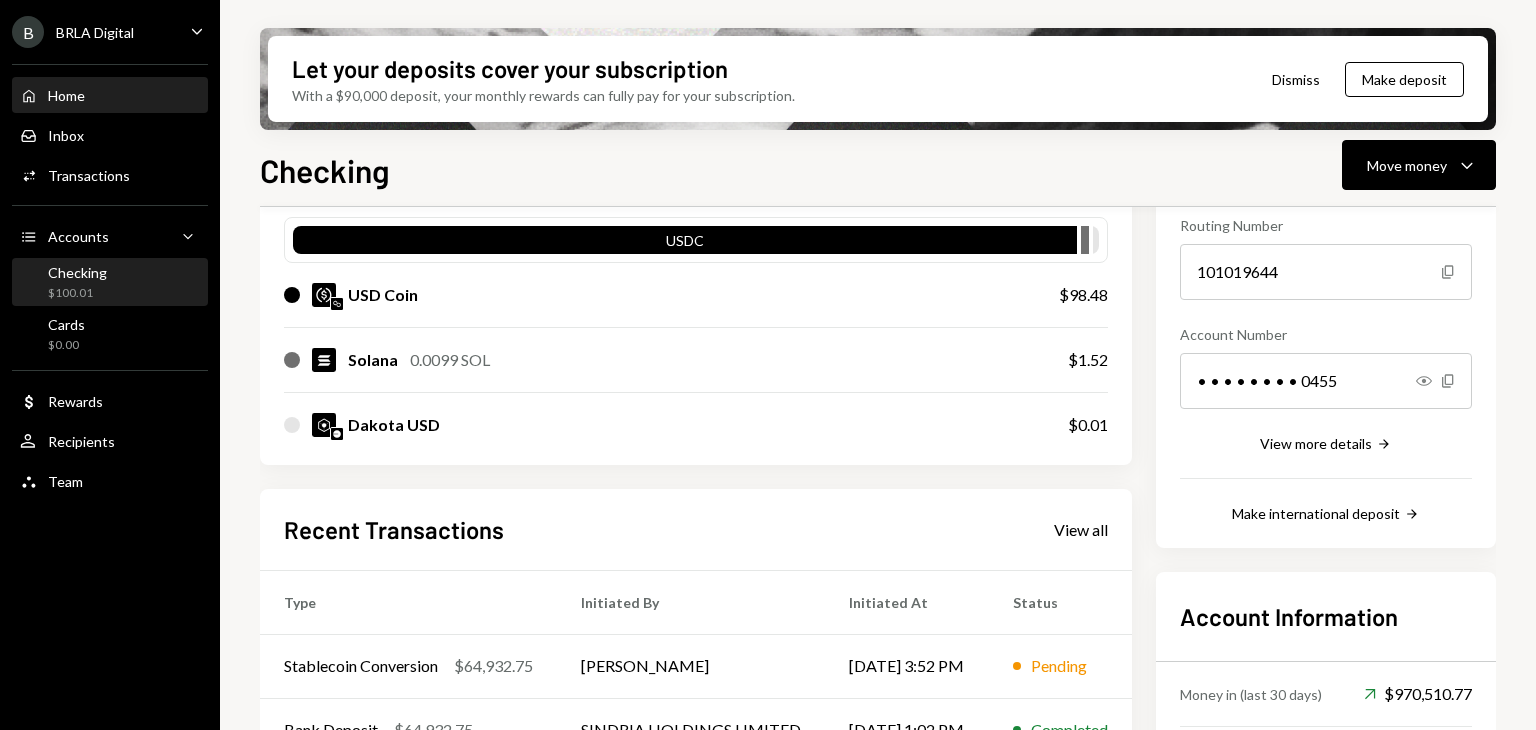 click on "Home Home" at bounding box center [110, 96] 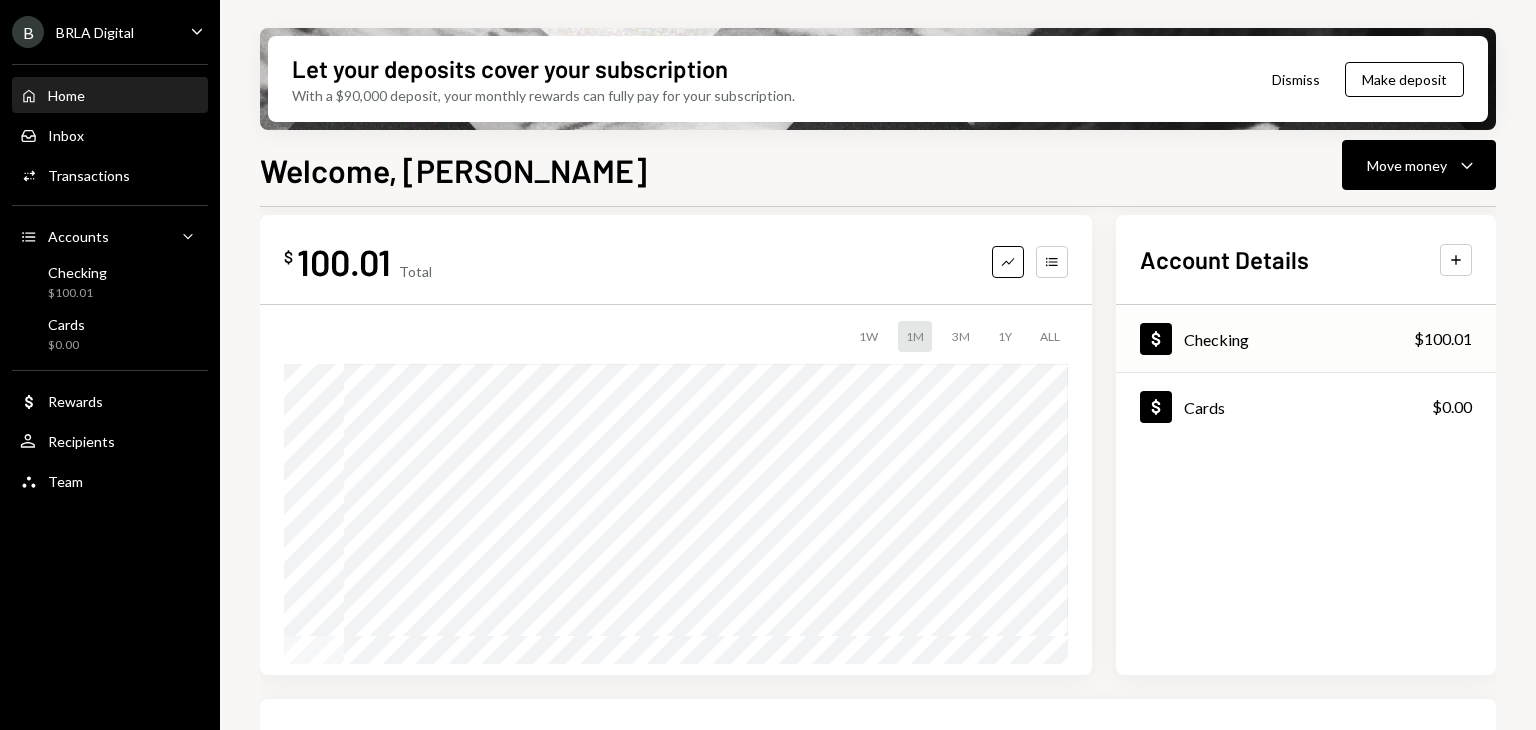 scroll, scrollTop: 0, scrollLeft: 0, axis: both 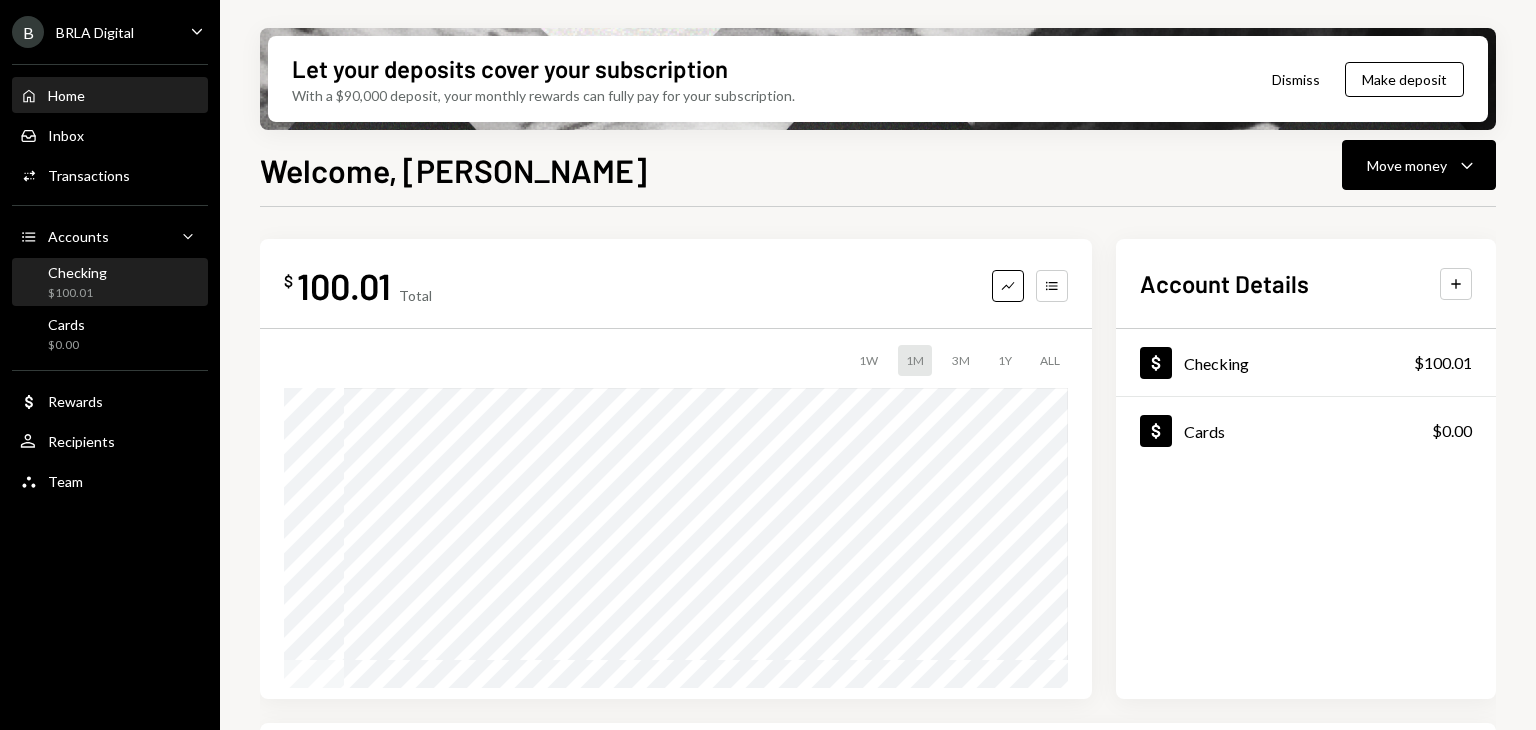 click on "Checking $100.01" at bounding box center (110, 283) 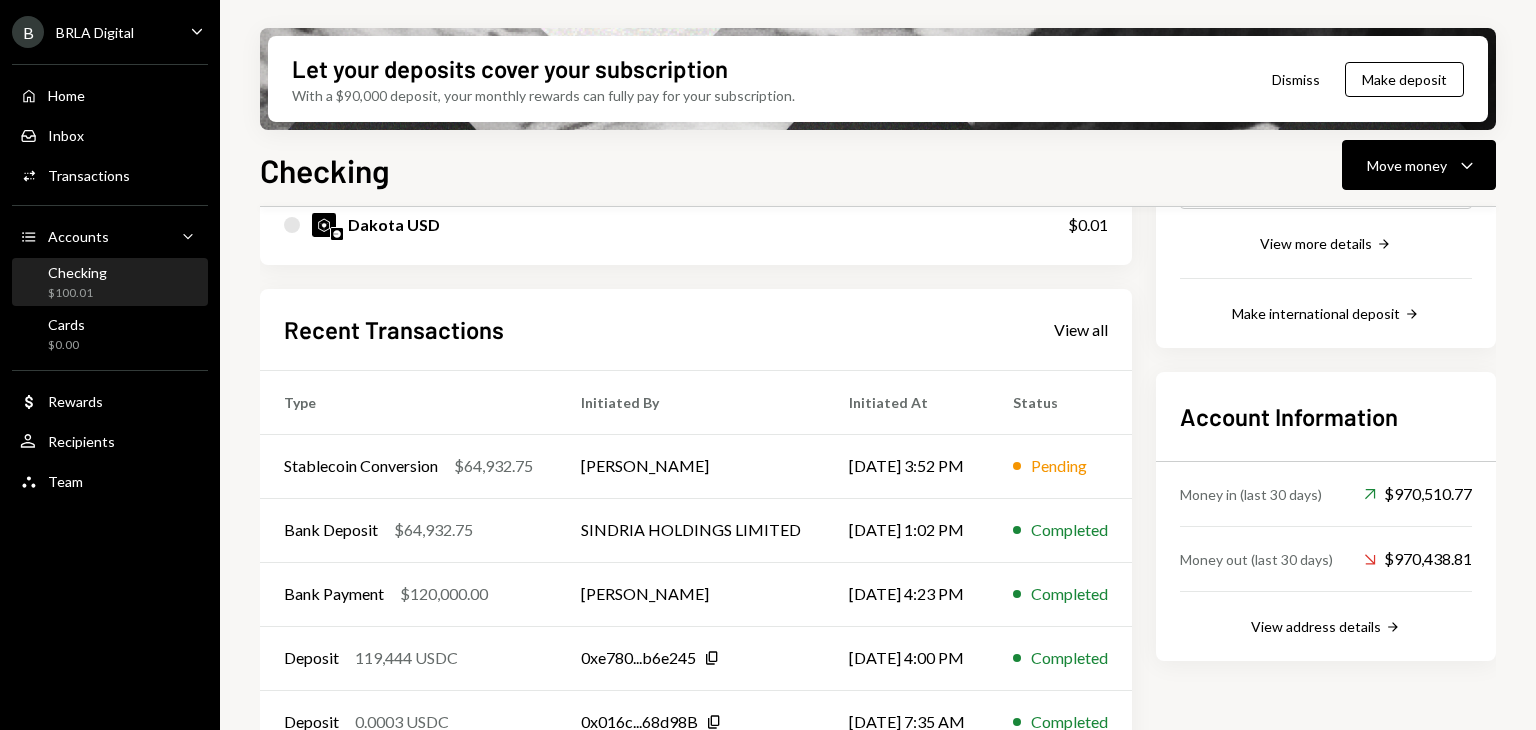 scroll, scrollTop: 0, scrollLeft: 0, axis: both 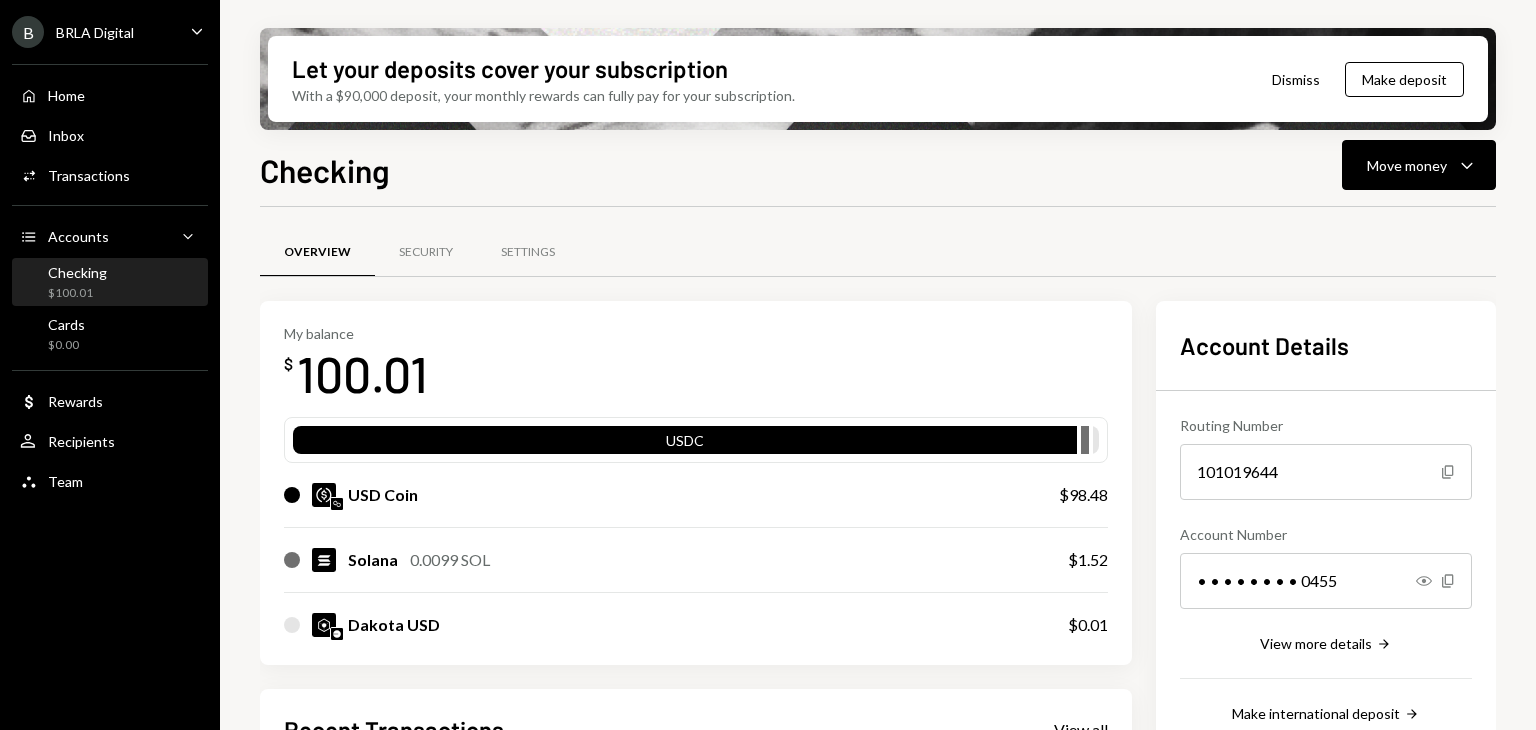 click on "Home Home Inbox Inbox Activities Transactions Accounts Accounts Caret Down Checking $100.01 Cards $0.00 Dollar Rewards User Recipients Team Team" at bounding box center [110, 277] 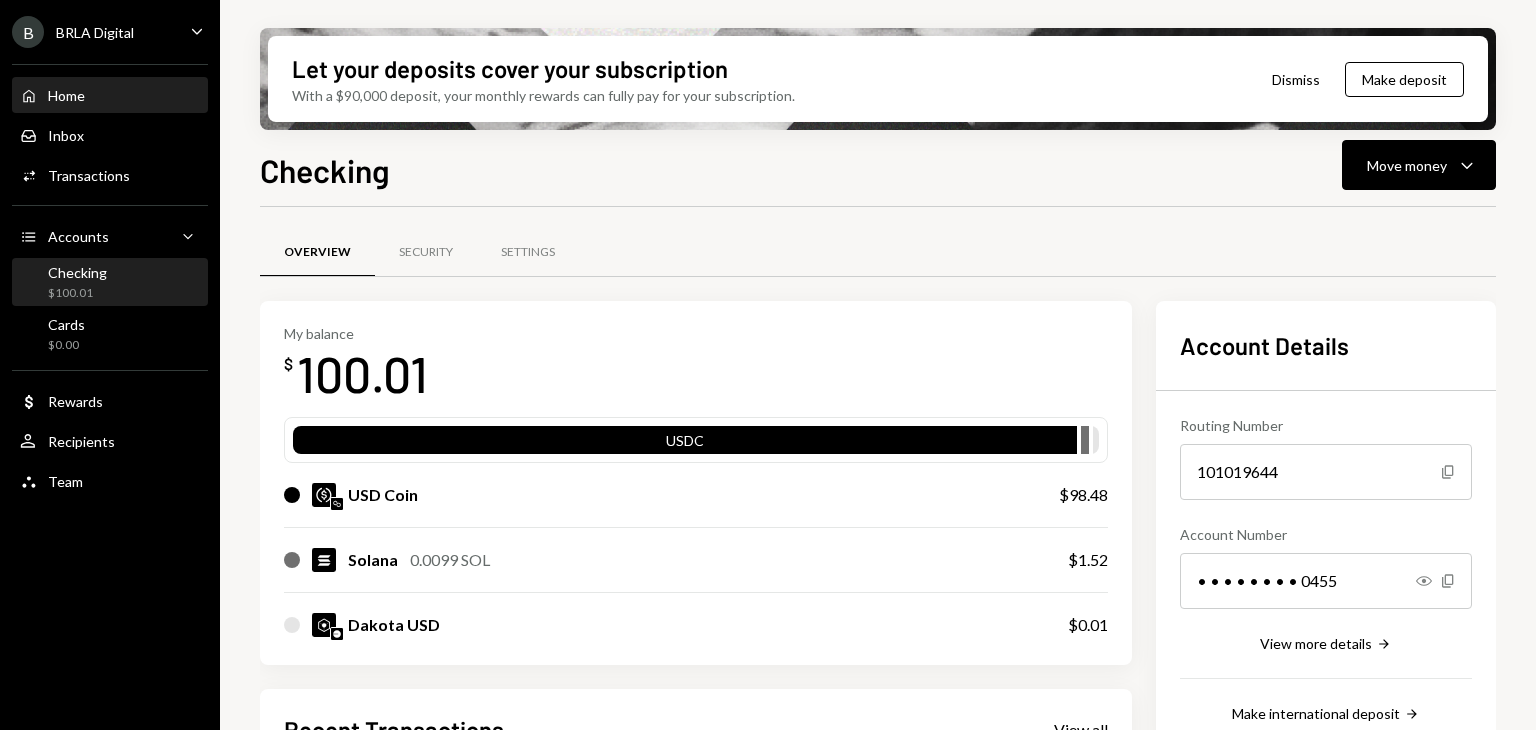 click on "Home Home" at bounding box center (110, 96) 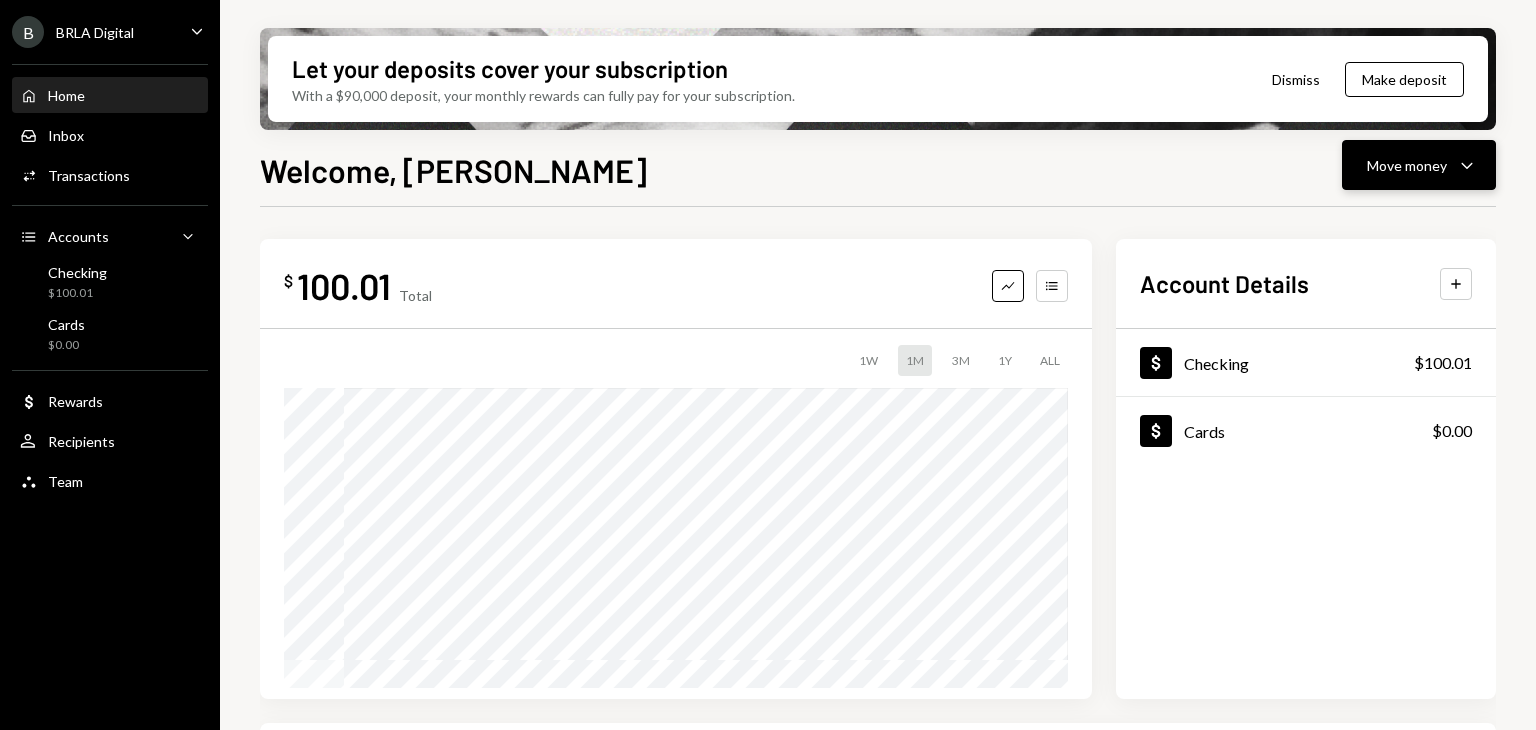 click on "Move money" at bounding box center [1407, 165] 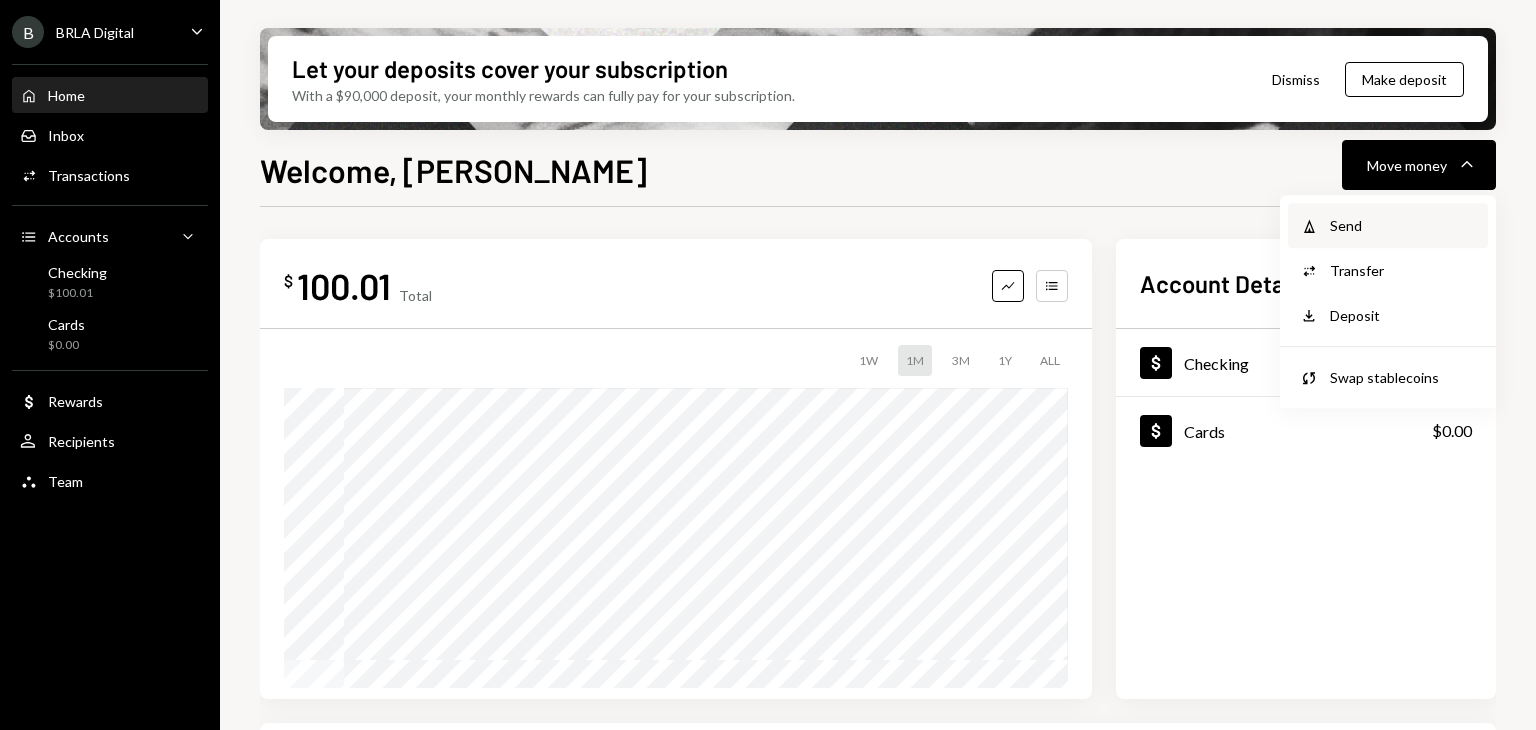click on "Send" at bounding box center (1403, 225) 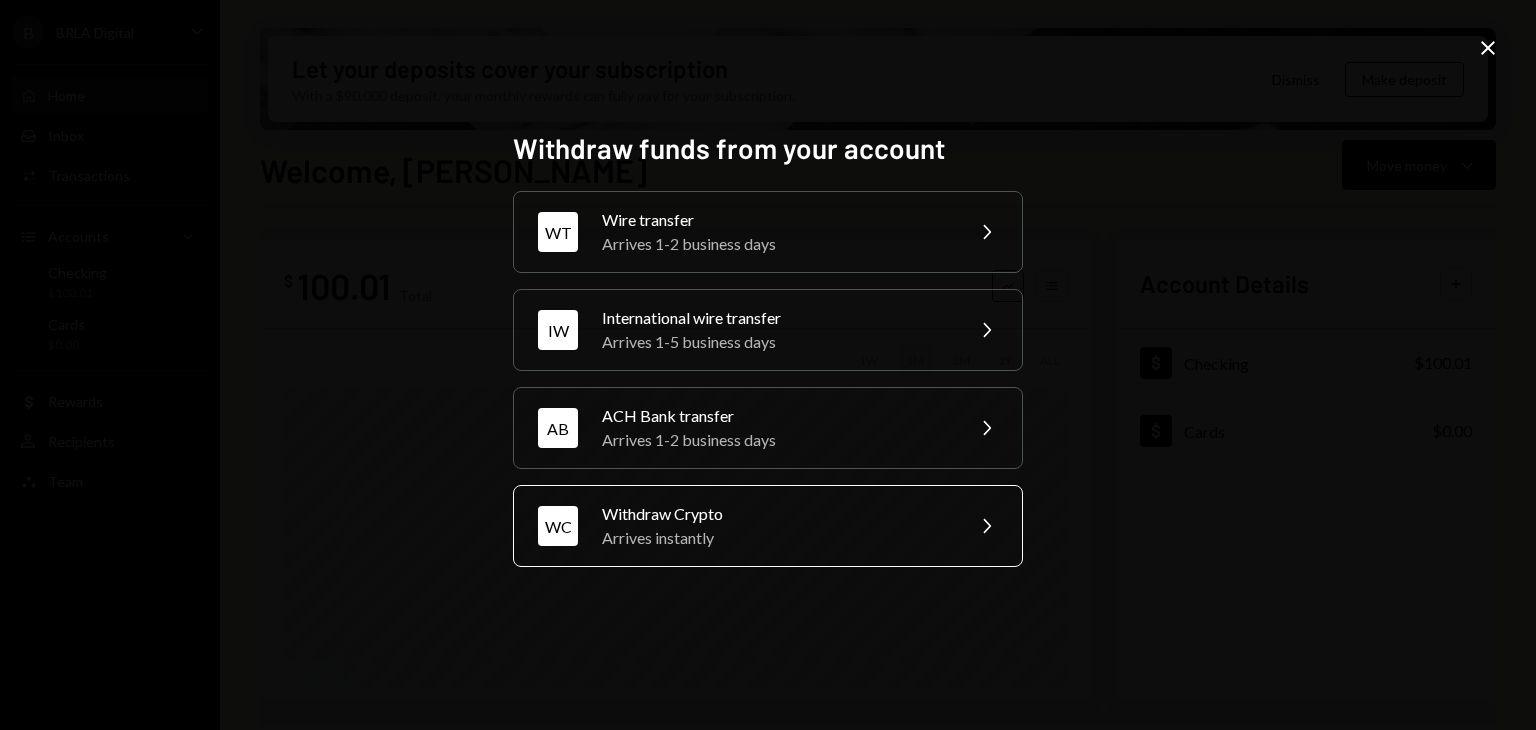 click on "Arrives instantly" at bounding box center (776, 538) 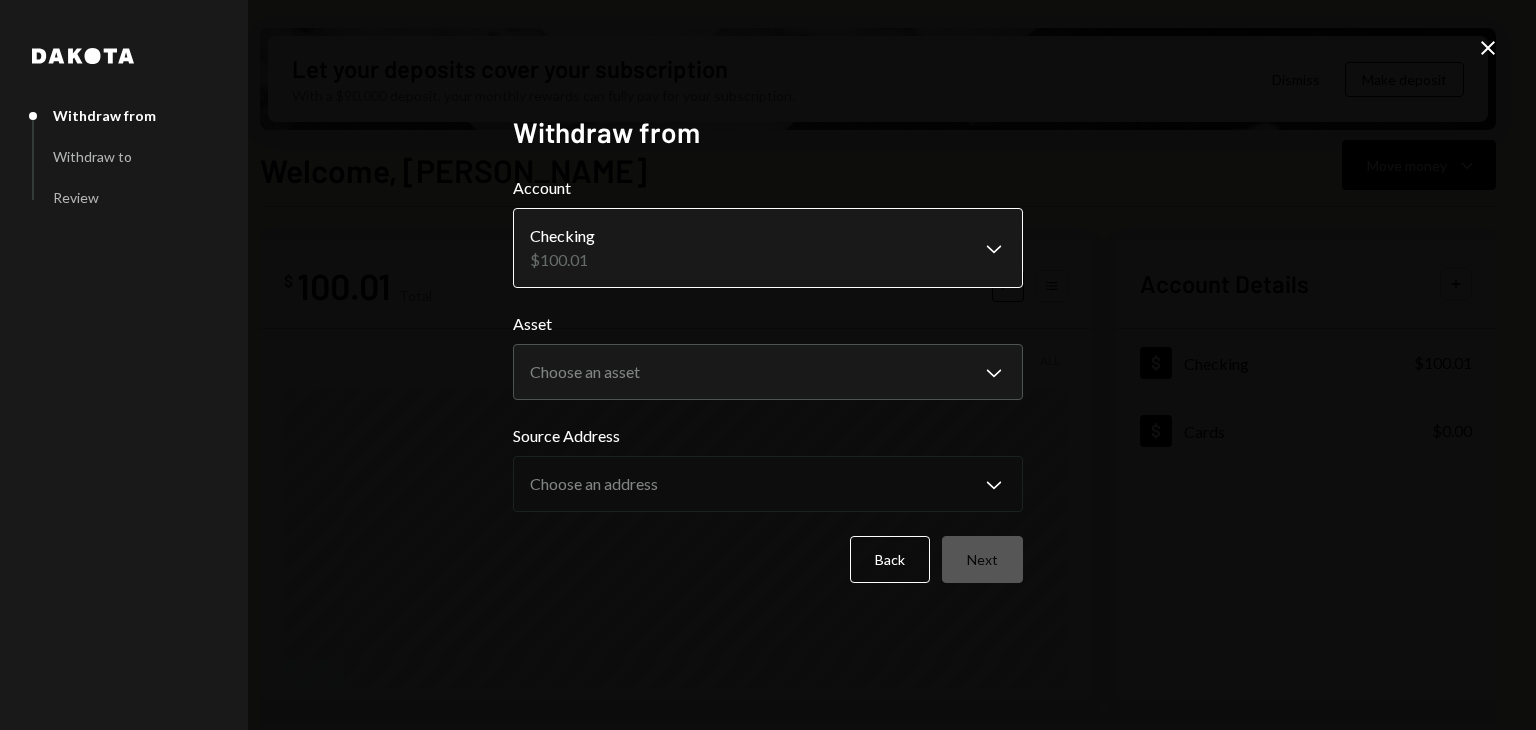 click on "B BRLA Digital Caret Down Home Home Inbox Inbox Activities Transactions Accounts Accounts Caret Down Checking $100.01 Cards $0.00 Dollar Rewards User Recipients Team Team Let your deposits cover your subscription With a $90,000 deposit, your monthly rewards can fully pay for your subscription. Dismiss Make deposit Welcome, Lucas Move money Caret Down $ 100.01 Total Graph Accounts 1W 1M 3M 1Y ALL Account Details Plus Dollar Checking $100.01 Dollar Cards $0.00 Recent Transactions View all Type Initiated By Initiated At Account Status Stablecoin Conversion $64,932.75 Lucas Rostworowski 07/07/25 3:52 PM Checking Pending Bank Deposit $64,932.75 SINDRIA HOLDINGS LIMITED 07/07/25 1:02 PM Checking Completed Bank Payment $120,000.00 Lucas Rostworowski 07/02/25 4:23 PM Checking Completed Deposit 119,444  USDC 0xe780...b6e245 Copy 07/02/25 4:00 PM Checking Completed Deposit 0.0003  USDC 0x016c...68d98B Copy 07/02/25 7:35 AM Checking Completed Welcome, Lucas - Dakota Dakota Withdraw from Withdraw to Review Withdraw from" at bounding box center (768, 365) 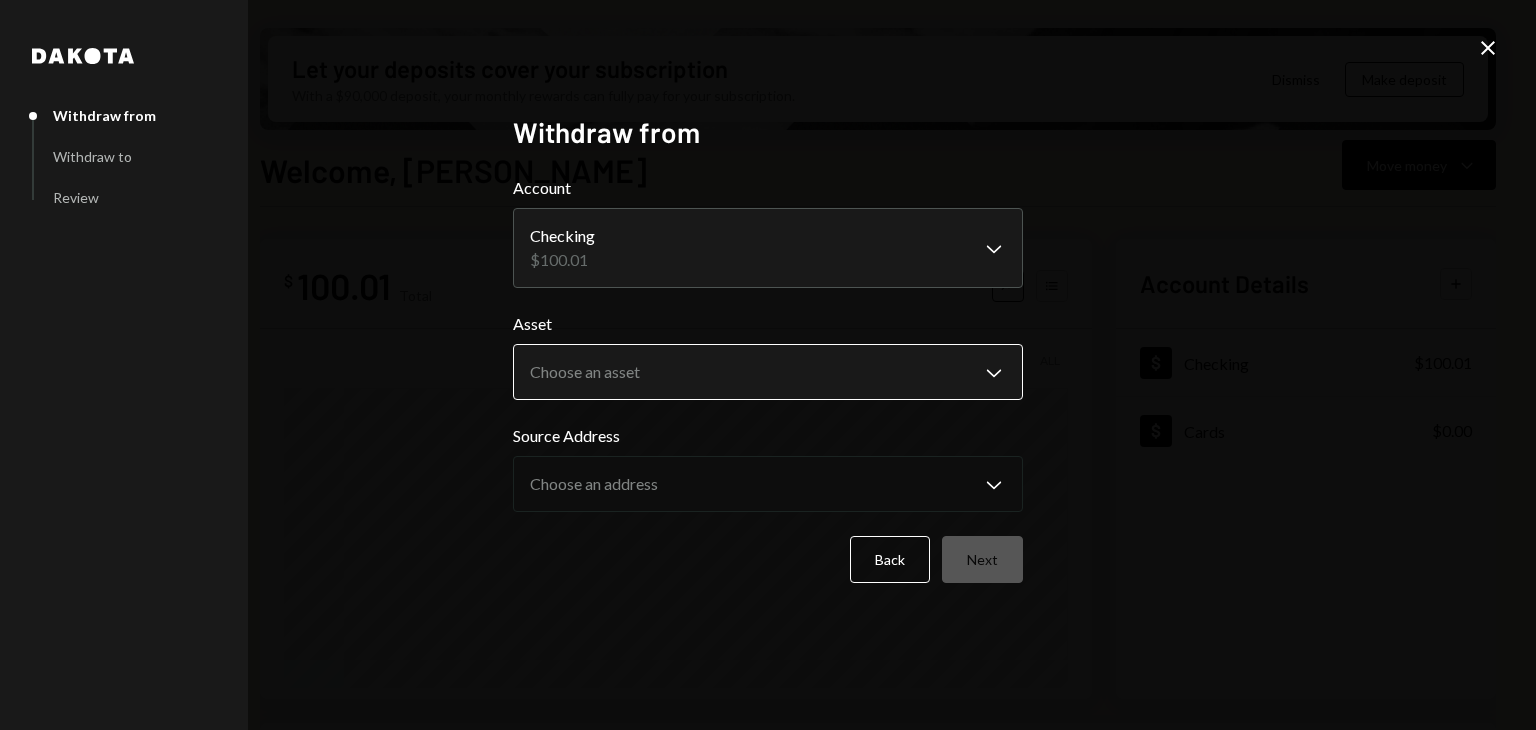 click on "B BRLA Digital Caret Down Home Home Inbox Inbox Activities Transactions Accounts Accounts Caret Down Checking $100.01 Cards $0.00 Dollar Rewards User Recipients Team Team Let your deposits cover your subscription With a $90,000 deposit, your monthly rewards can fully pay for your subscription. Dismiss Make deposit Welcome, Lucas Move money Caret Down $ 100.01 Total Graph Accounts 1W 1M 3M 1Y ALL Account Details Plus Dollar Checking $100.01 Dollar Cards $0.00 Recent Transactions View all Type Initiated By Initiated At Account Status Stablecoin Conversion $64,932.75 Lucas Rostworowski 07/07/25 3:52 PM Checking Pending Bank Deposit $64,932.75 SINDRIA HOLDINGS LIMITED 07/07/25 1:02 PM Checking Completed Bank Payment $120,000.00 Lucas Rostworowski 07/02/25 4:23 PM Checking Completed Deposit 119,444  USDC 0xe780...b6e245 Copy 07/02/25 4:00 PM Checking Completed Deposit 0.0003  USDC 0x016c...68d98B Copy 07/02/25 7:35 AM Checking Completed Welcome, Lucas - Dakota Dakota Withdraw from Withdraw to Review Withdraw from" at bounding box center [768, 365] 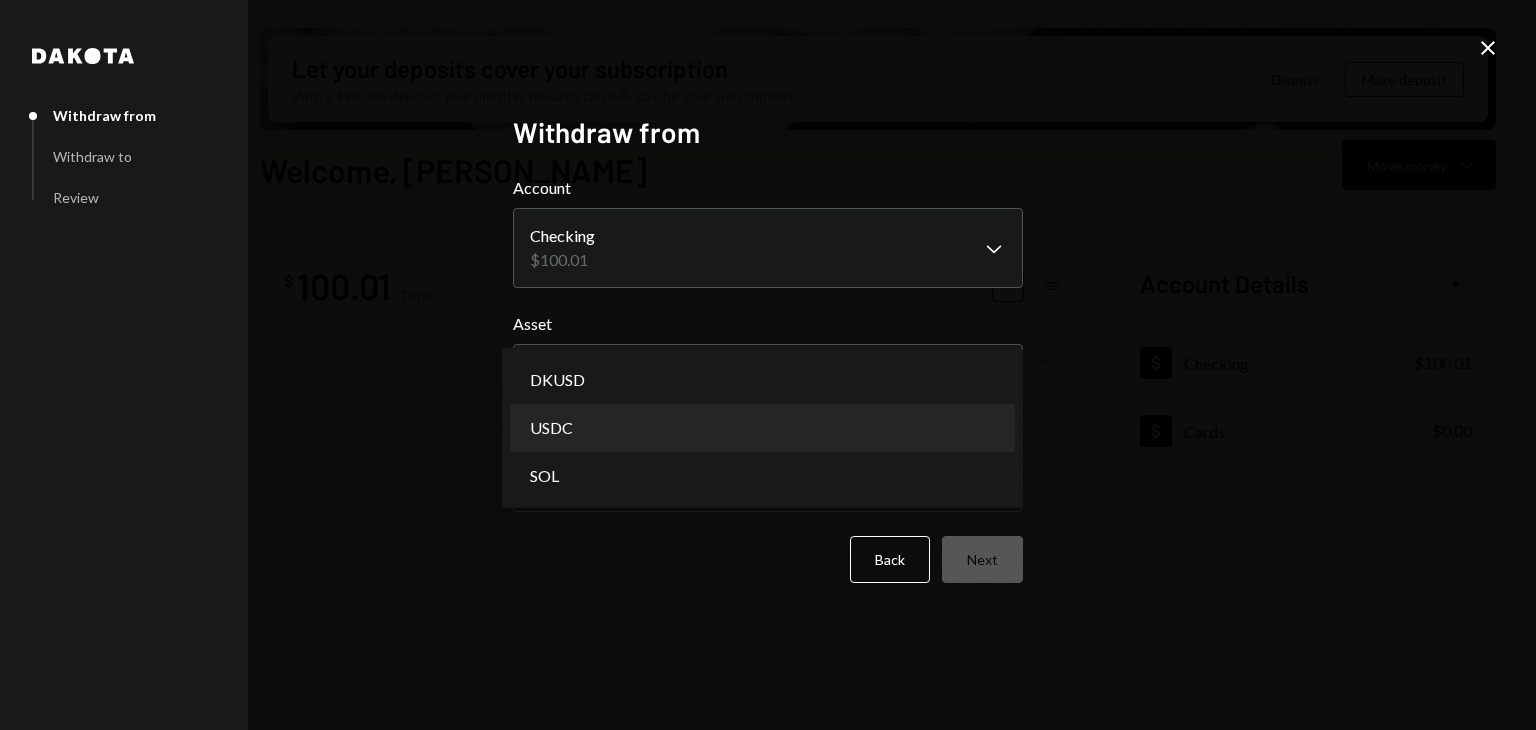 select on "****" 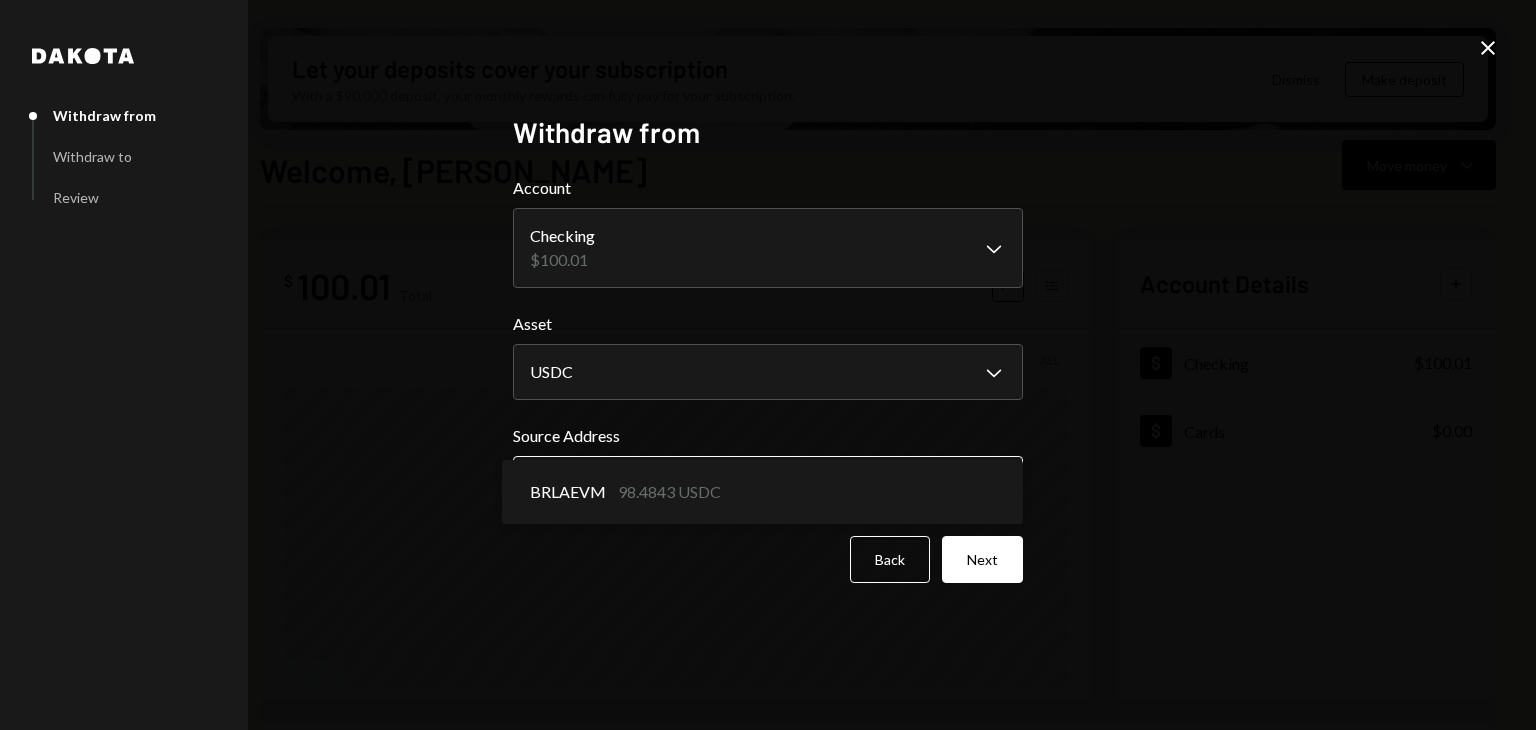 click on "B BRLA Digital Caret Down Home Home Inbox Inbox Activities Transactions Accounts Accounts Caret Down Checking $100.01 Cards $0.00 Dollar Rewards User Recipients Team Team Let your deposits cover your subscription With a $90,000 deposit, your monthly rewards can fully pay for your subscription. Dismiss Make deposit Welcome, Lucas Move money Caret Down $ 100.01 Total Graph Accounts 1W 1M 3M 1Y ALL Account Details Plus Dollar Checking $100.01 Dollar Cards $0.00 Recent Transactions View all Type Initiated By Initiated At Account Status Stablecoin Conversion $64,932.75 Lucas Rostworowski 07/07/25 3:52 PM Checking Pending Bank Deposit $64,932.75 SINDRIA HOLDINGS LIMITED 07/07/25 1:02 PM Checking Completed Bank Payment $120,000.00 Lucas Rostworowski 07/02/25 4:23 PM Checking Completed Deposit 119,444  USDC 0xe780...b6e245 Copy 07/02/25 4:00 PM Checking Completed Deposit 0.0003  USDC 0x016c...68d98B Copy 07/02/25 7:35 AM Checking Completed Welcome, Lucas - Dakota Dakota Withdraw from Withdraw to Review Withdraw from" at bounding box center [768, 365] 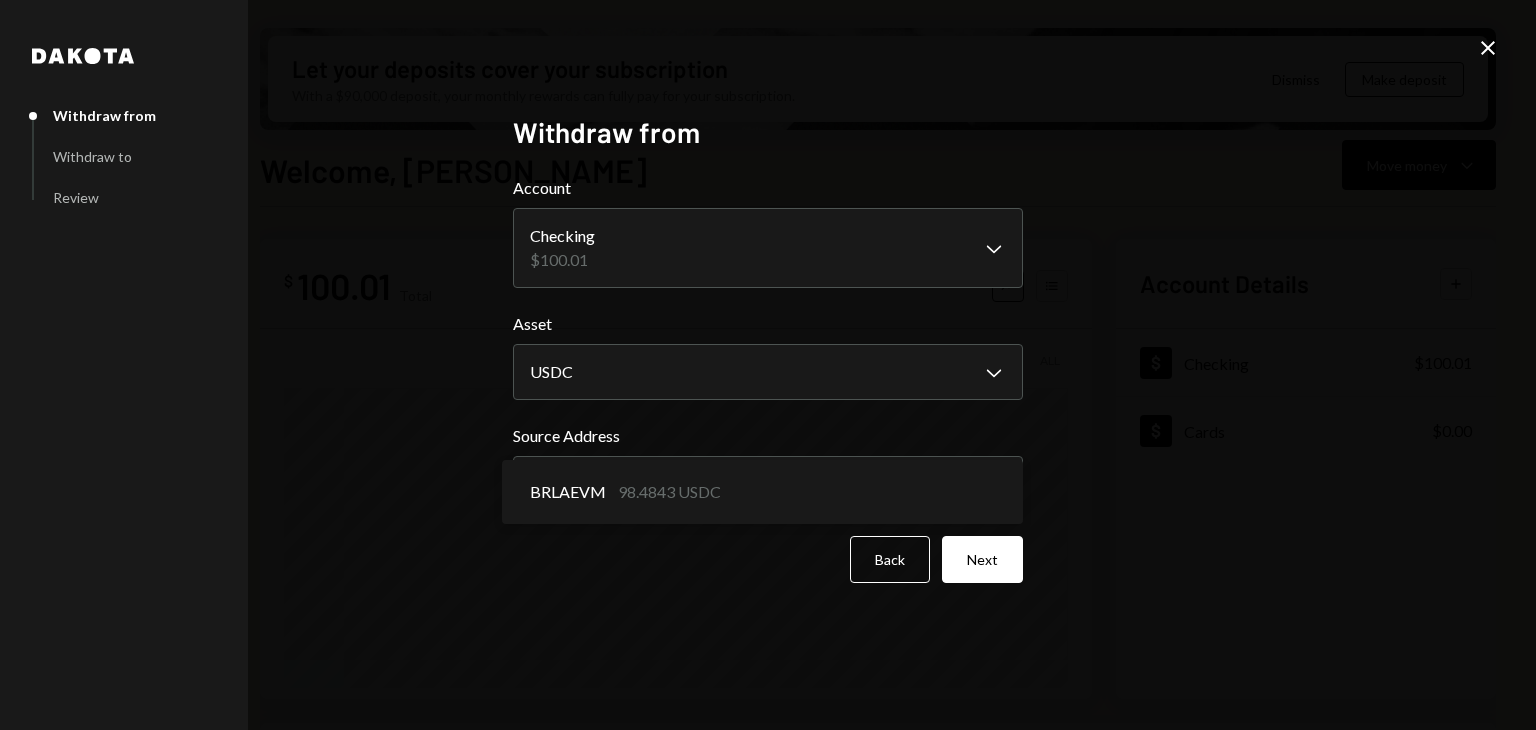 click on "B BRLA Digital Caret Down Home Home Inbox Inbox Activities Transactions Accounts Accounts Caret Down Checking $100.01 Cards $0.00 Dollar Rewards User Recipients Team Team Let your deposits cover your subscription With a $90,000 deposit, your monthly rewards can fully pay for your subscription. Dismiss Make deposit Welcome, Lucas Move money Caret Down $ 100.01 Total Graph Accounts 1W 1M 3M 1Y ALL Account Details Plus Dollar Checking $100.01 Dollar Cards $0.00 Recent Transactions View all Type Initiated By Initiated At Account Status Stablecoin Conversion $64,932.75 Lucas Rostworowski 07/07/25 3:52 PM Checking Pending Bank Deposit $64,932.75 SINDRIA HOLDINGS LIMITED 07/07/25 1:02 PM Checking Completed Bank Payment $120,000.00 Lucas Rostworowski 07/02/25 4:23 PM Checking Completed Deposit 119,444  USDC 0xe780...b6e245 Copy 07/02/25 4:00 PM Checking Completed Deposit 0.0003  USDC 0x016c...68d98B Copy 07/02/25 7:35 AM Checking Completed Welcome, Lucas - Dakota Dakota Withdraw from Withdraw to Review Withdraw from" at bounding box center [768, 365] 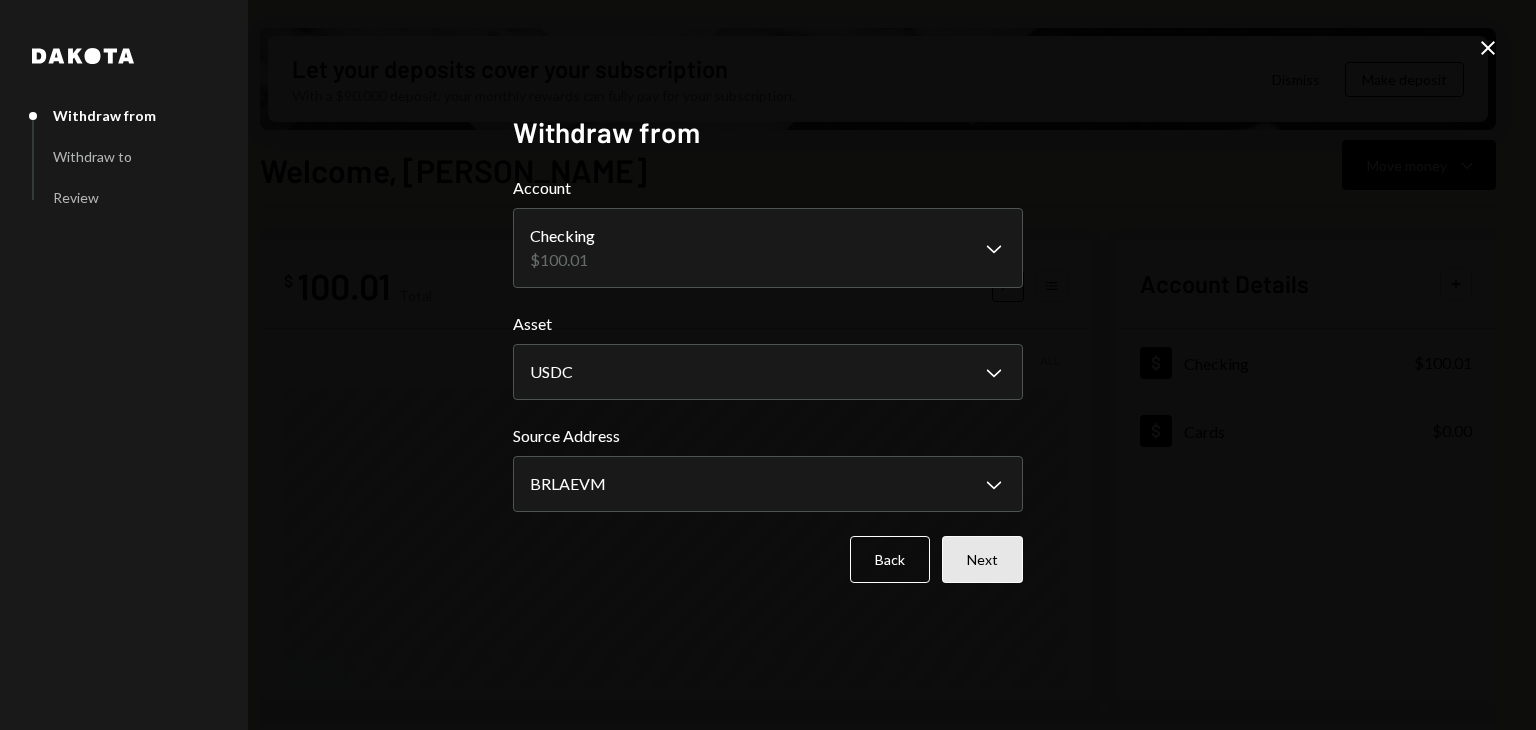 click on "Next" at bounding box center (982, 559) 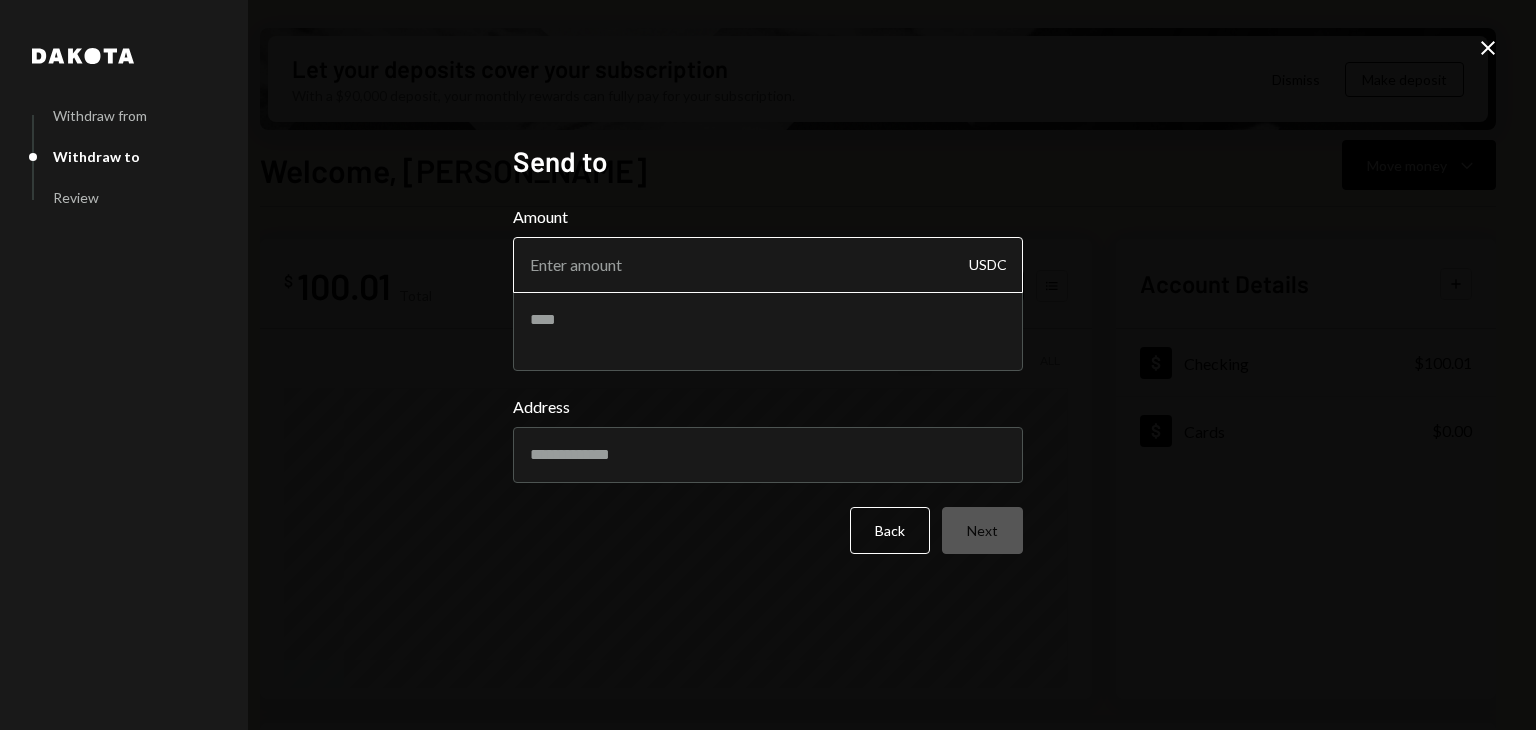 click on "Amount" at bounding box center (768, 265) 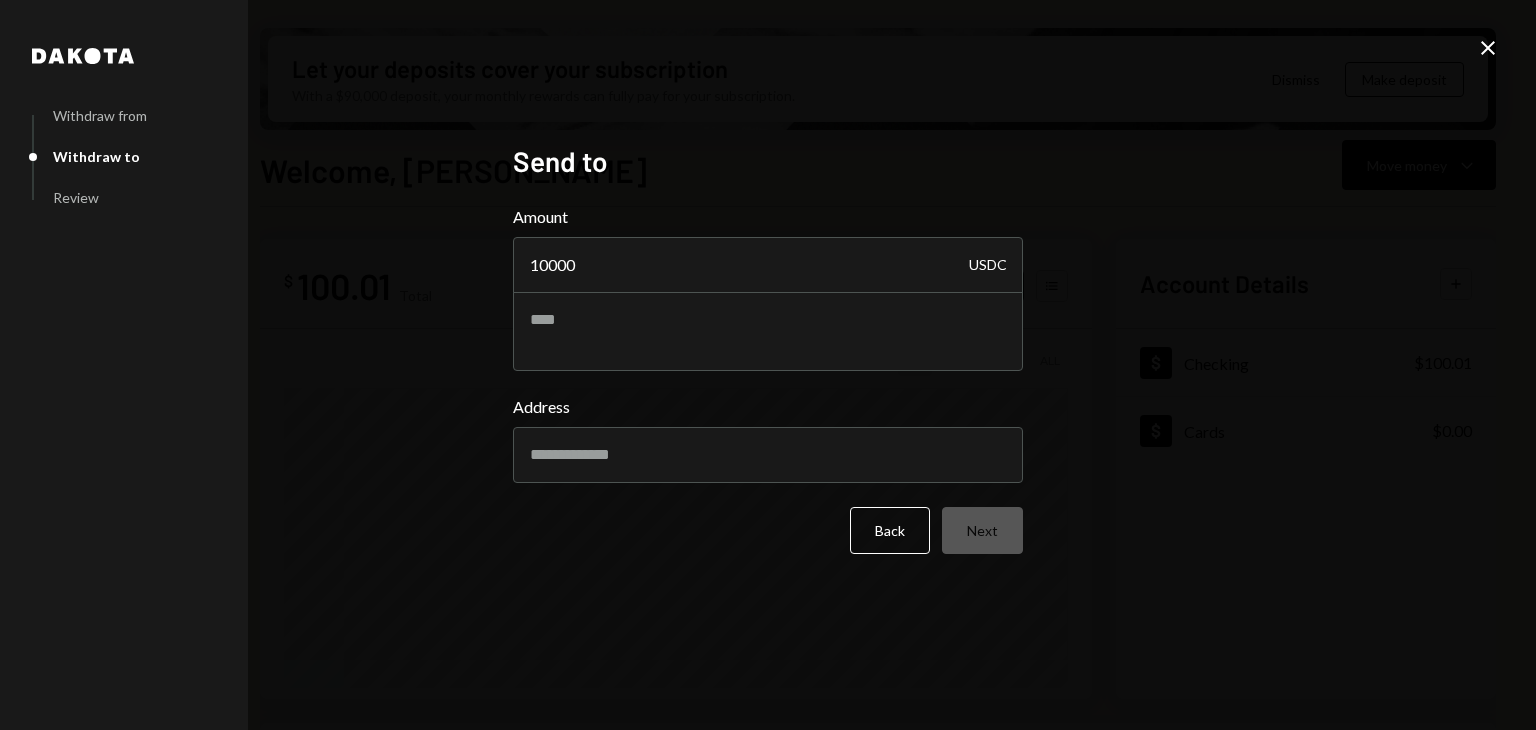 type on "10000" 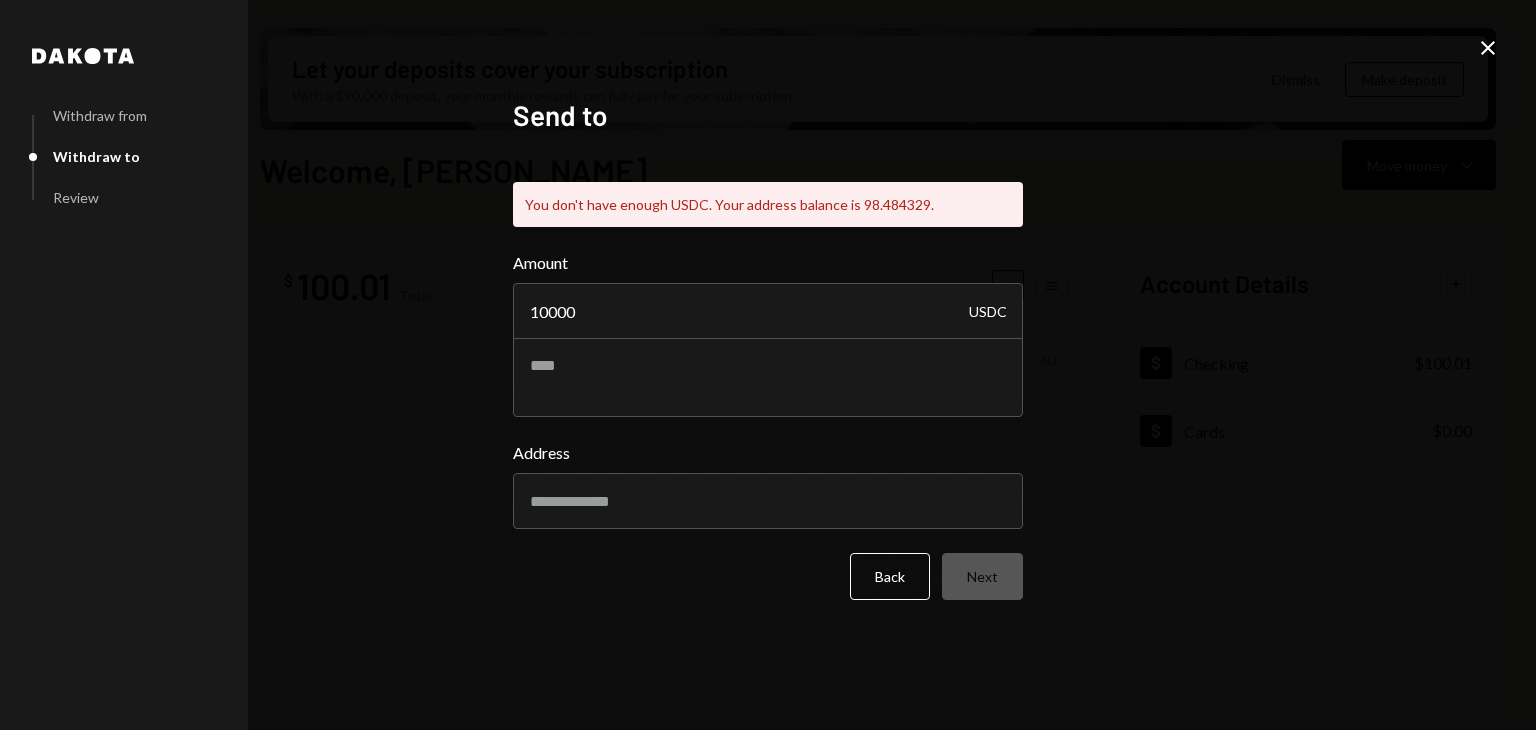 click on "Send to You don't have enough USDC. Your address balance is 98.484329. Amount 10000 USDC Address Back Next" at bounding box center [768, 365] 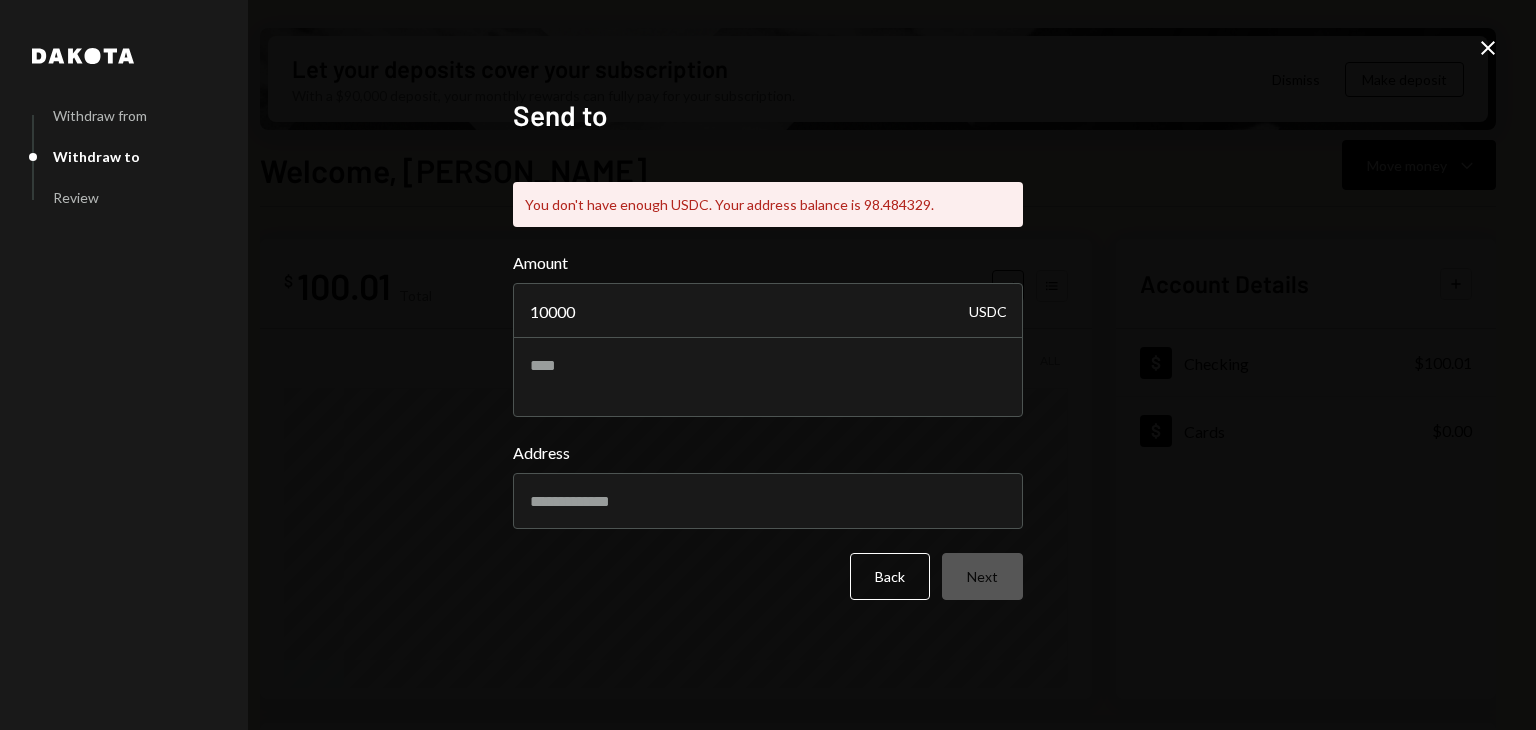 click on "Close" 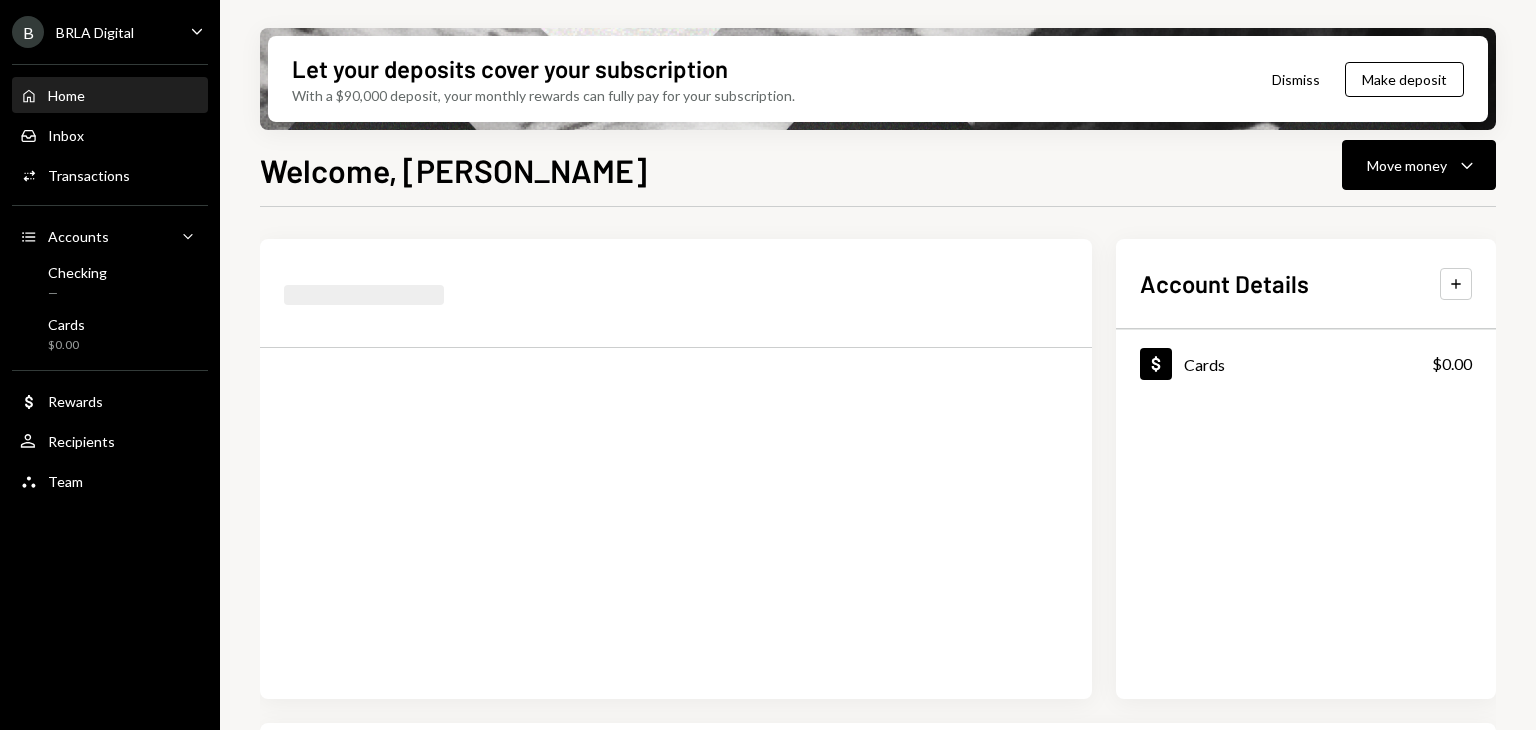 scroll, scrollTop: 0, scrollLeft: 0, axis: both 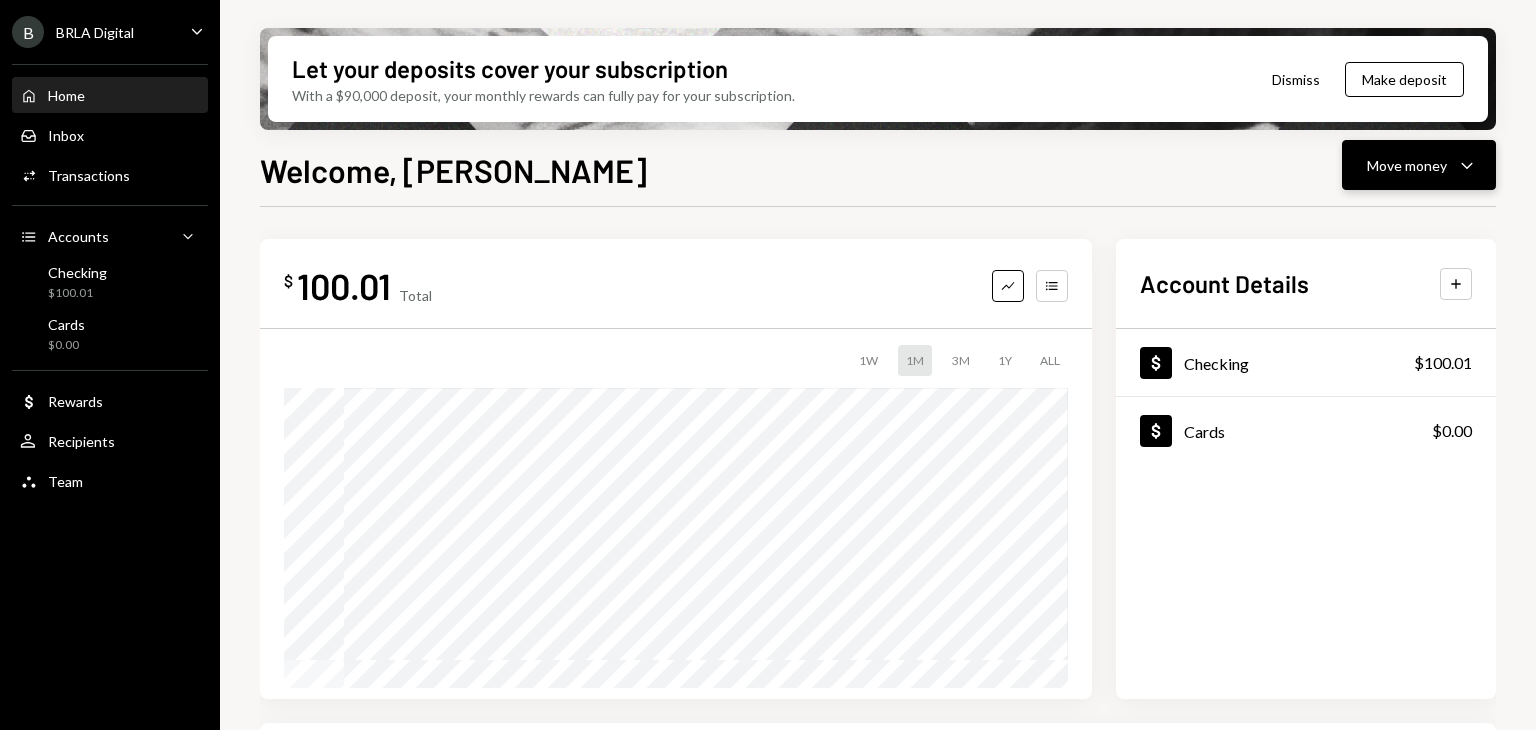 click on "Move money" at bounding box center [1407, 165] 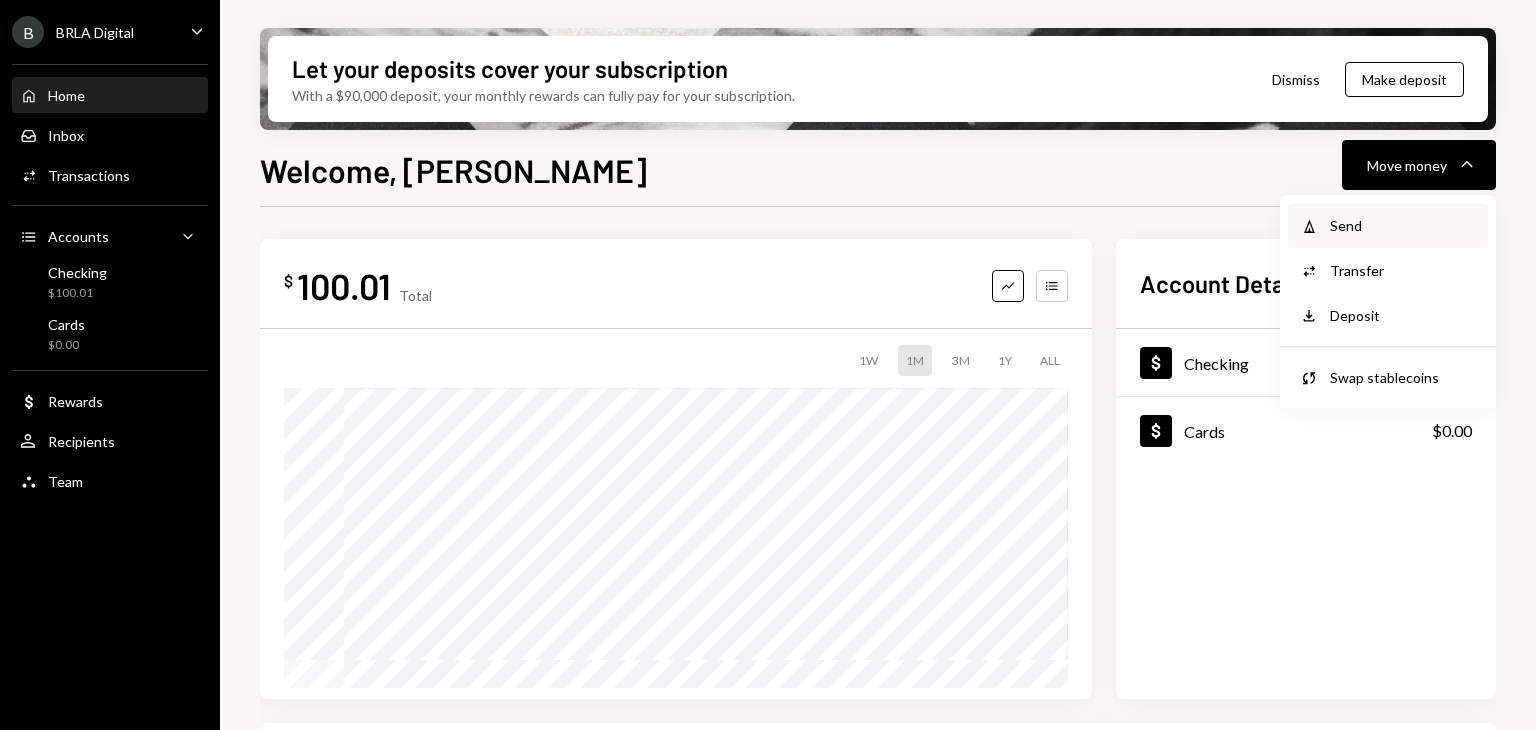 click on "Send" at bounding box center [1403, 225] 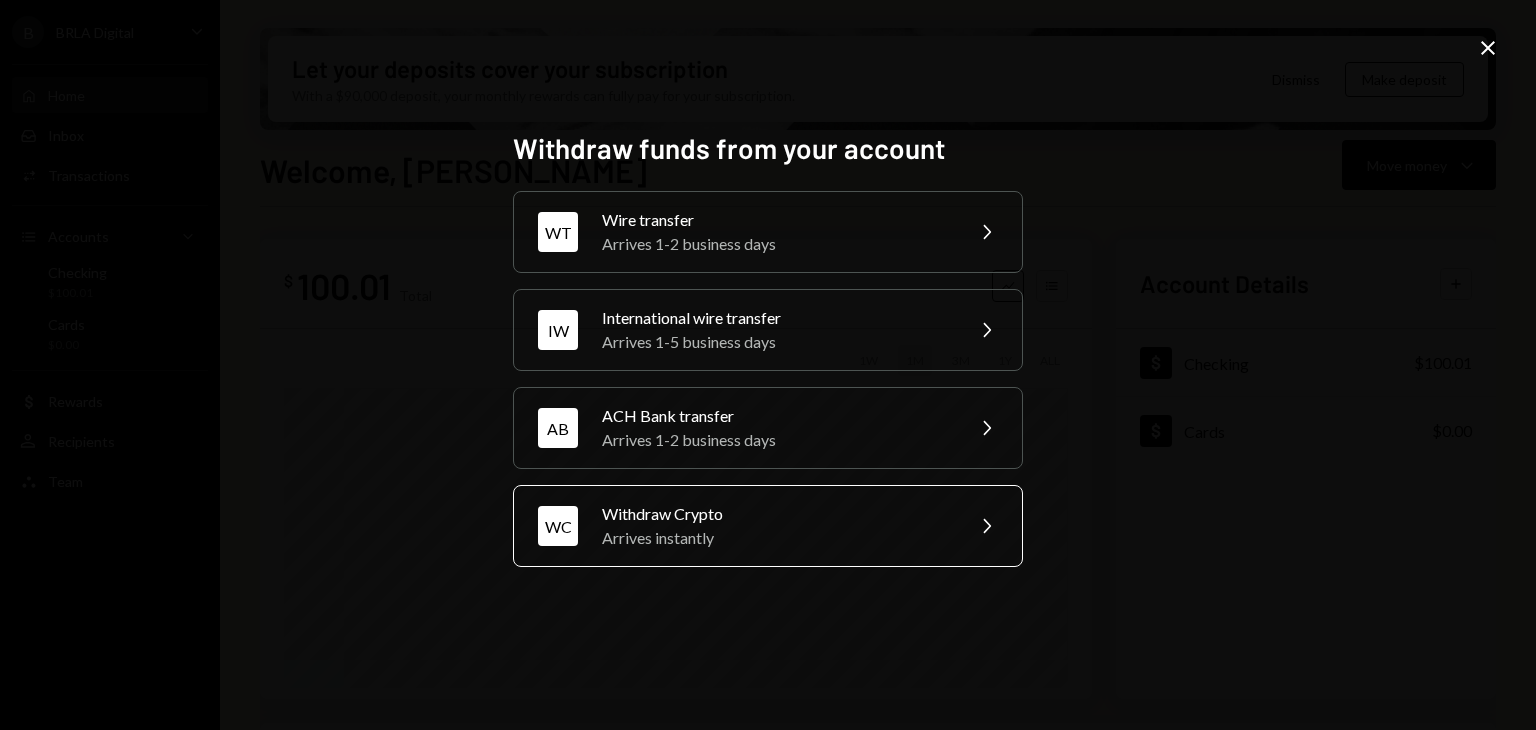 click on "WC Withdraw Crypto Arrives instantly Chevron Right" at bounding box center [768, 526] 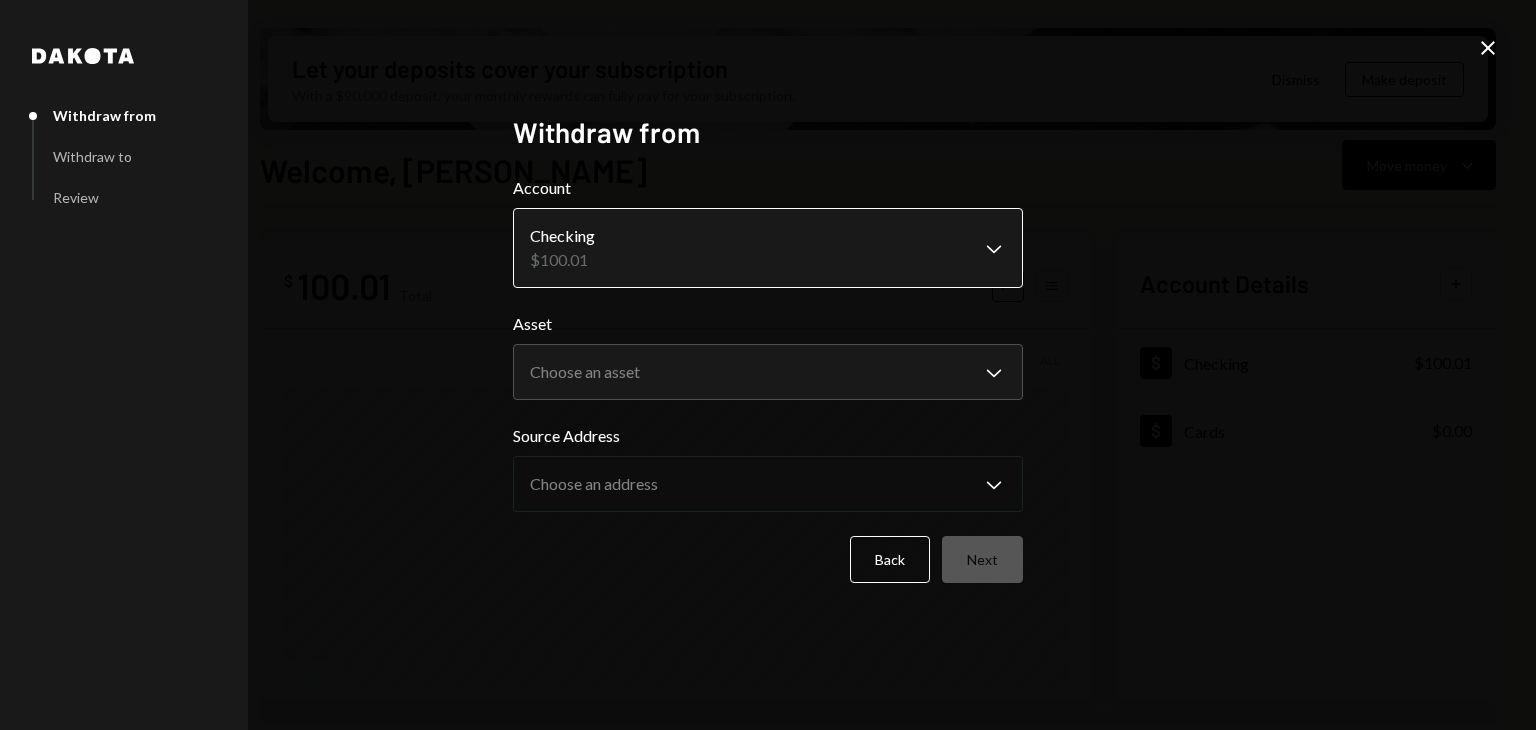 click on "B BRLA Digital Caret Down Home Home Inbox Inbox Activities Transactions Accounts Accounts Caret Down Checking $100.01 Cards $0.00 Dollar Rewards User Recipients Team Team Let your deposits cover your subscription With a $90,000 deposit, your monthly rewards can fully pay for your subscription. Dismiss Make deposit Welcome, [PERSON_NAME] Move money Caret Down $ 100.01 Total Graph Accounts 1W 1M 3M 1Y ALL Account Details Plus Dollar Checking $100.01 Dollar Cards $0.00 Recent Transactions View all Type Initiated By Initiated At Account Status Stablecoin Conversion $64,932.75 [PERSON_NAME] [DATE] 3:52 PM Checking Completed Bank Deposit $64,932.75 SINDRIA HOLDINGS LIMITED [DATE] 1:02 PM Checking Completed Bank Payment $120,000.00 [PERSON_NAME] [DATE] 4:23 PM Checking Completed Deposit 119,444  USDC 0xe780...b6e245 Copy [DATE] 4:00 PM Checking Completed Deposit 0.0003  USDC 0x016c...68d98B Copy [DATE] 7:35 AM Checking Completed [PERSON_NAME] from Withdraw to Review Withdraw from Account Checking Asset" at bounding box center [768, 365] 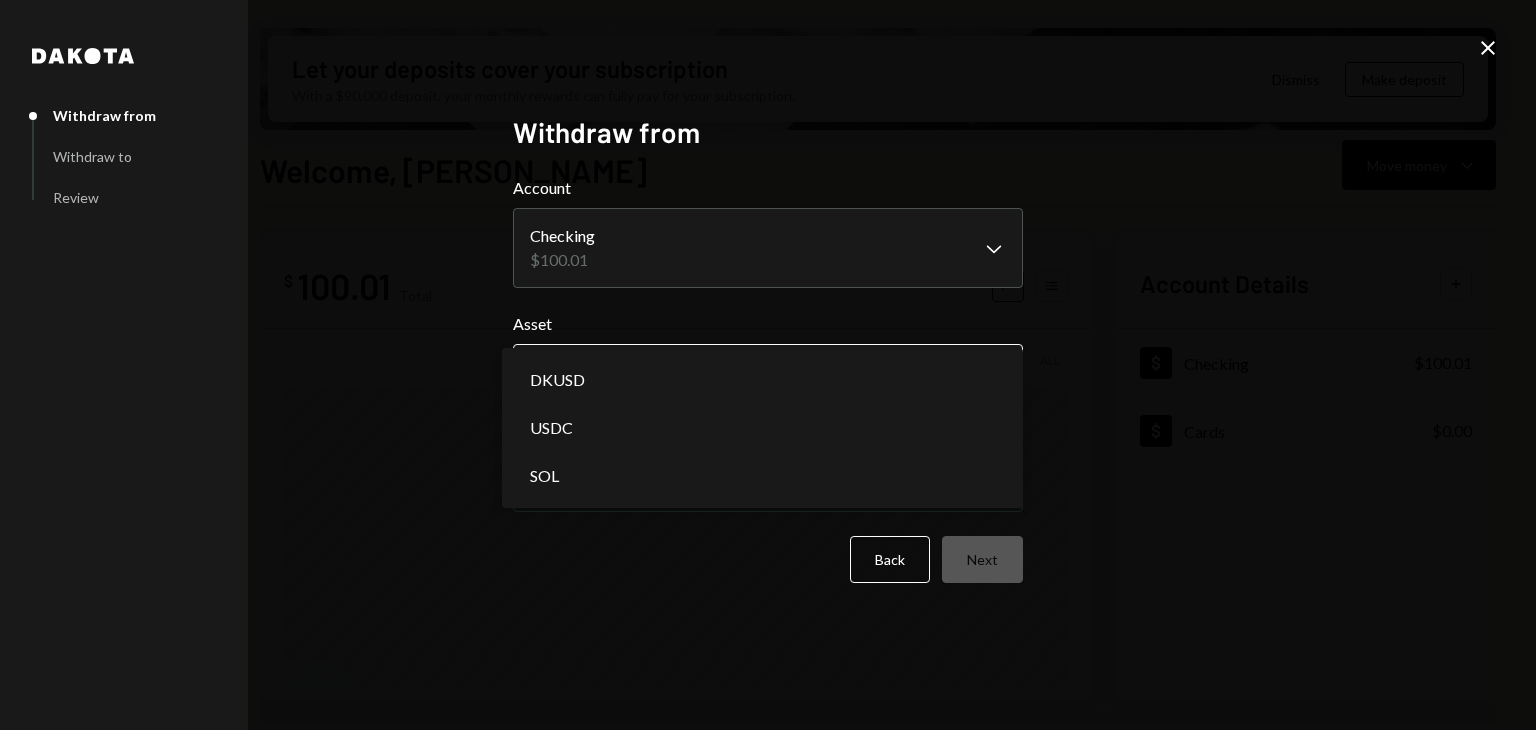 click on "B BRLA Digital Caret Down Home Home Inbox Inbox Activities Transactions Accounts Accounts Caret Down Checking $100.01 Cards $0.00 Dollar Rewards User Recipients Team Team Let your deposits cover your subscription With a $90,000 deposit, your monthly rewards can fully pay for your subscription. Dismiss Make deposit Welcome, [PERSON_NAME] Move money Caret Down $ 100.01 Total Graph Accounts 1W 1M 3M 1Y ALL Account Details Plus Dollar Checking $100.01 Dollar Cards $0.00 Recent Transactions View all Type Initiated By Initiated At Account Status Stablecoin Conversion $64,932.75 [PERSON_NAME] [DATE] 3:52 PM Checking Completed Bank Deposit $64,932.75 SINDRIA HOLDINGS LIMITED [DATE] 1:02 PM Checking Completed Bank Payment $120,000.00 [PERSON_NAME] [DATE] 4:23 PM Checking Completed Deposit 119,444  USDC 0xe780...b6e245 Copy [DATE] 4:00 PM Checking Completed Deposit 0.0003  USDC 0x016c...68d98B Copy [DATE] 7:35 AM Checking Completed [PERSON_NAME] from Withdraw to Review Withdraw from Account Checking Asset" at bounding box center (768, 365) 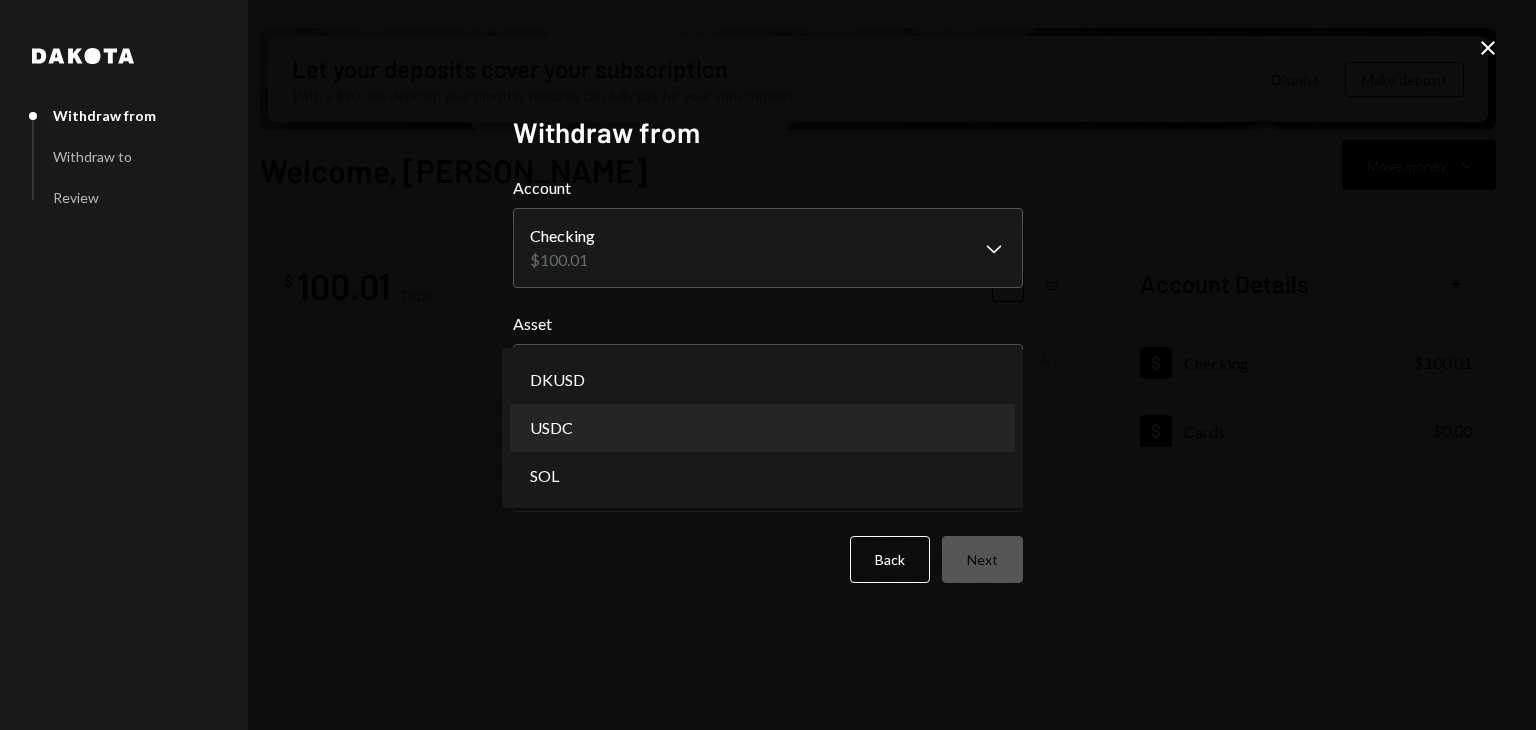 select on "****" 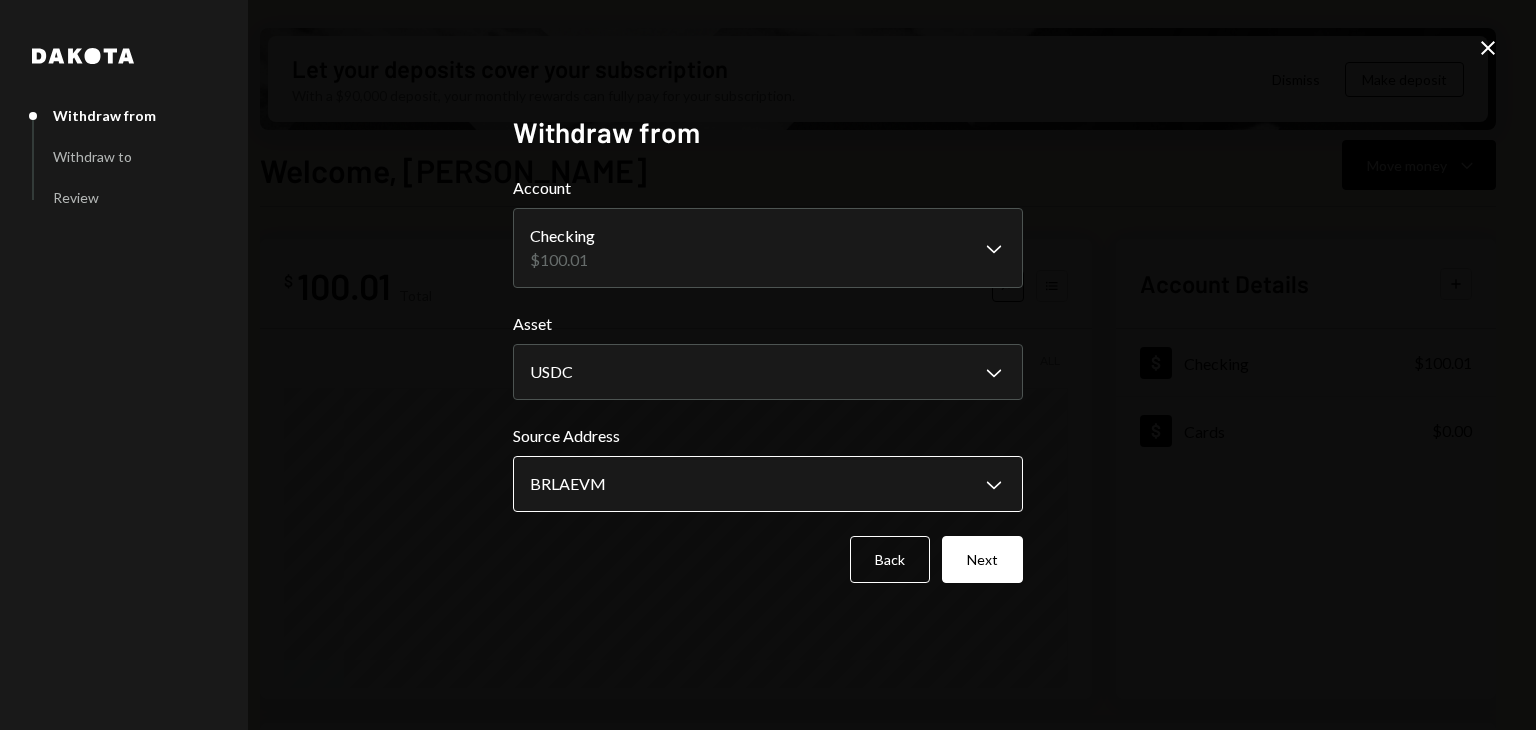 click on "B BRLA Digital Caret Down Home Home Inbox Inbox Activities Transactions Accounts Accounts Caret Down Checking $100.01 Cards $0.00 Dollar Rewards User Recipients Team Team Let your deposits cover your subscription With a $90,000 deposit, your monthly rewards can fully pay for your subscription. Dismiss Make deposit Welcome, Lucas Move money Caret Down $ 100.01 Total Graph Accounts 1W 1M 3M 1Y ALL Account Details Plus Dollar Checking $100.01 Dollar Cards $0.00 Recent Transactions View all Type Initiated By Initiated At Account Status Stablecoin Conversion $64,932.75 Lucas Rostworowski 07/07/25 3:52 PM Checking Completed Bank Deposit $64,932.75 SINDRIA HOLDINGS LIMITED 07/07/25 1:02 PM Checking Completed Bank Payment $120,000.00 Lucas Rostworowski 07/02/25 4:23 PM Checking Completed Deposit 119,444  USDC 0xe780...b6e245 Copy 07/02/25 4:00 PM Checking Completed Deposit 0.0003  USDC 0x016c...68d98B Copy 07/02/25 7:35 AM Checking Completed Dakota Withdraw from Withdraw to Review Withdraw from Account Checking Asset" at bounding box center [768, 365] 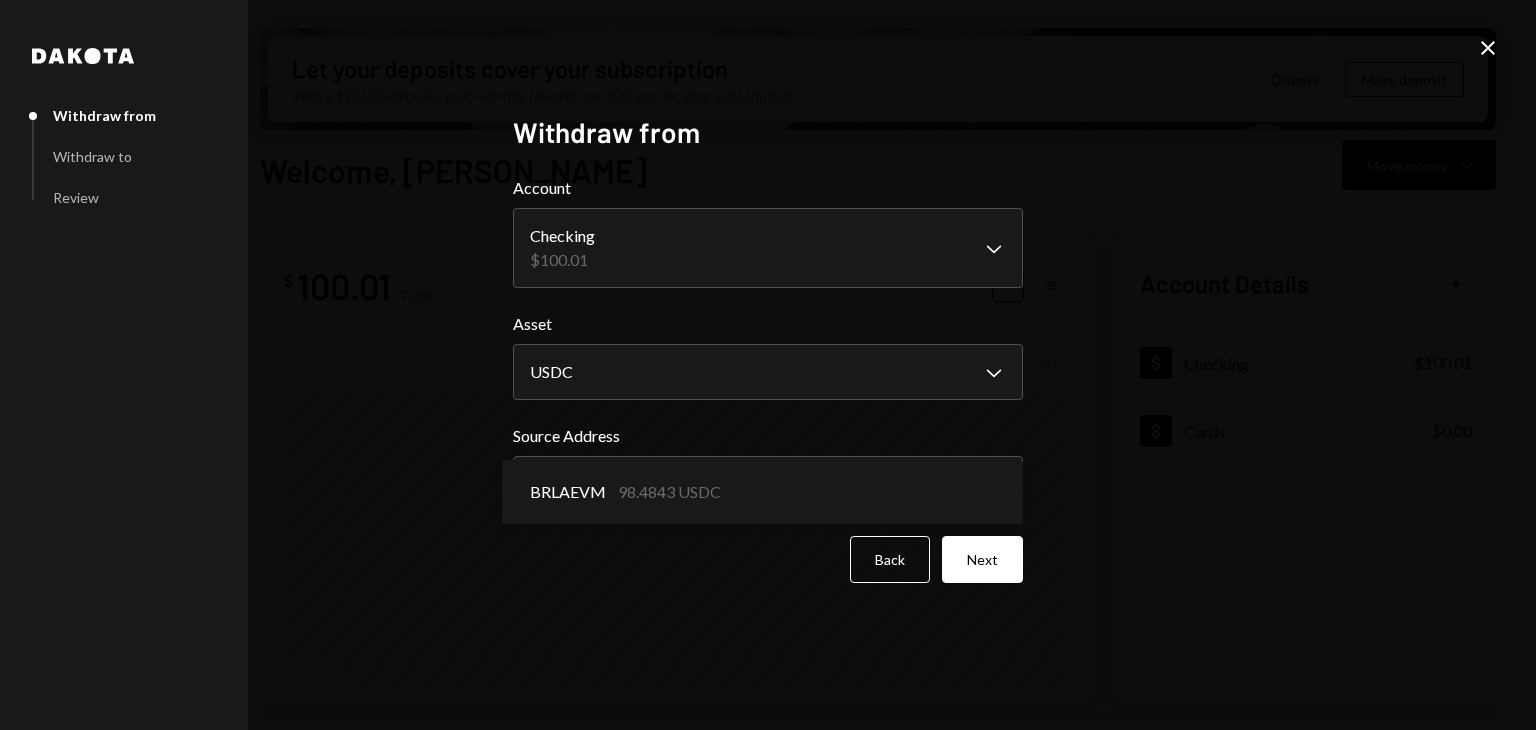 click on "B BRLA Digital Caret Down Home Home Inbox Inbox Activities Transactions Accounts Accounts Caret Down Checking $100.01 Cards $0.00 Dollar Rewards User Recipients Team Team Let your deposits cover your subscription With a $90,000 deposit, your monthly rewards can fully pay for your subscription. Dismiss Make deposit Welcome, Lucas Move money Caret Down $ 100.01 Total Graph Accounts 1W 1M 3M 1Y ALL Account Details Plus Dollar Checking $100.01 Dollar Cards $0.00 Recent Transactions View all Type Initiated By Initiated At Account Status Stablecoin Conversion $64,932.75 Lucas Rostworowski 07/07/25 3:52 PM Checking Completed Bank Deposit $64,932.75 SINDRIA HOLDINGS LIMITED 07/07/25 1:02 PM Checking Completed Bank Payment $120,000.00 Lucas Rostworowski 07/02/25 4:23 PM Checking Completed Deposit 119,444  USDC 0xe780...b6e245 Copy 07/02/25 4:00 PM Checking Completed Deposit 0.0003  USDC 0x016c...68d98B Copy 07/02/25 7:35 AM Checking Completed Dakota Withdraw from Withdraw to Review Withdraw from Account Checking Asset" at bounding box center [768, 365] 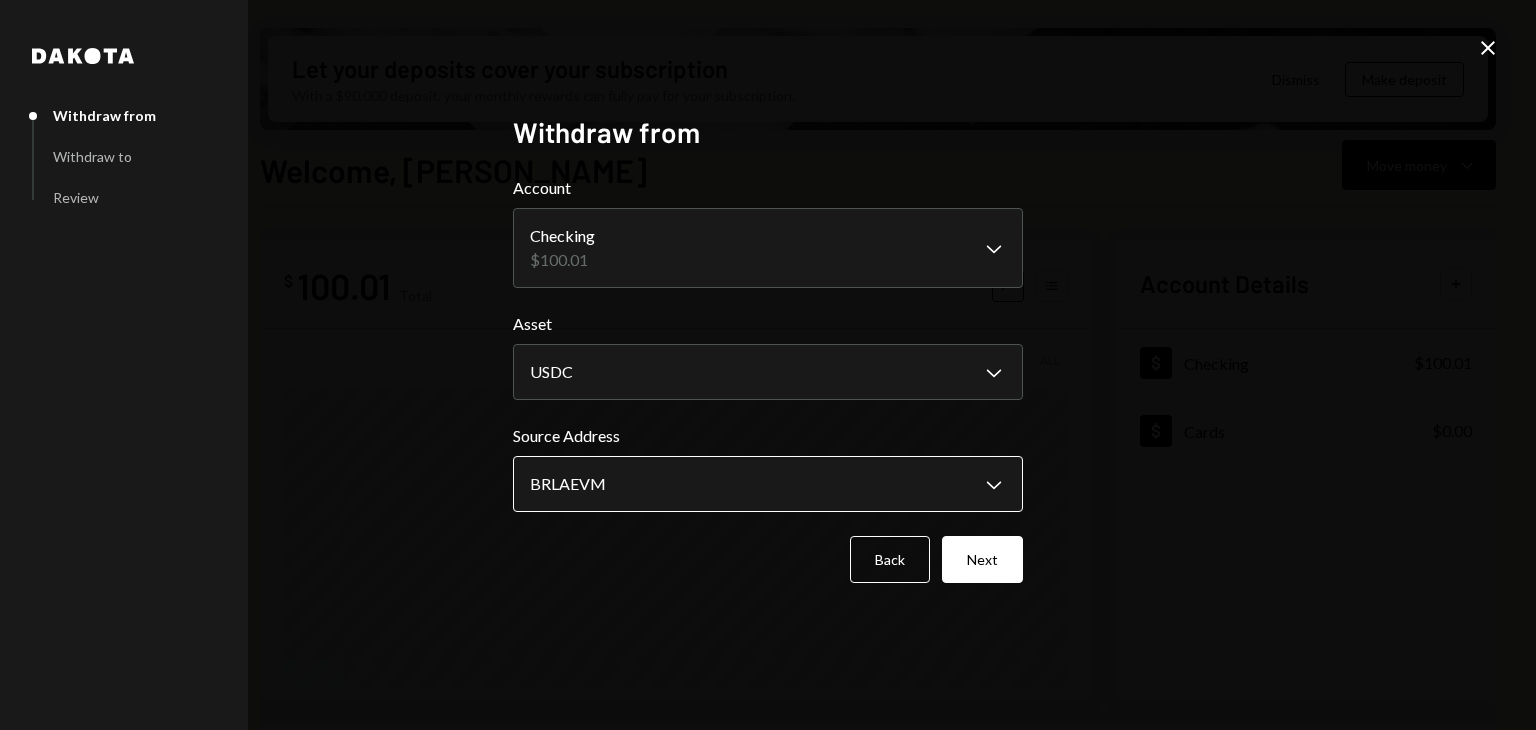 click on "B BRLA Digital Caret Down Home Home Inbox Inbox Activities Transactions Accounts Accounts Caret Down Checking $100.01 Cards $0.00 Dollar Rewards User Recipients Team Team Let your deposits cover your subscription With a $90,000 deposit, your monthly rewards can fully pay for your subscription. Dismiss Make deposit Welcome, Lucas Move money Caret Down $ 100.01 Total Graph Accounts 1W 1M 3M 1Y ALL Account Details Plus Dollar Checking $100.01 Dollar Cards $0.00 Recent Transactions View all Type Initiated By Initiated At Account Status Stablecoin Conversion $64,932.75 Lucas Rostworowski 07/07/25 3:52 PM Checking Completed Bank Deposit $64,932.75 SINDRIA HOLDINGS LIMITED 07/07/25 1:02 PM Checking Completed Bank Payment $120,000.00 Lucas Rostworowski 07/02/25 4:23 PM Checking Completed Deposit 119,444  USDC 0xe780...b6e245 Copy 07/02/25 4:00 PM Checking Completed Deposit 0.0003  USDC 0x016c...68d98B Copy 07/02/25 7:35 AM Checking Completed Dakota Withdraw from Withdraw to Review Withdraw from Account Checking Asset" at bounding box center (768, 365) 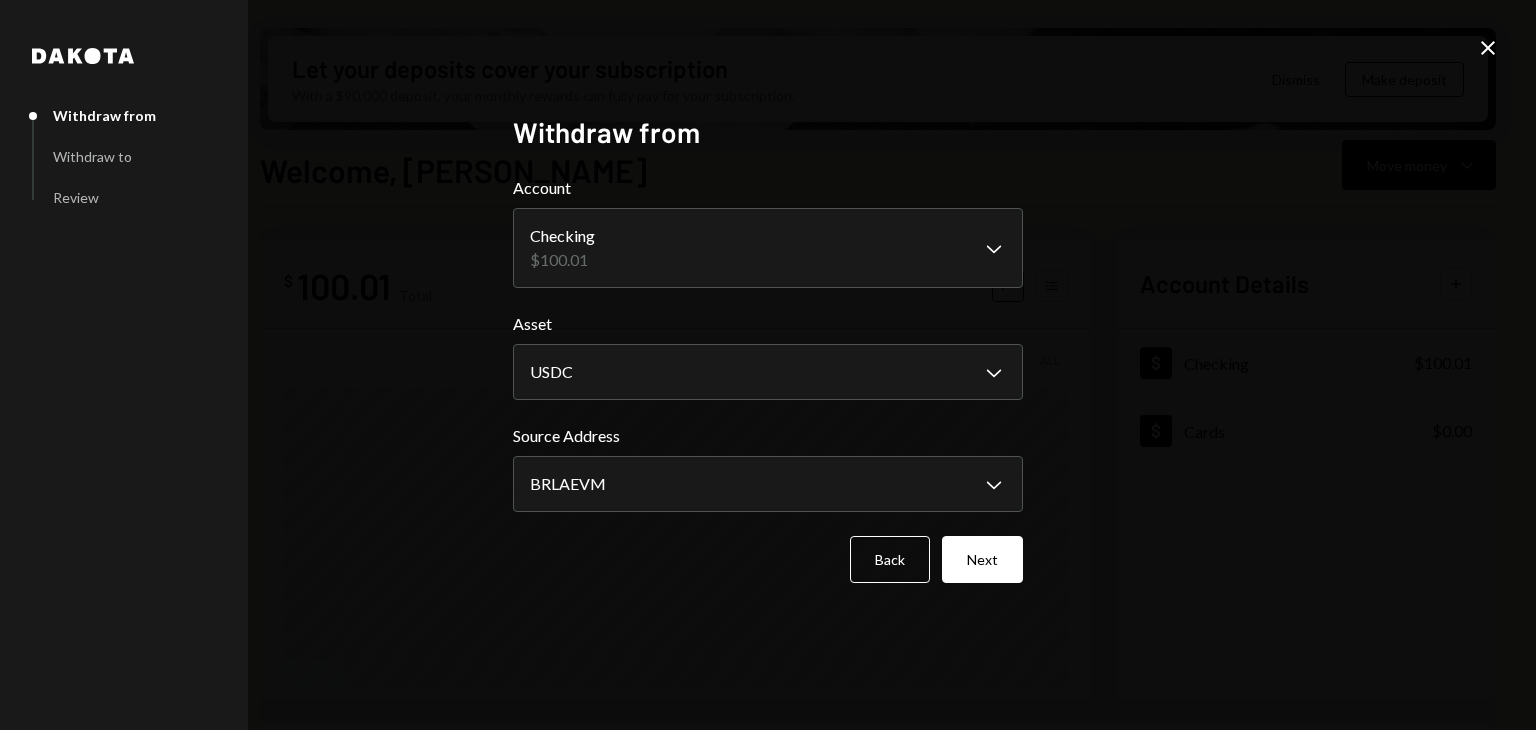 click on "B BRLA Digital Caret Down Home Home Inbox Inbox Activities Transactions Accounts Accounts Caret Down Checking $100.01 Cards $0.00 Dollar Rewards User Recipients Team Team Let your deposits cover your subscription With a $90,000 deposit, your monthly rewards can fully pay for your subscription. Dismiss Make deposit Welcome, Lucas Move money Caret Down $ 100.01 Total Graph Accounts 1W 1M 3M 1Y ALL Account Details Plus Dollar Checking $100.01 Dollar Cards $0.00 Recent Transactions View all Type Initiated By Initiated At Account Status Stablecoin Conversion $64,932.75 Lucas Rostworowski 07/07/25 3:52 PM Checking Completed Bank Deposit $64,932.75 SINDRIA HOLDINGS LIMITED 07/07/25 1:02 PM Checking Completed Bank Payment $120,000.00 Lucas Rostworowski 07/02/25 4:23 PM Checking Completed Deposit 119,444  USDC 0xe780...b6e245 Copy 07/02/25 4:00 PM Checking Completed Deposit 0.0003  USDC 0x016c...68d98B Copy 07/02/25 7:35 AM Checking Completed Dakota Withdraw from Withdraw to Review Withdraw from Account Checking Asset" at bounding box center (768, 365) 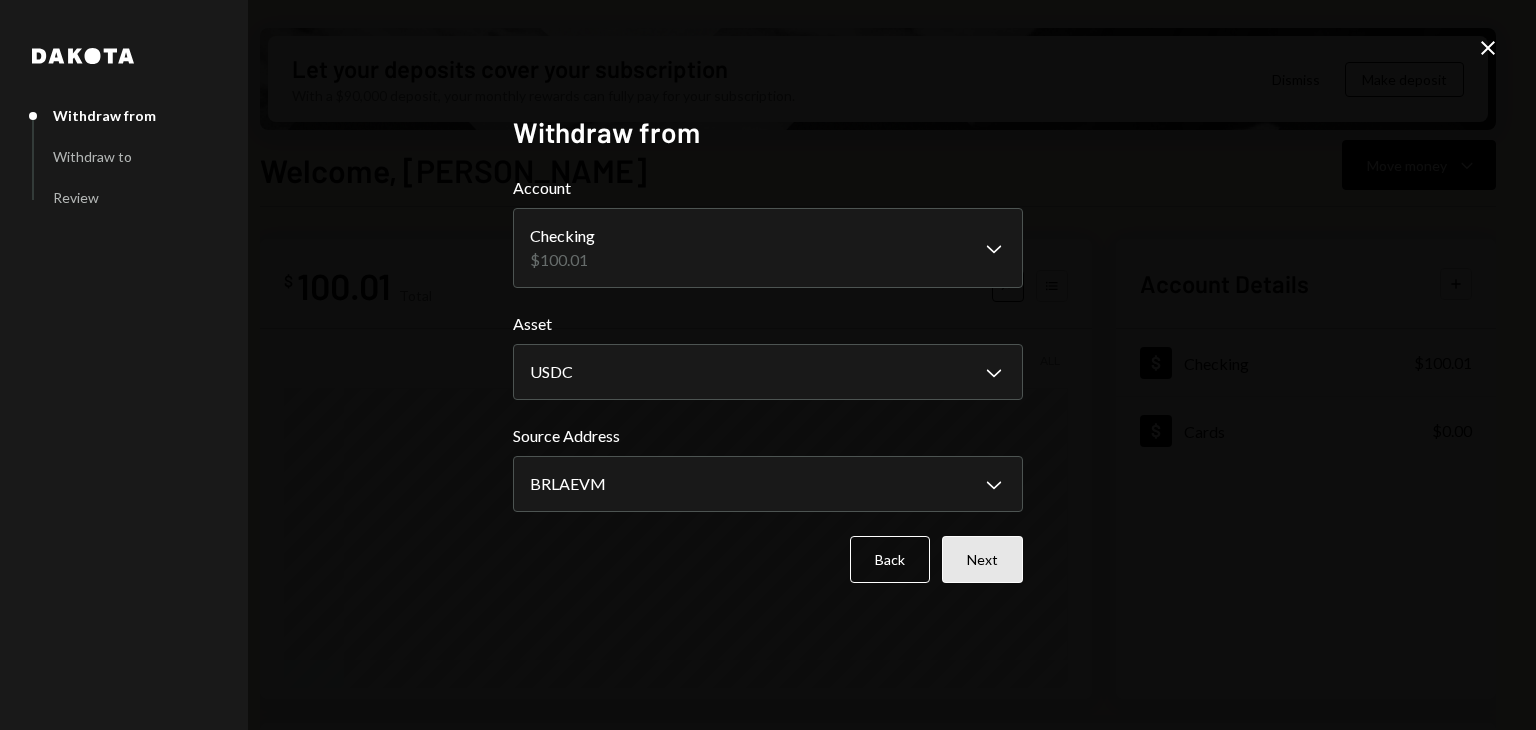 click on "Next" at bounding box center (982, 559) 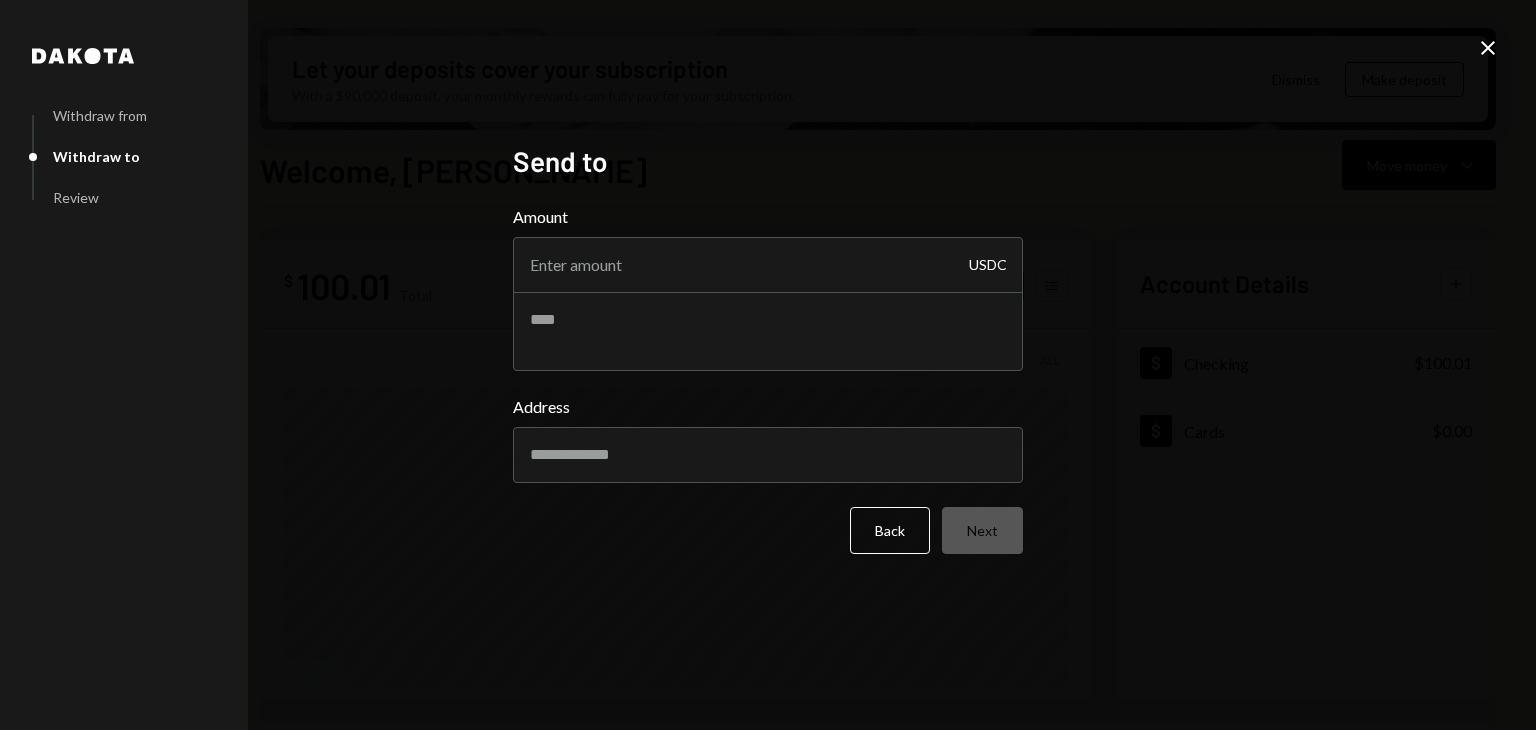 drag, startPoint x: 810, startPoint y: 265, endPoint x: 1044, endPoint y: 99, distance: 286.90067 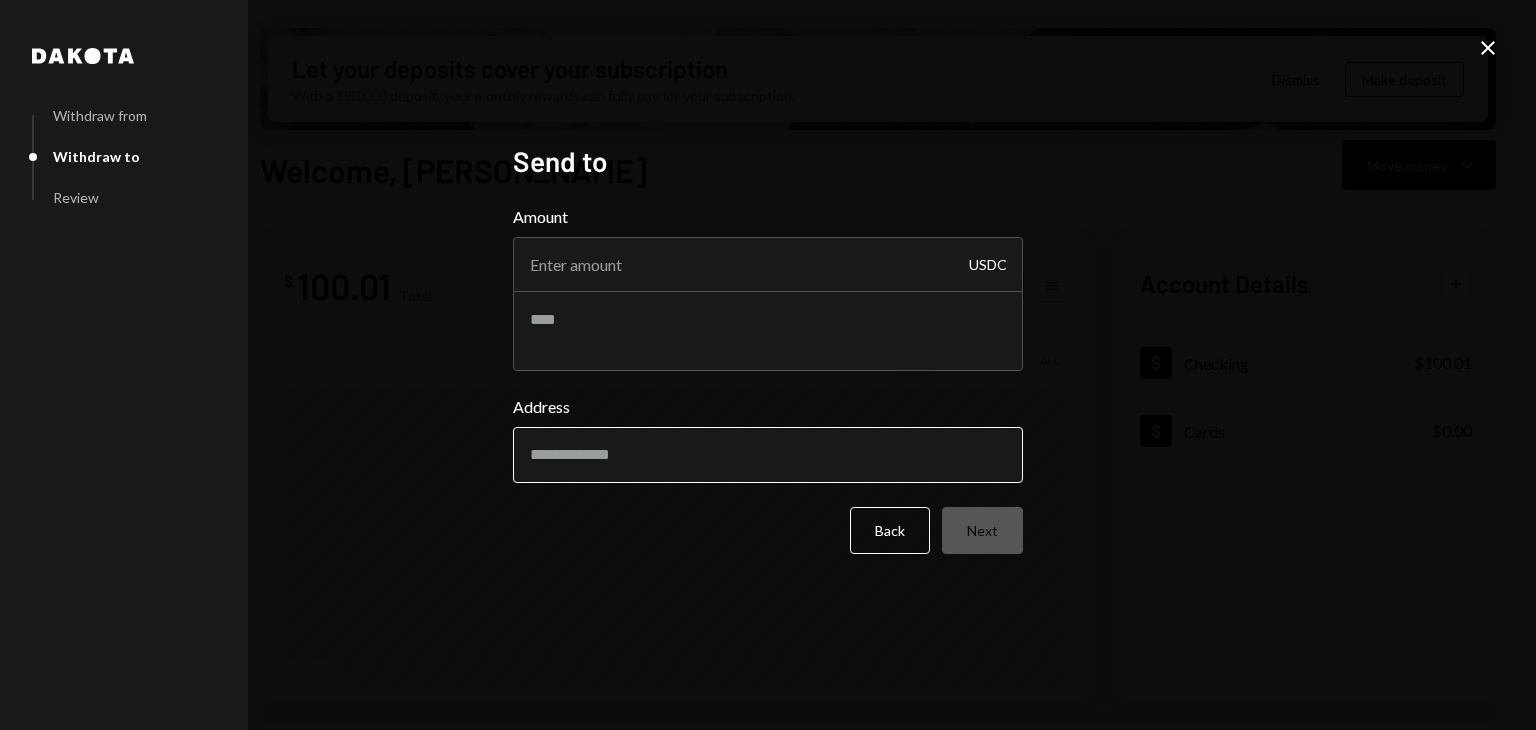 click on "Address" at bounding box center [768, 455] 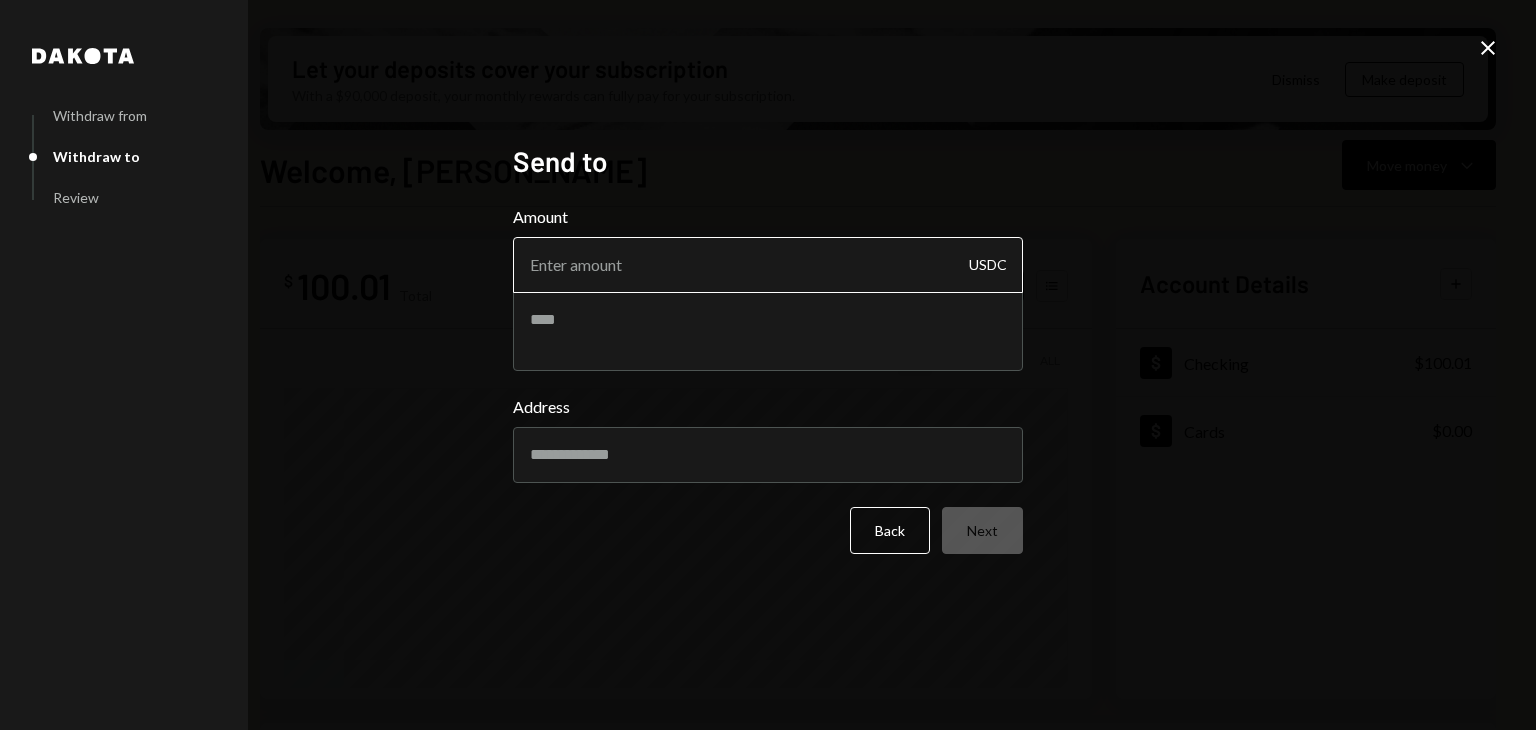 click on "Amount" at bounding box center [768, 265] 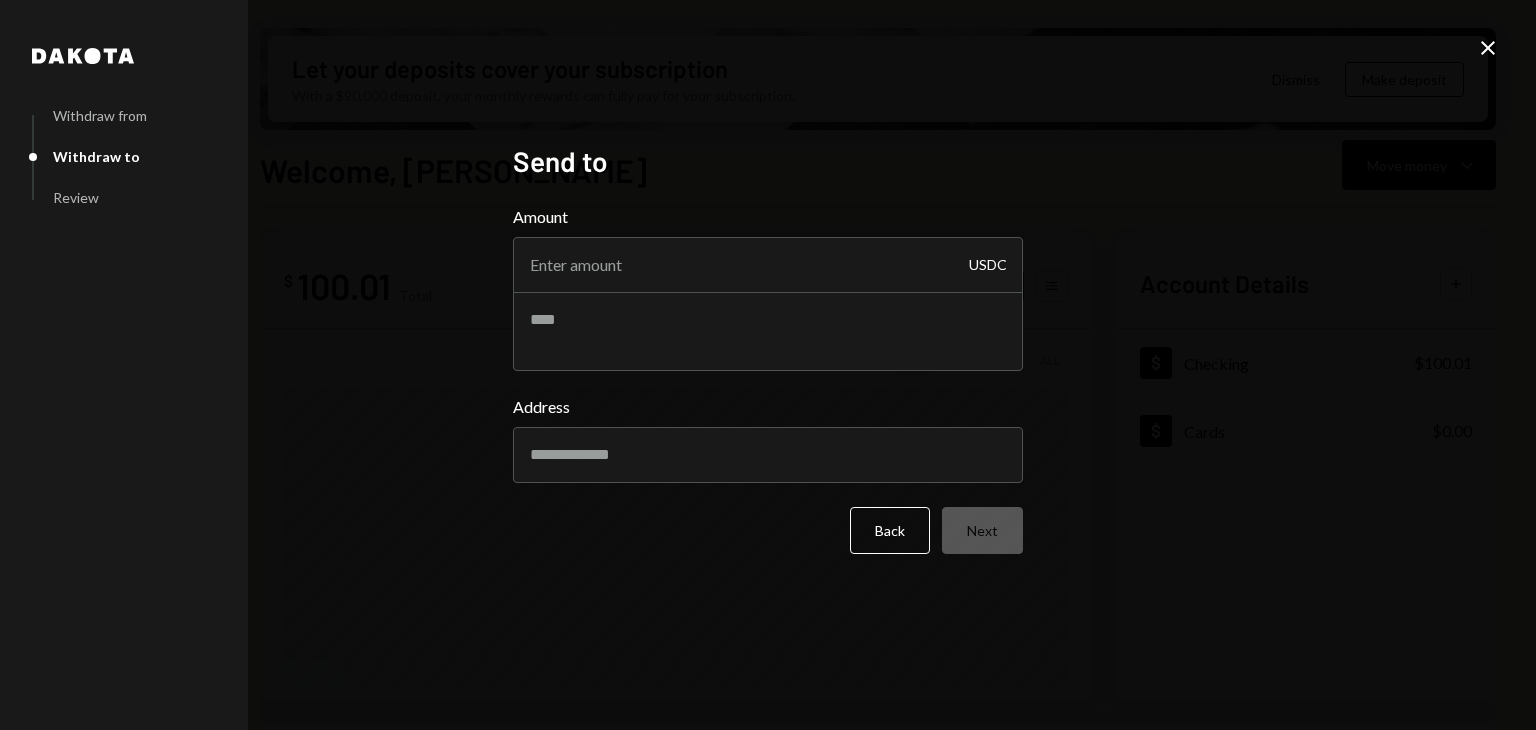 paste on "64.93275" 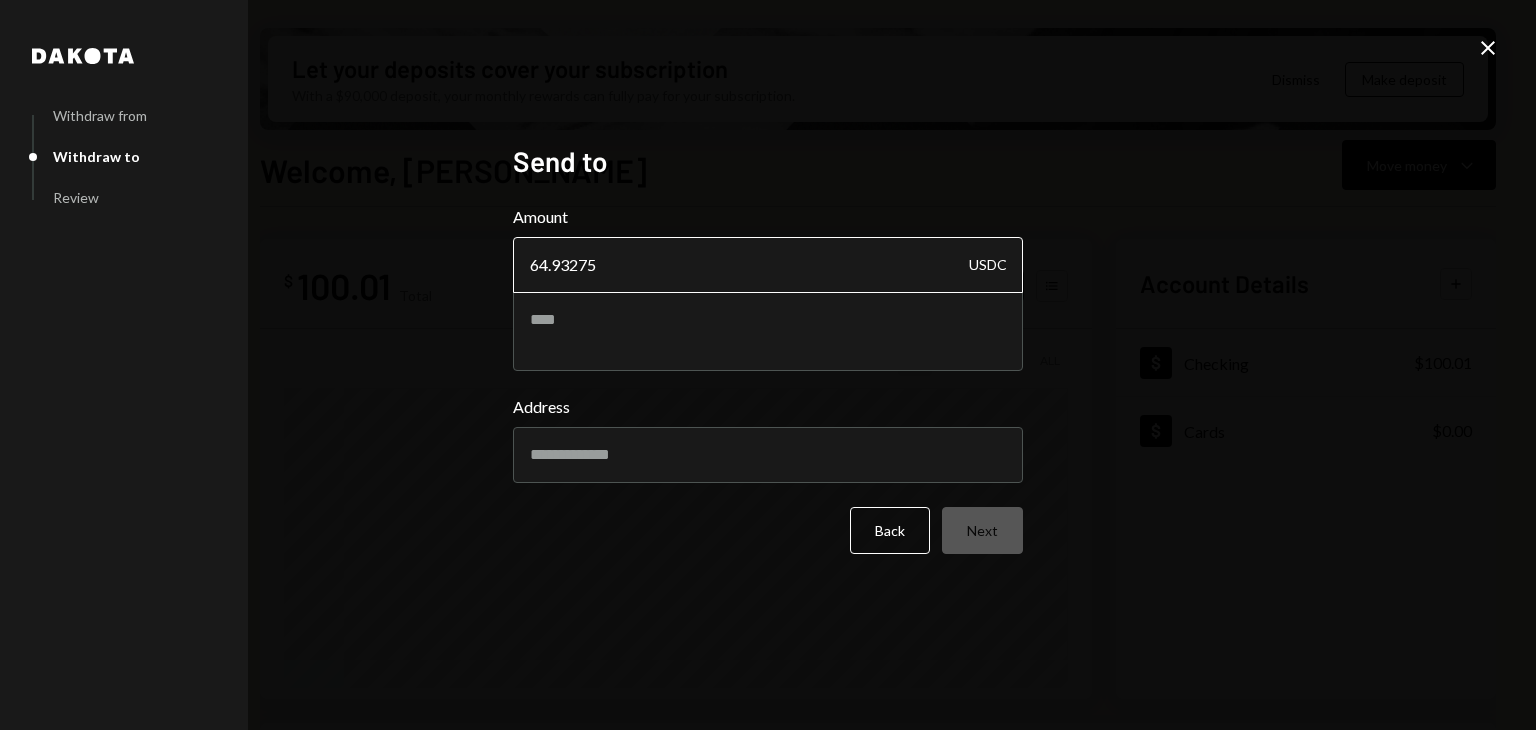 click on "64.93275" at bounding box center (768, 265) 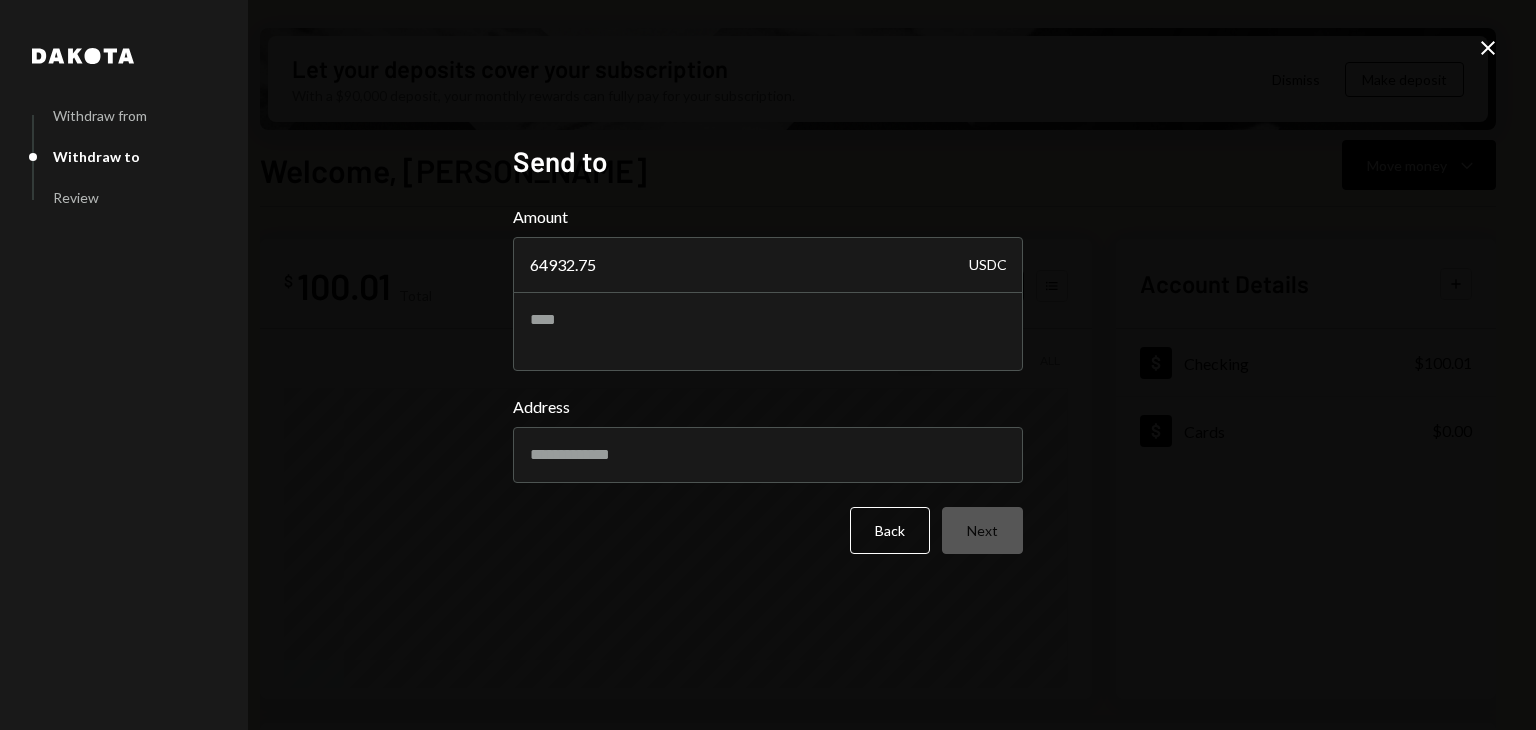 type on "64932.75" 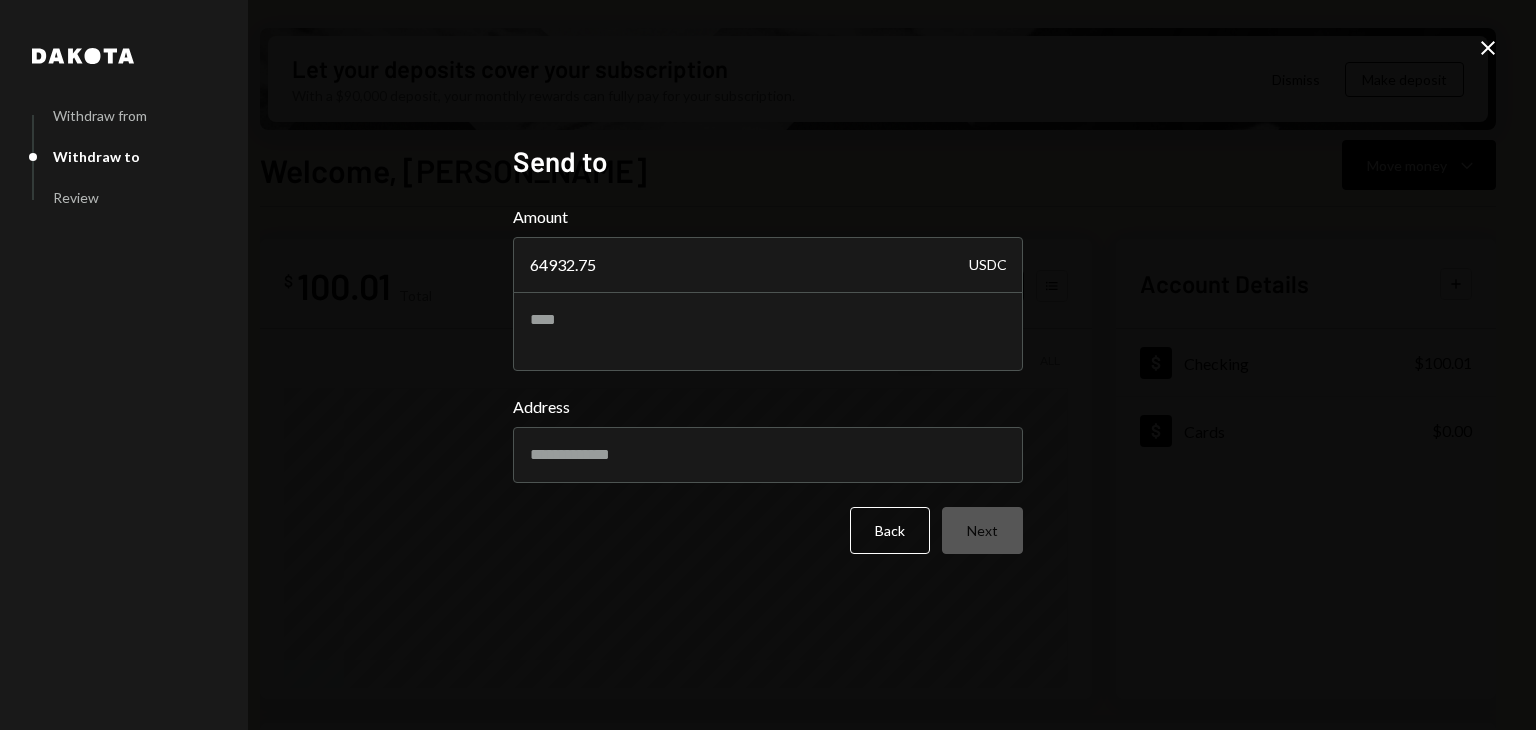 click on "Dakota Withdraw from Withdraw to Review Send to Amount 64932.75 USDC Address Back Next Close" at bounding box center [768, 365] 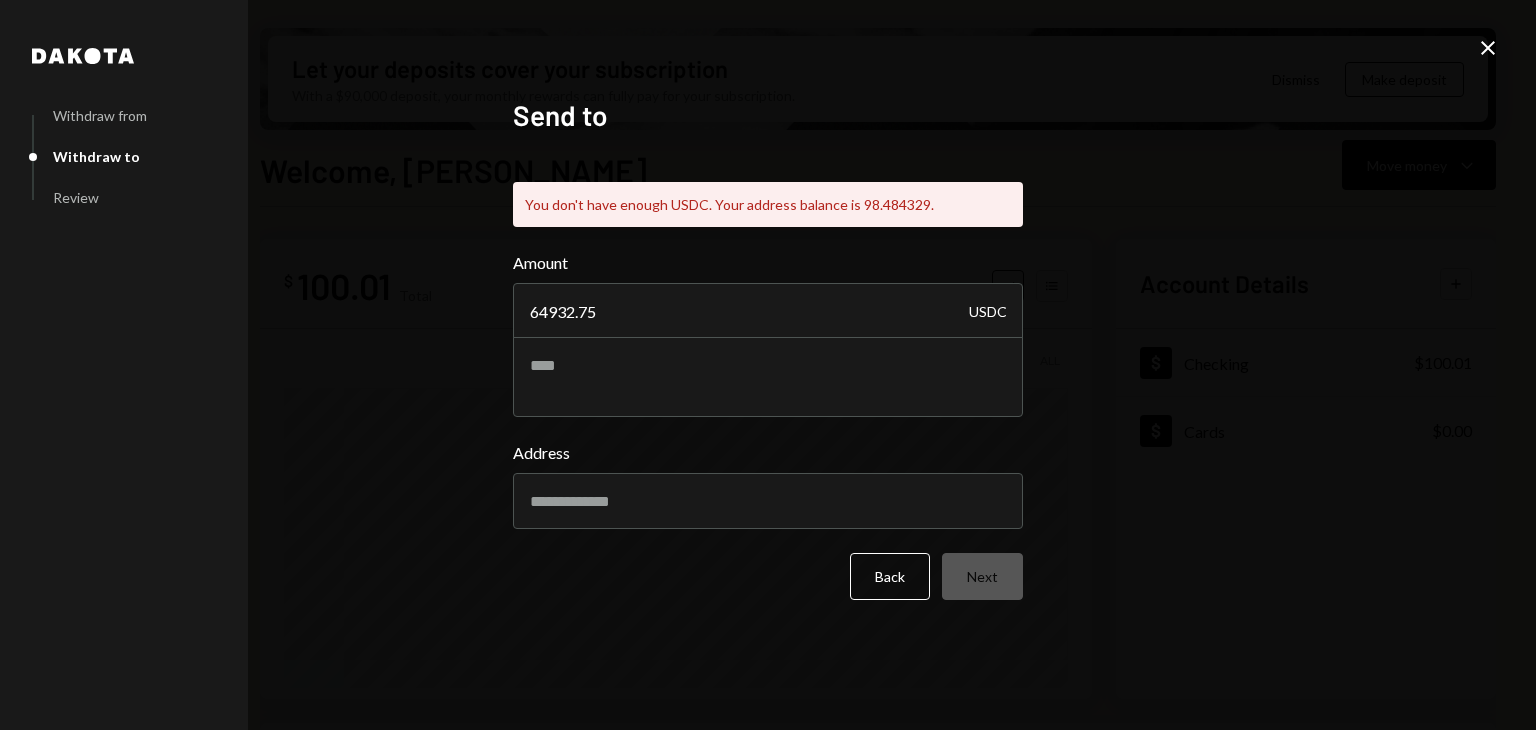 click on "Close" 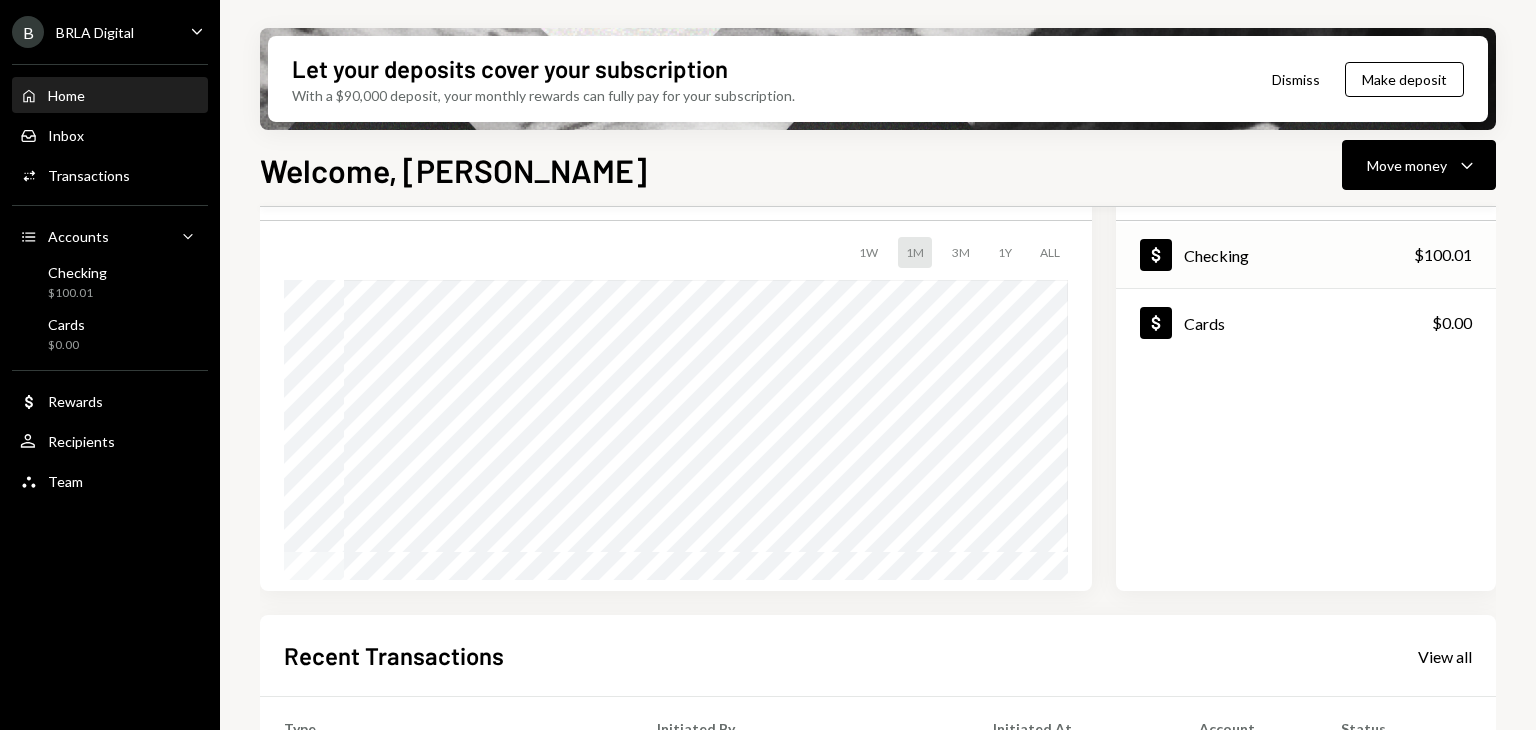 scroll, scrollTop: 400, scrollLeft: 0, axis: vertical 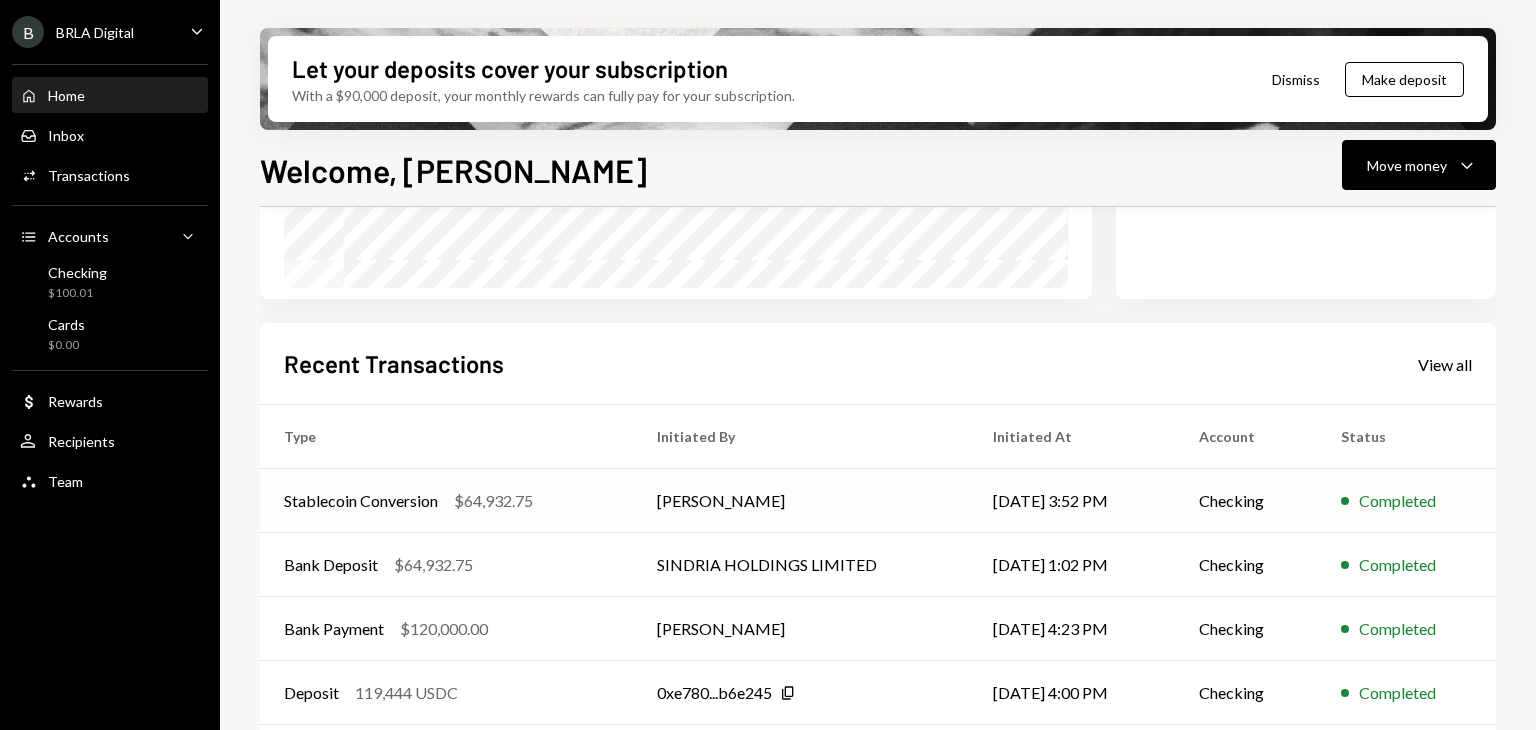 click on "$64,932.75" at bounding box center (493, 501) 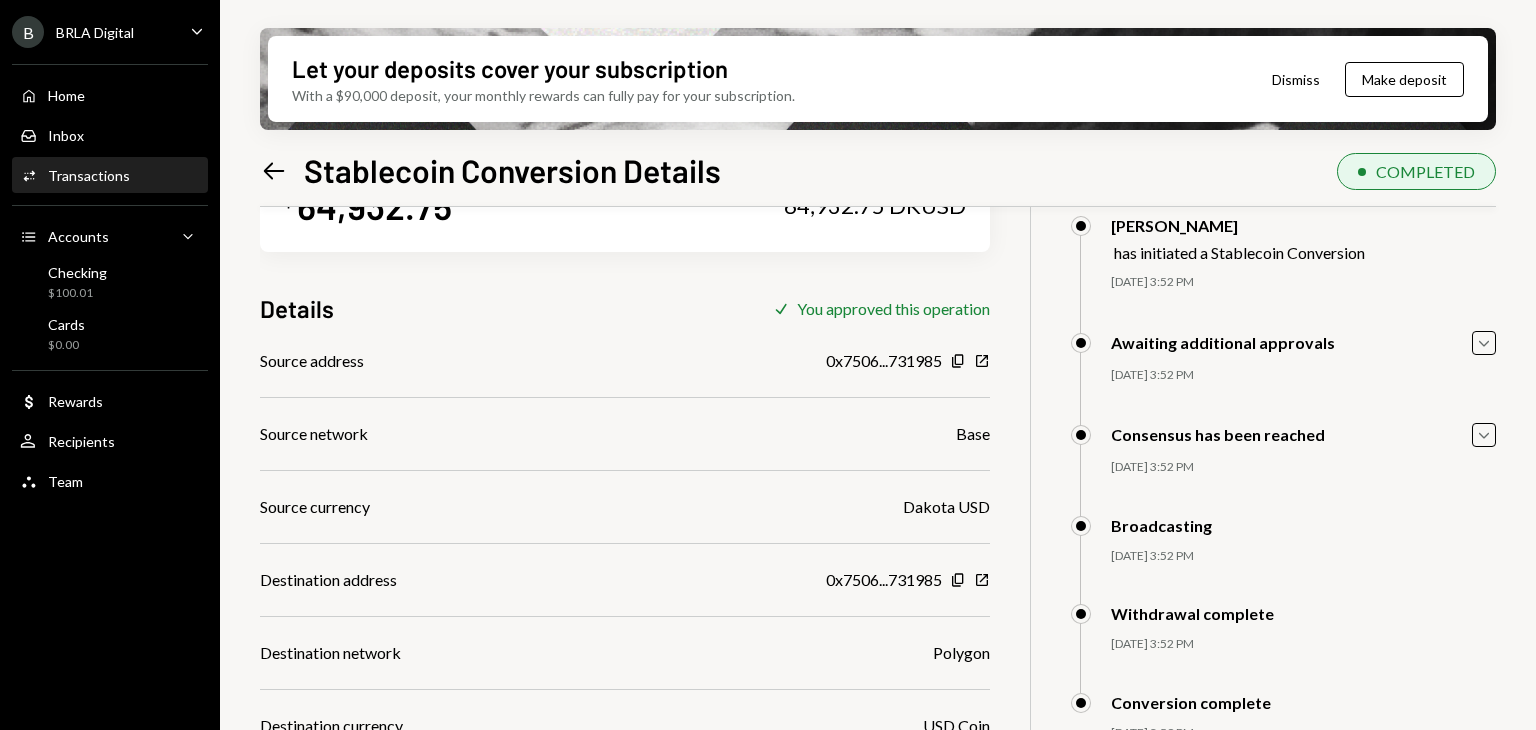 scroll, scrollTop: 0, scrollLeft: 0, axis: both 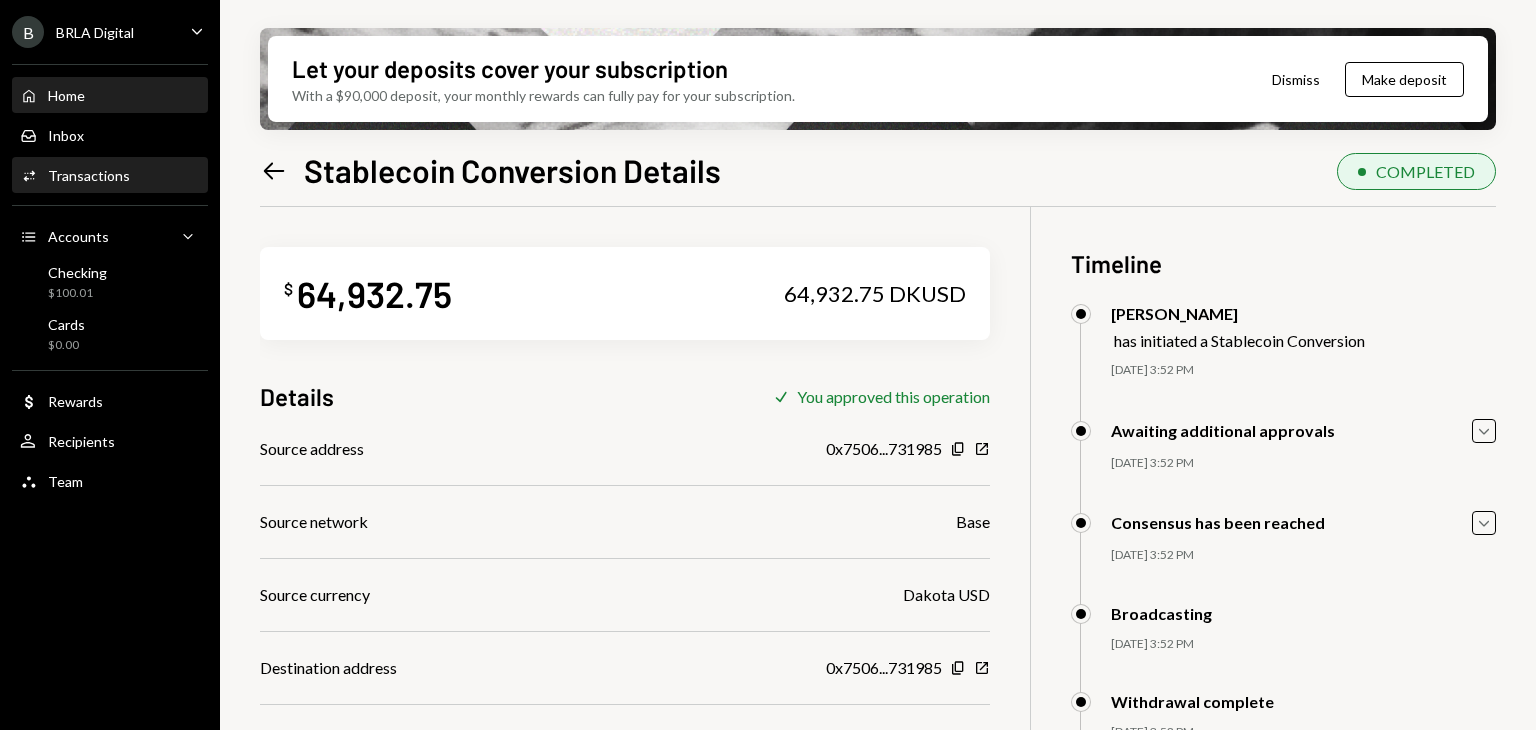 click on "Home Home" at bounding box center [110, 96] 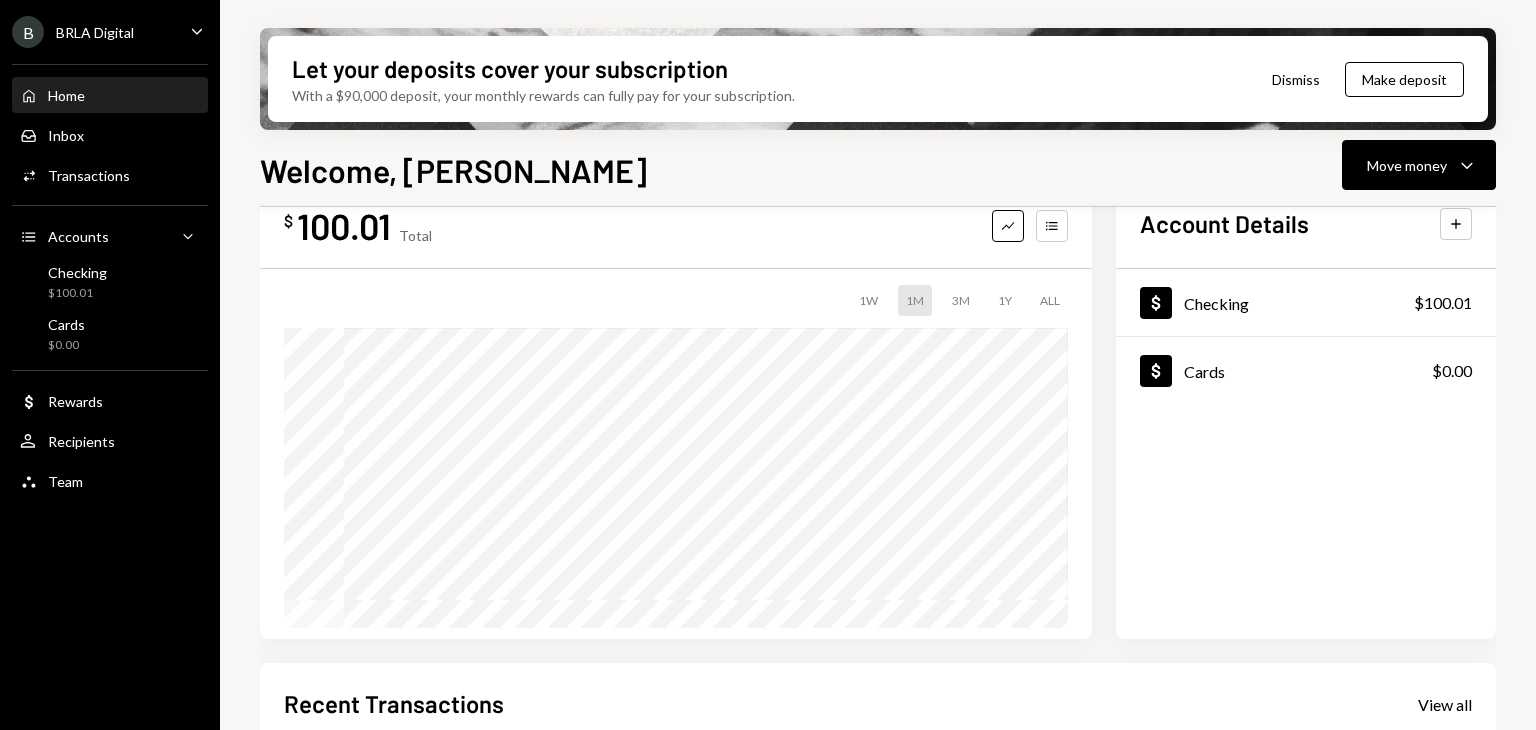 scroll, scrollTop: 0, scrollLeft: 0, axis: both 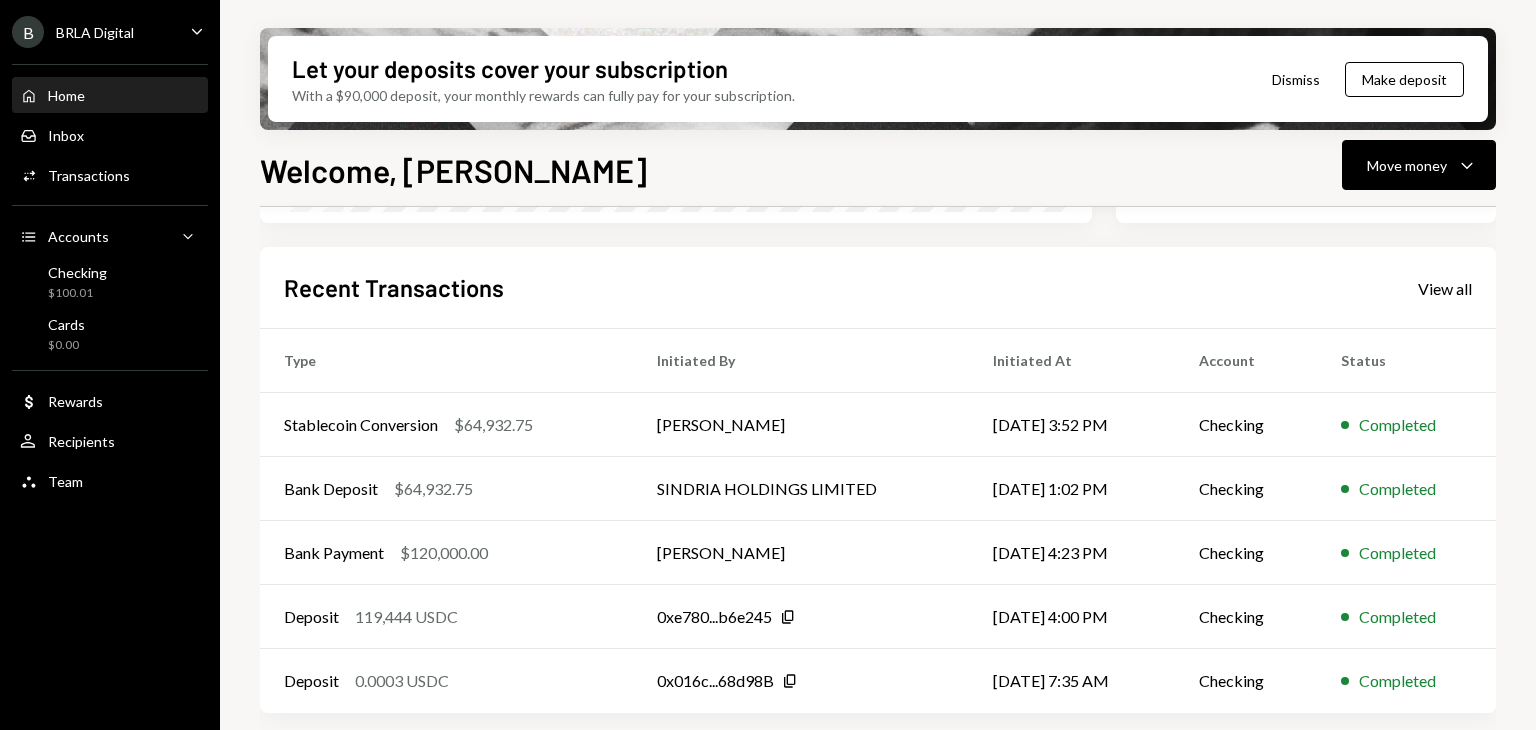 click on "View all" at bounding box center (1445, 288) 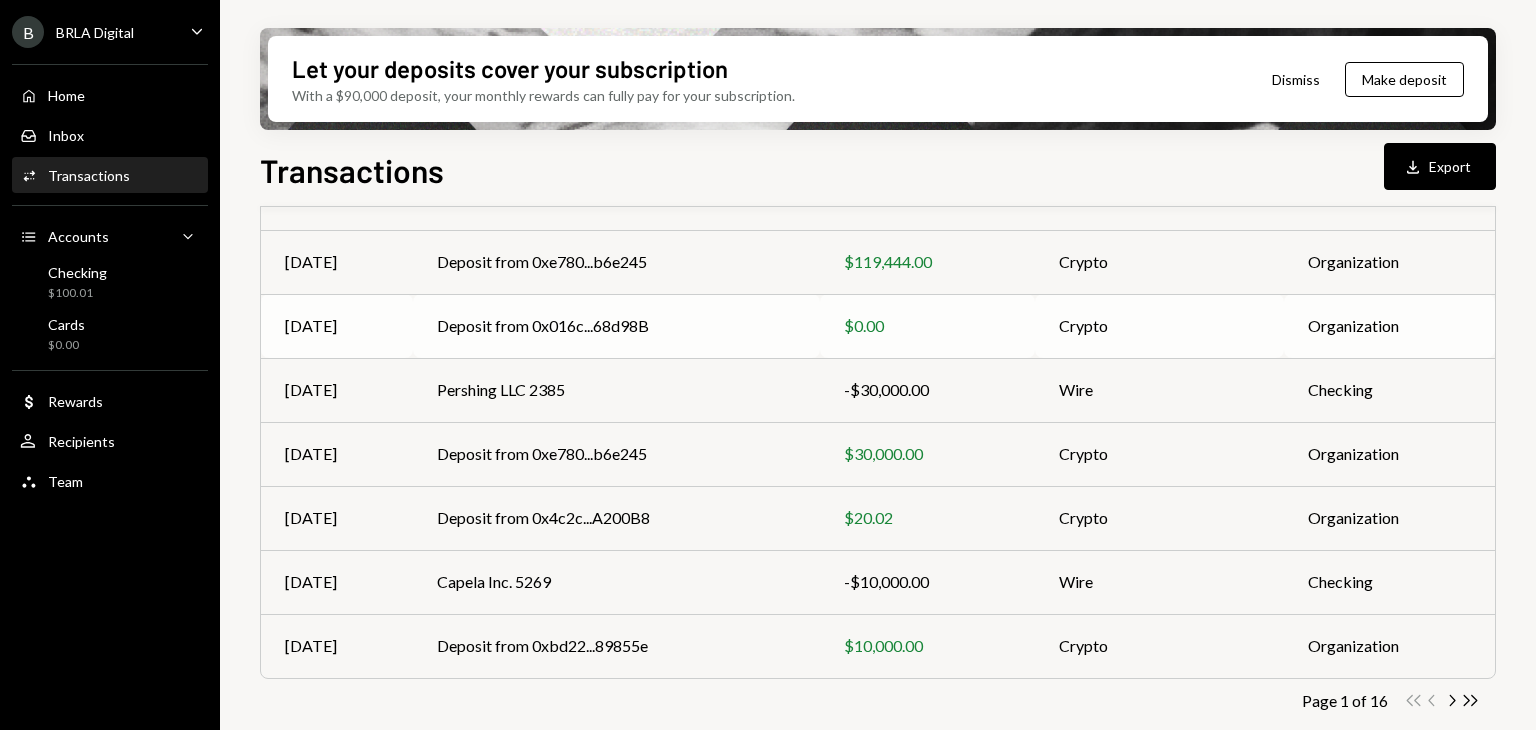 scroll, scrollTop: 408, scrollLeft: 0, axis: vertical 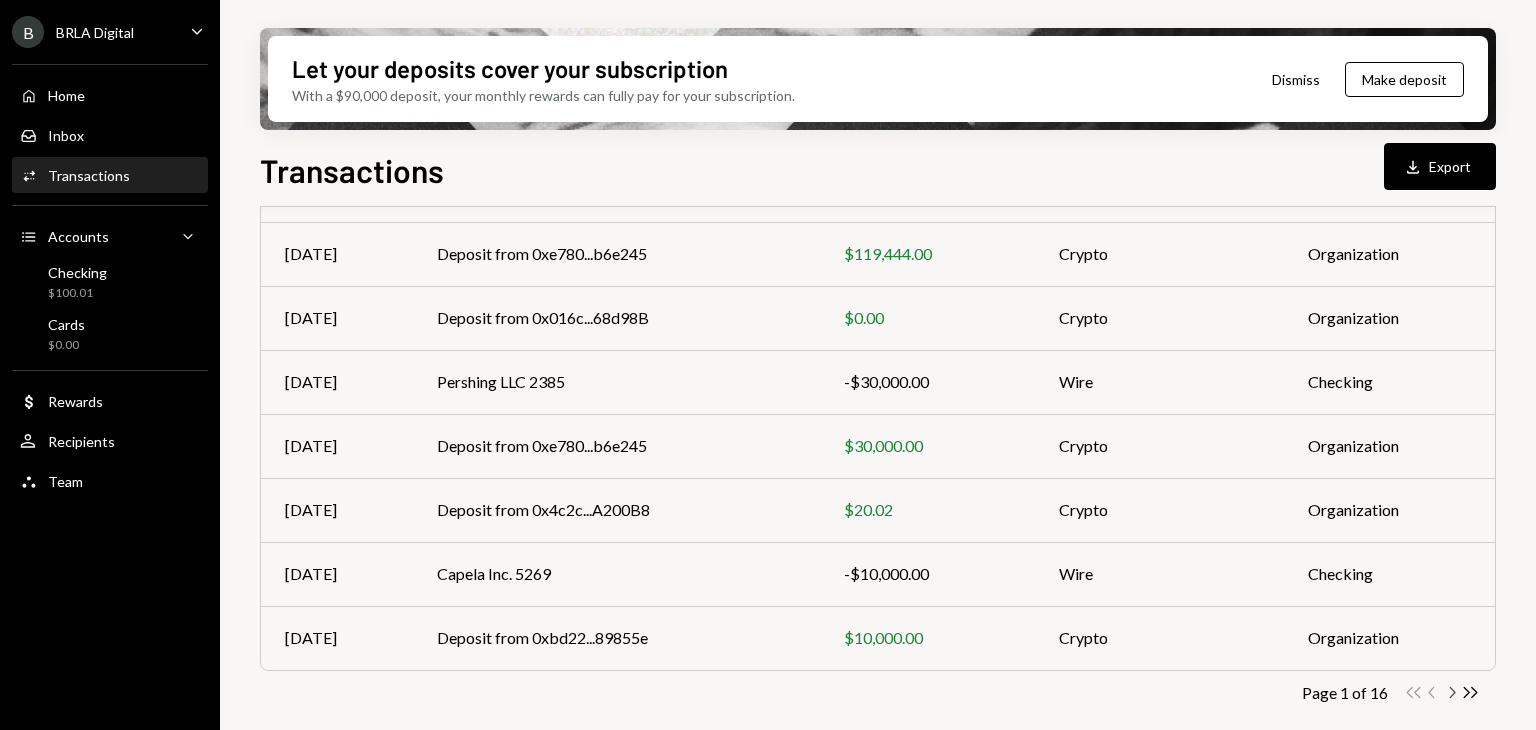 click on "Chevron Right" 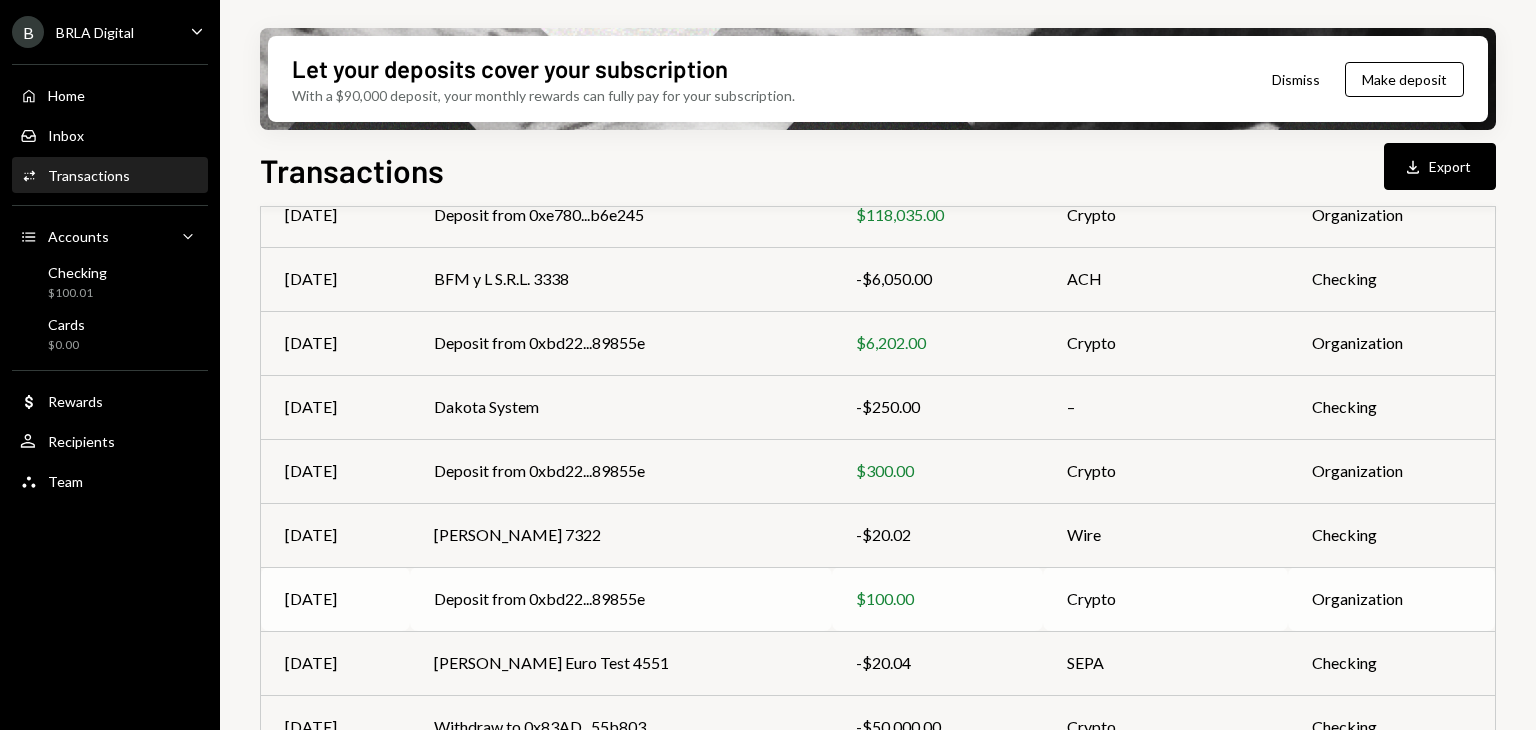 scroll, scrollTop: 408, scrollLeft: 0, axis: vertical 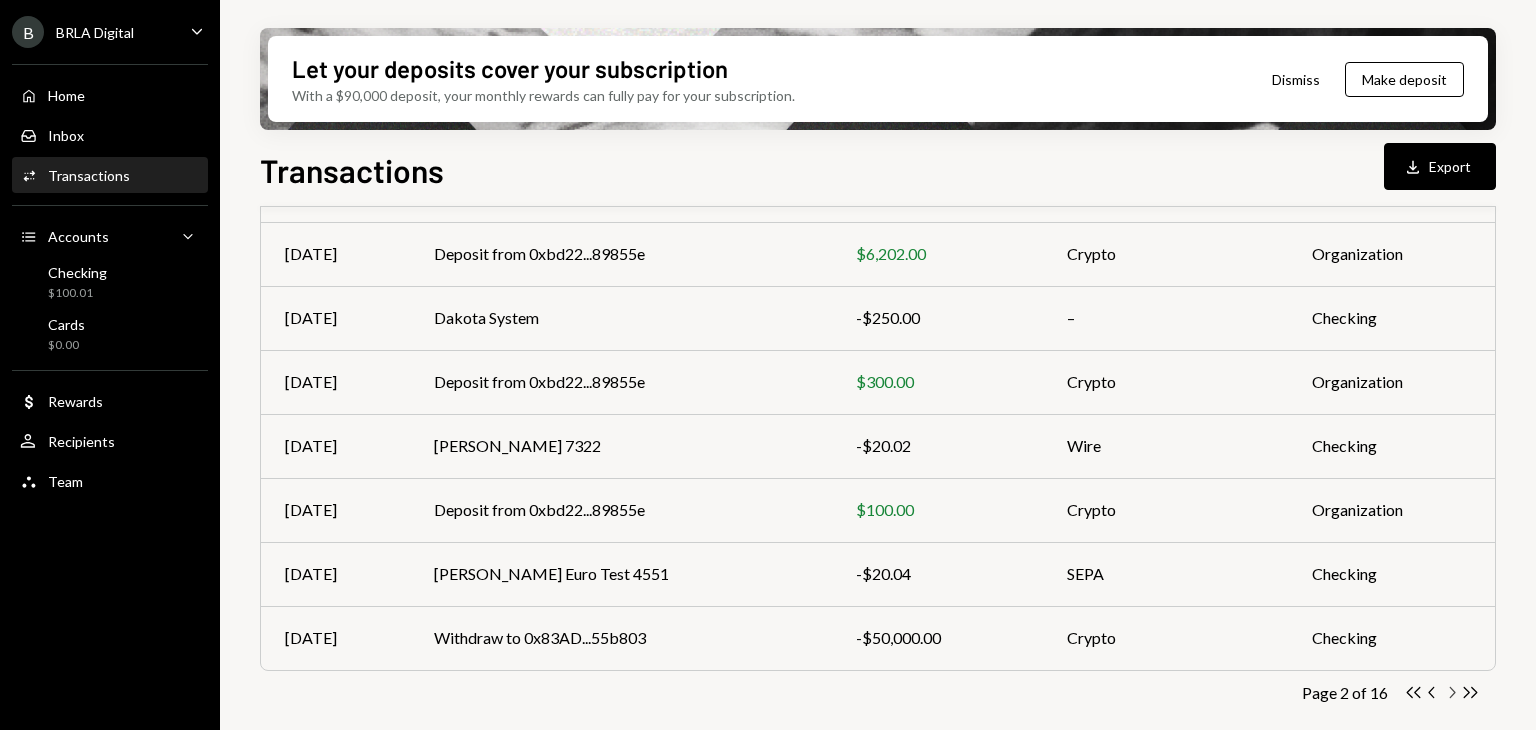 click on "Chevron Right" 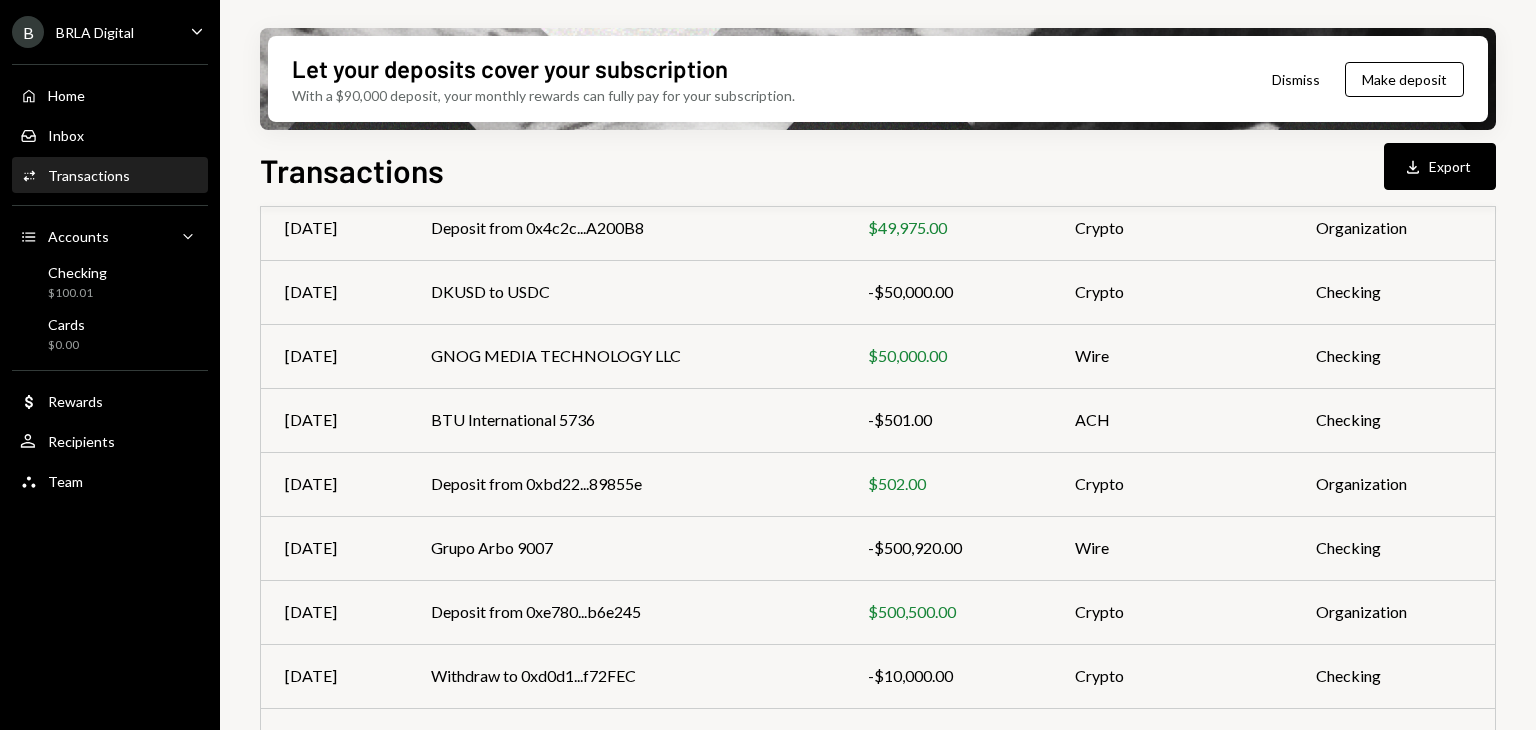 scroll, scrollTop: 408, scrollLeft: 0, axis: vertical 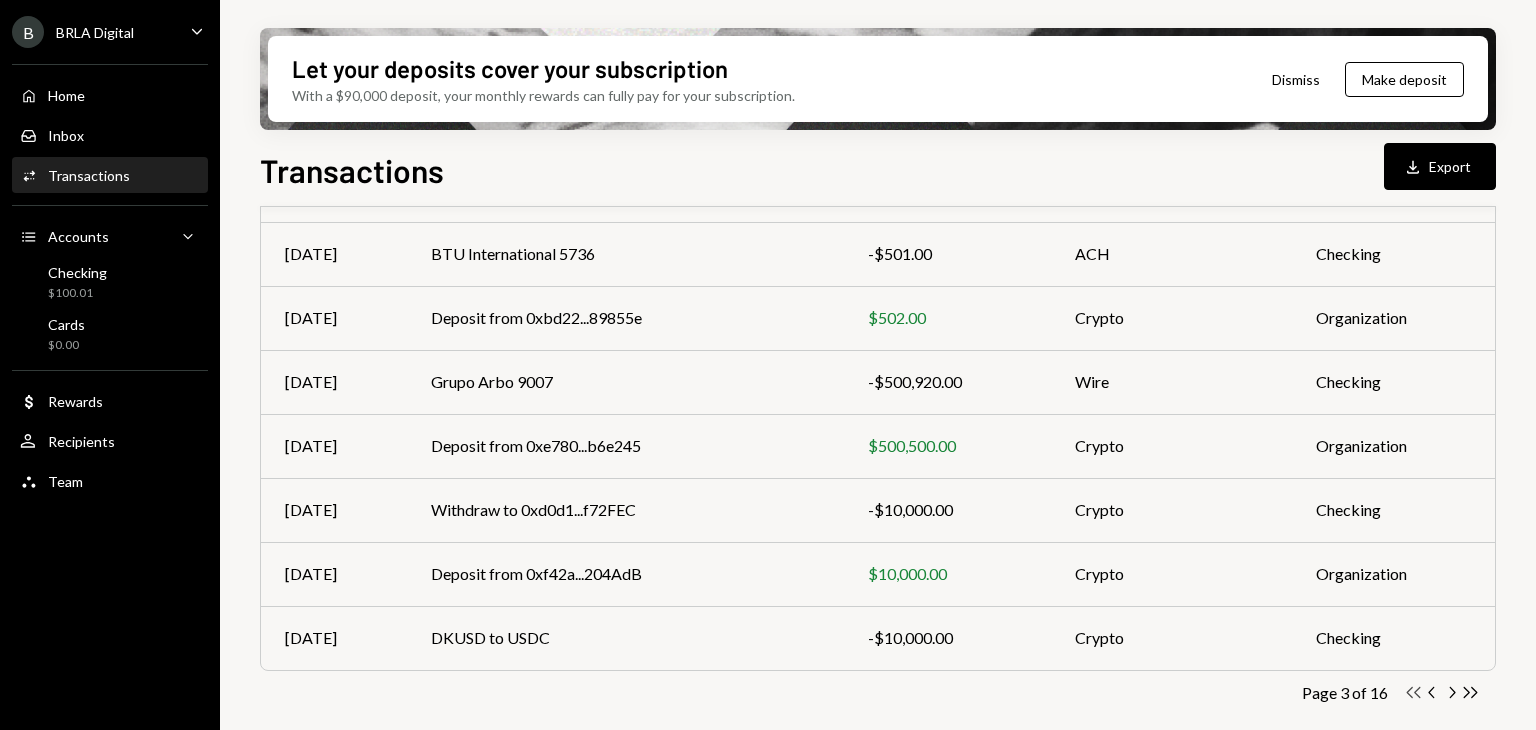 click on "Double Arrow Left" 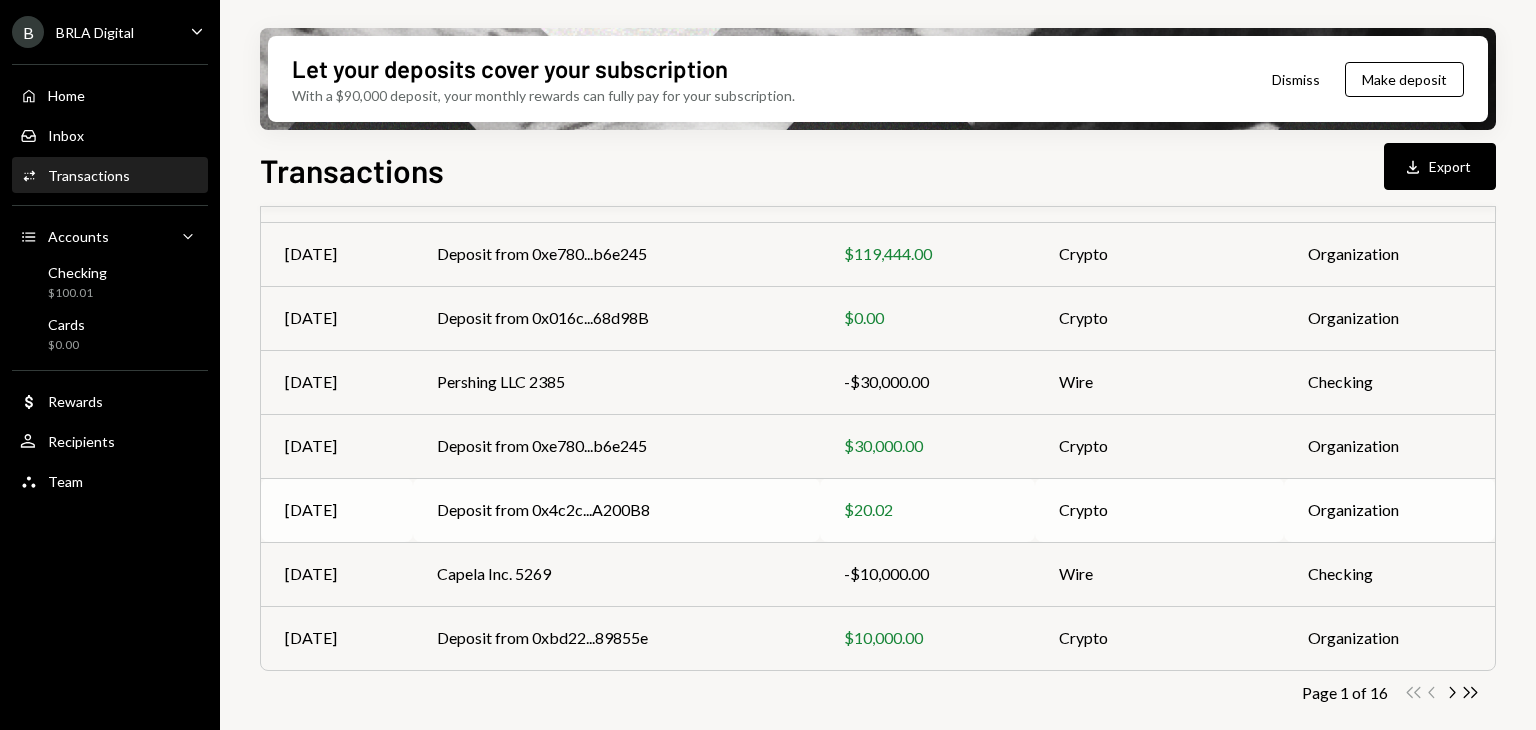 scroll, scrollTop: 0, scrollLeft: 0, axis: both 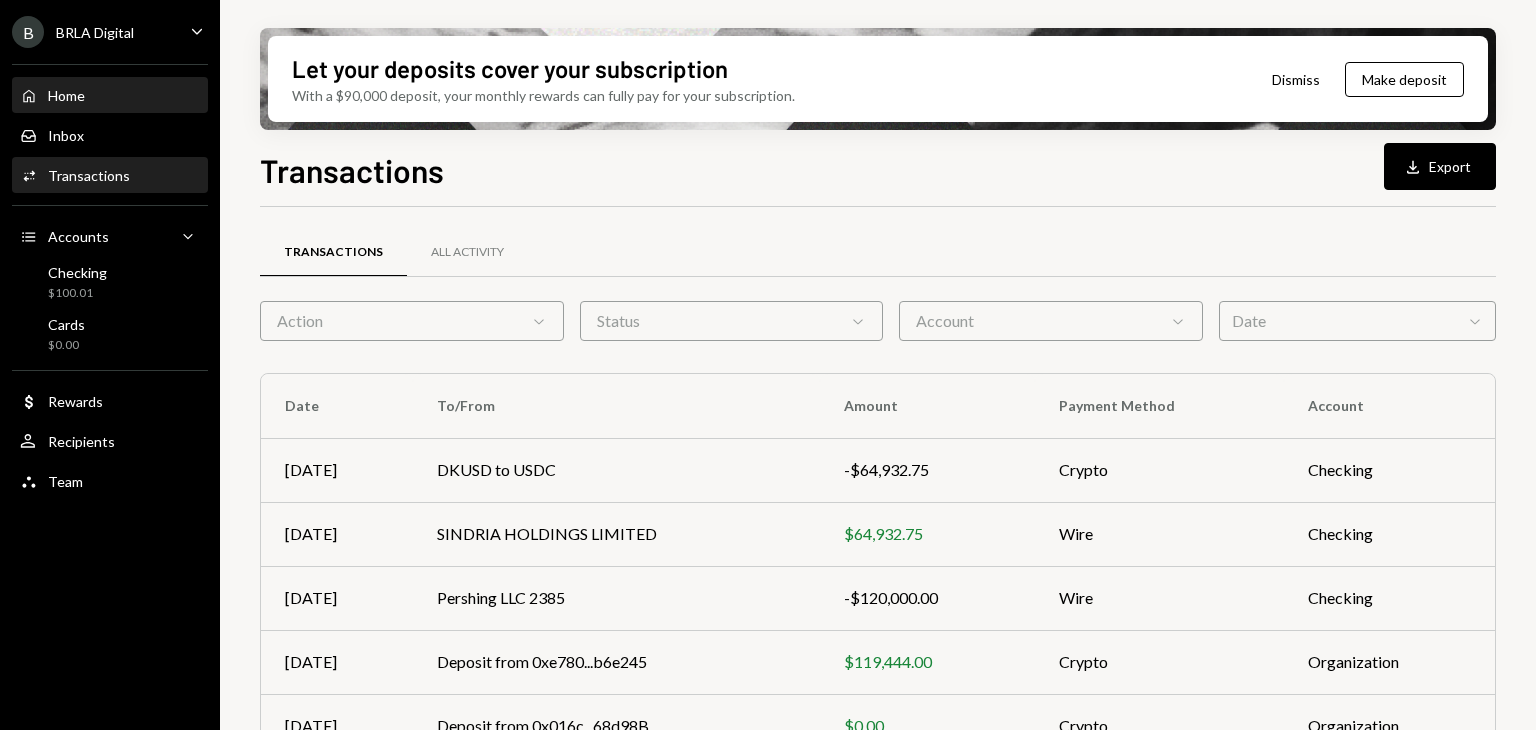 click on "Home" at bounding box center (66, 95) 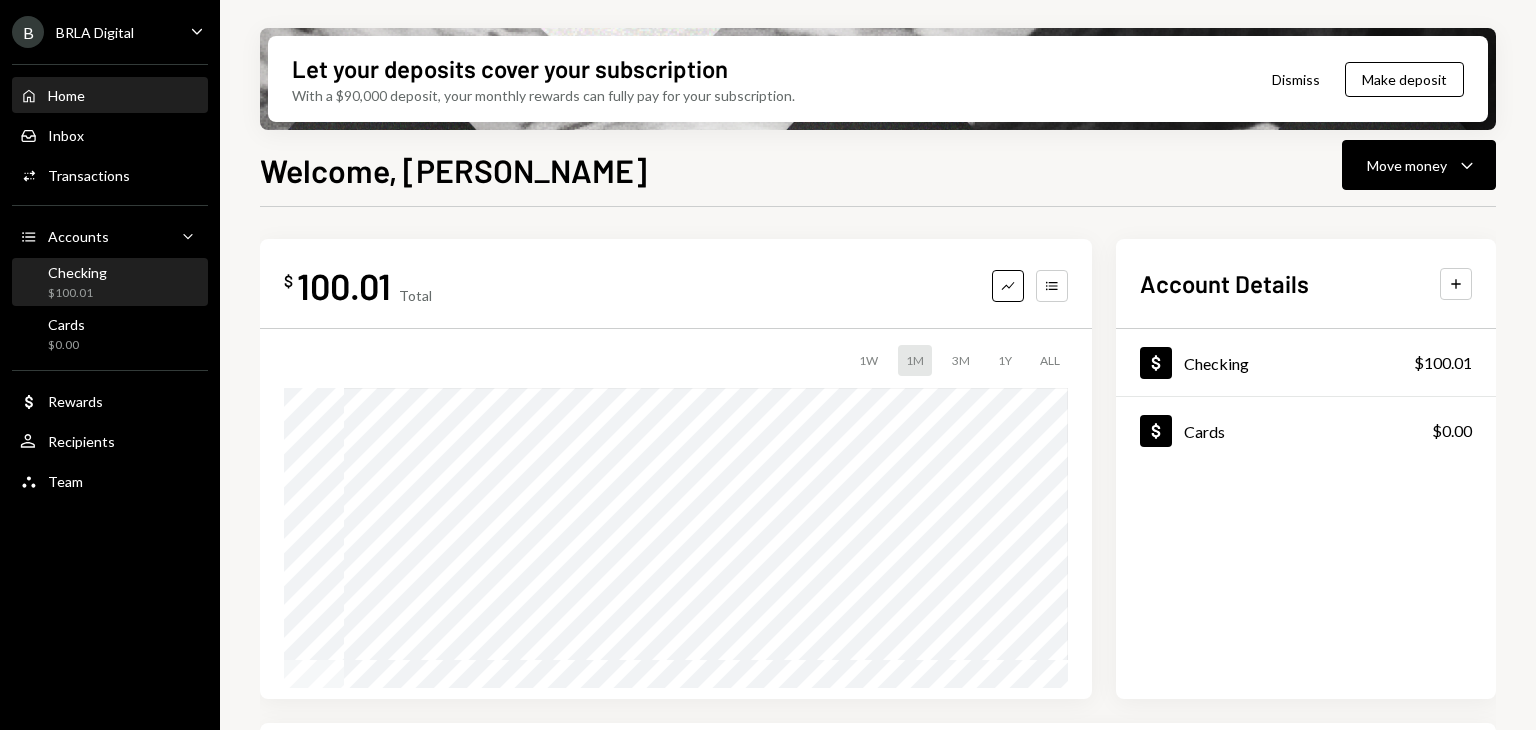 click on "Checking $100.01" at bounding box center [77, 283] 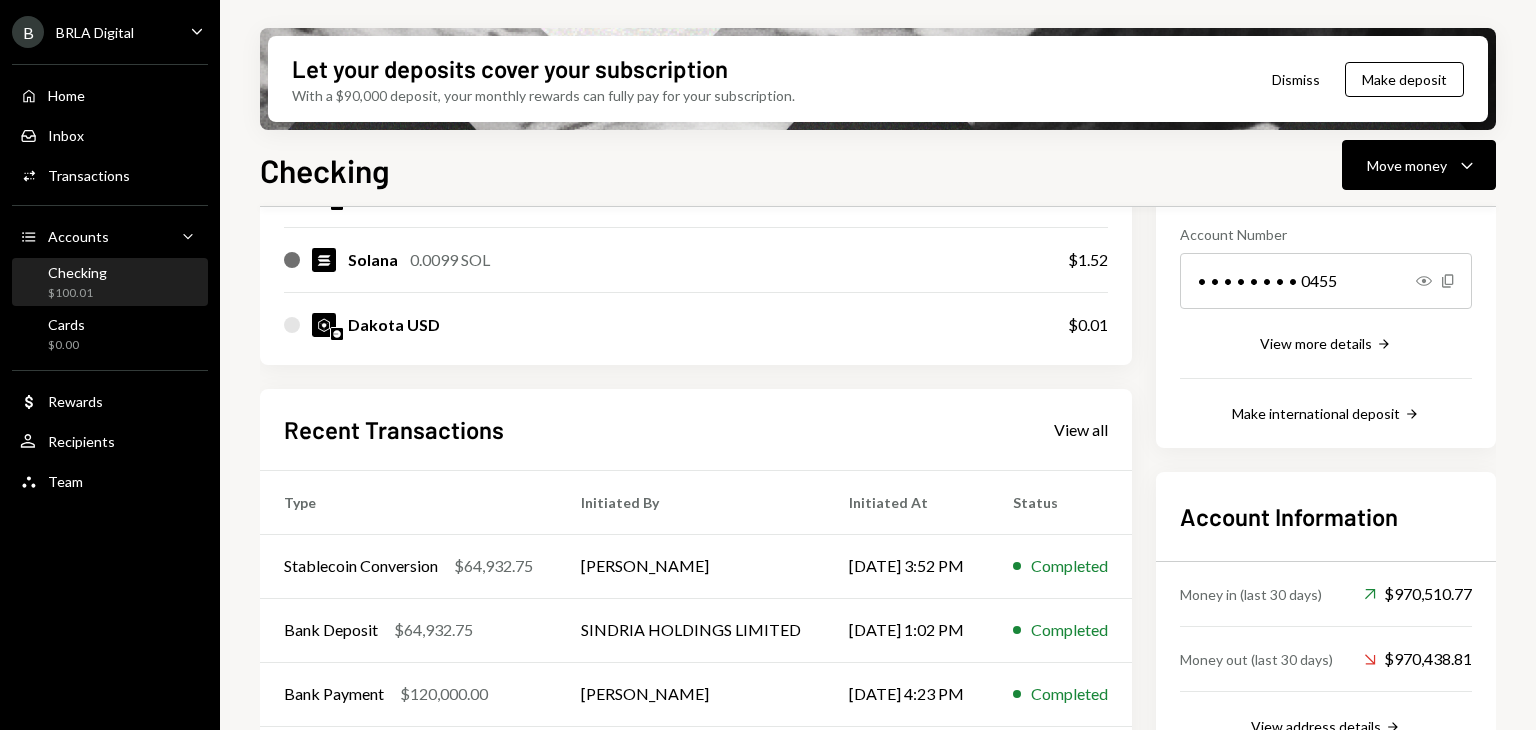 scroll, scrollTop: 0, scrollLeft: 0, axis: both 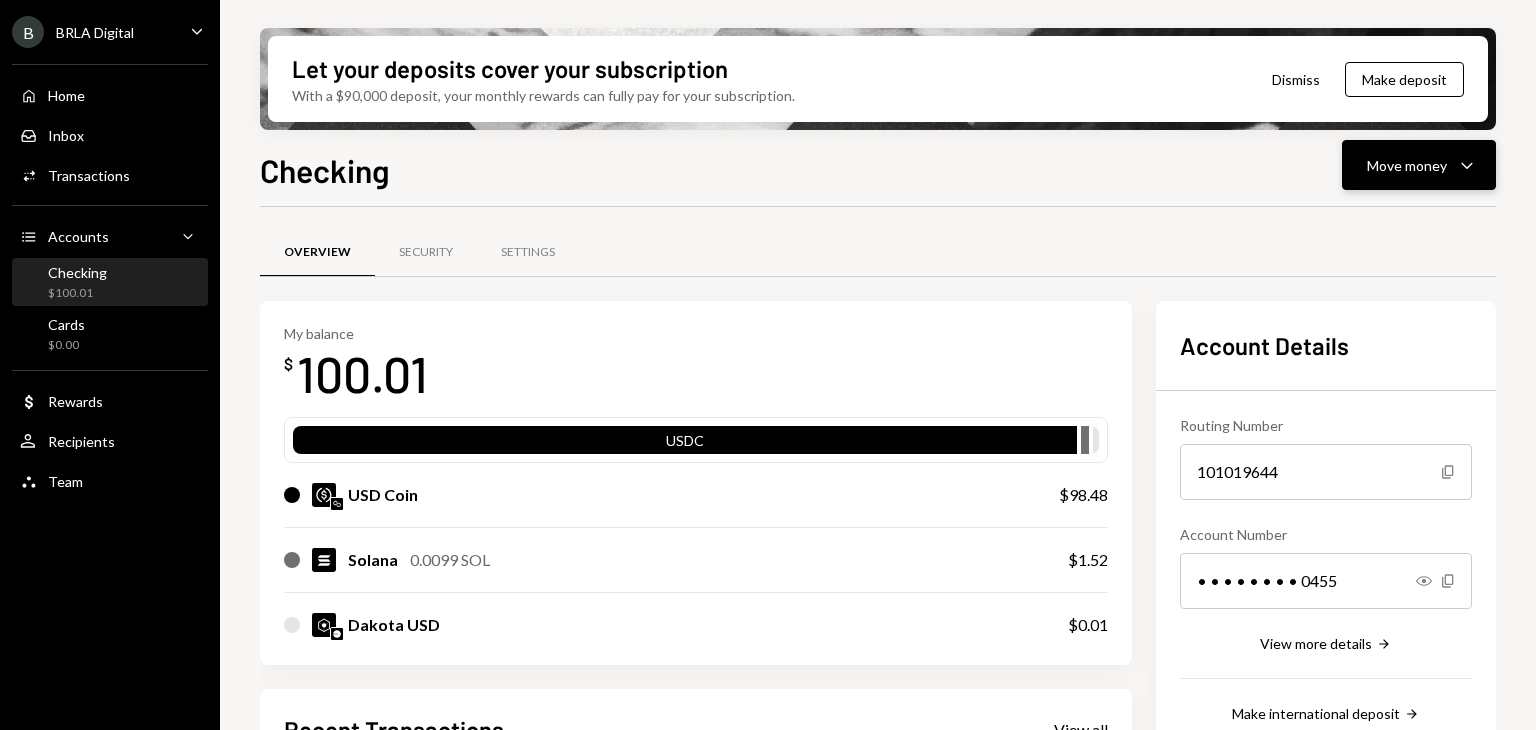 click on "Move money" at bounding box center [1407, 165] 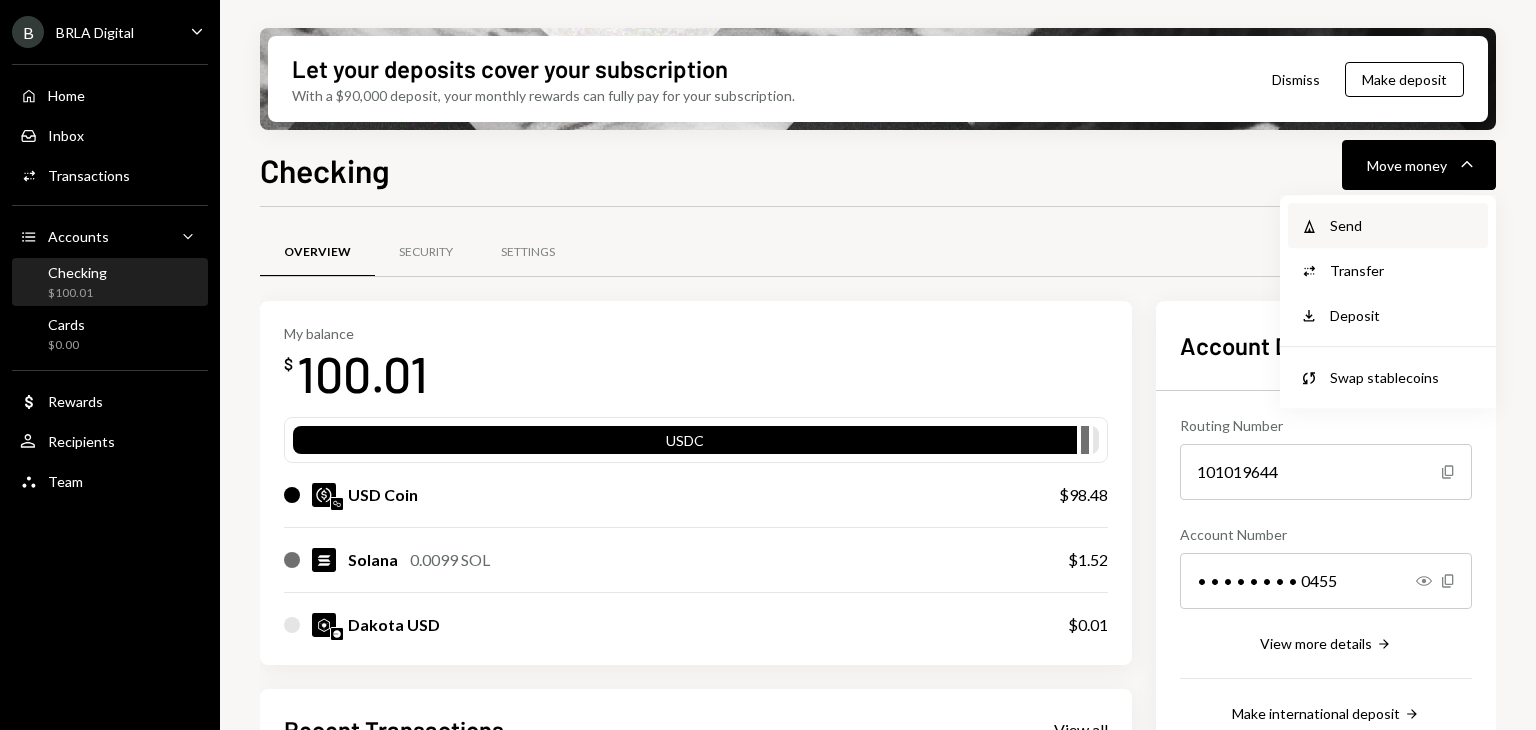 click on "Send" at bounding box center (1403, 225) 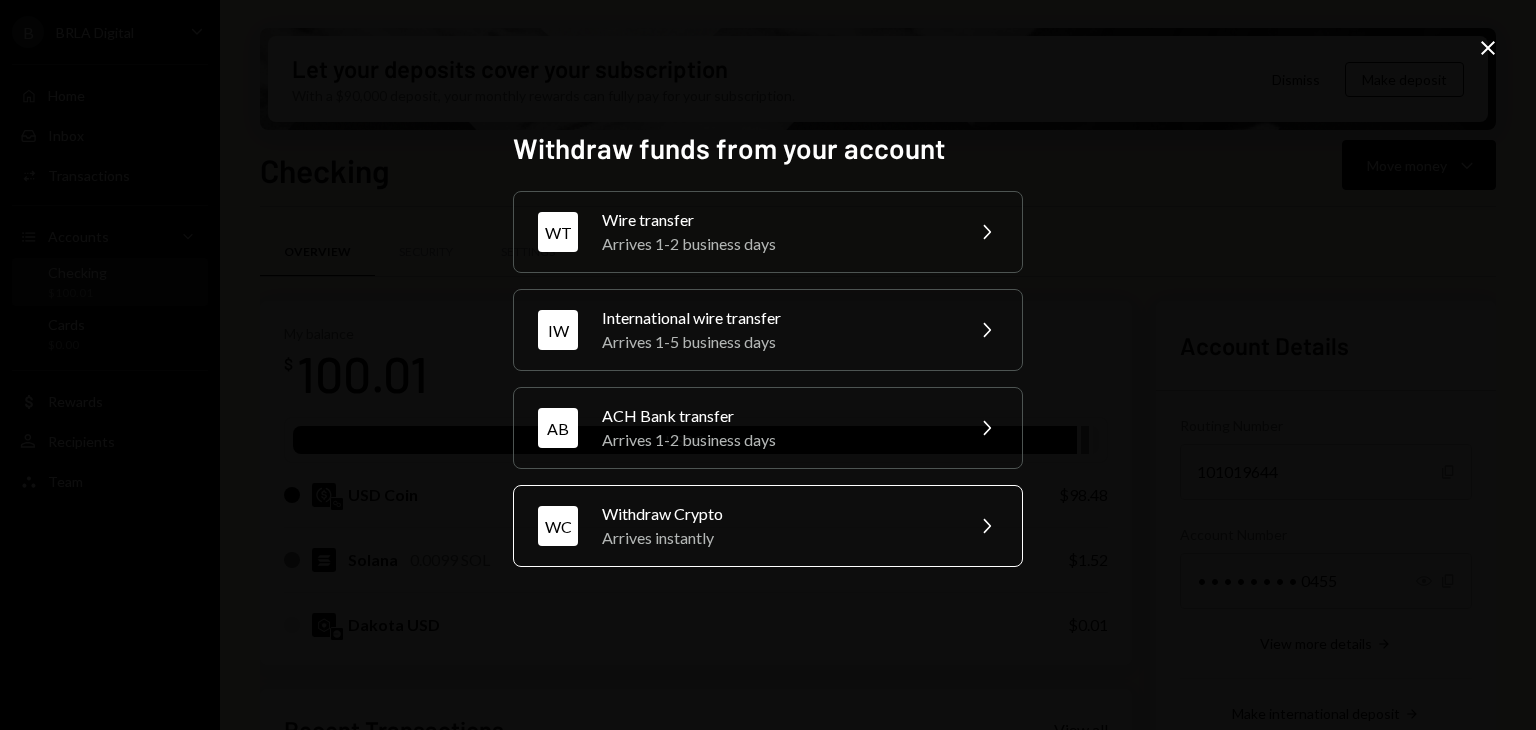 click on "Arrives instantly" at bounding box center (776, 538) 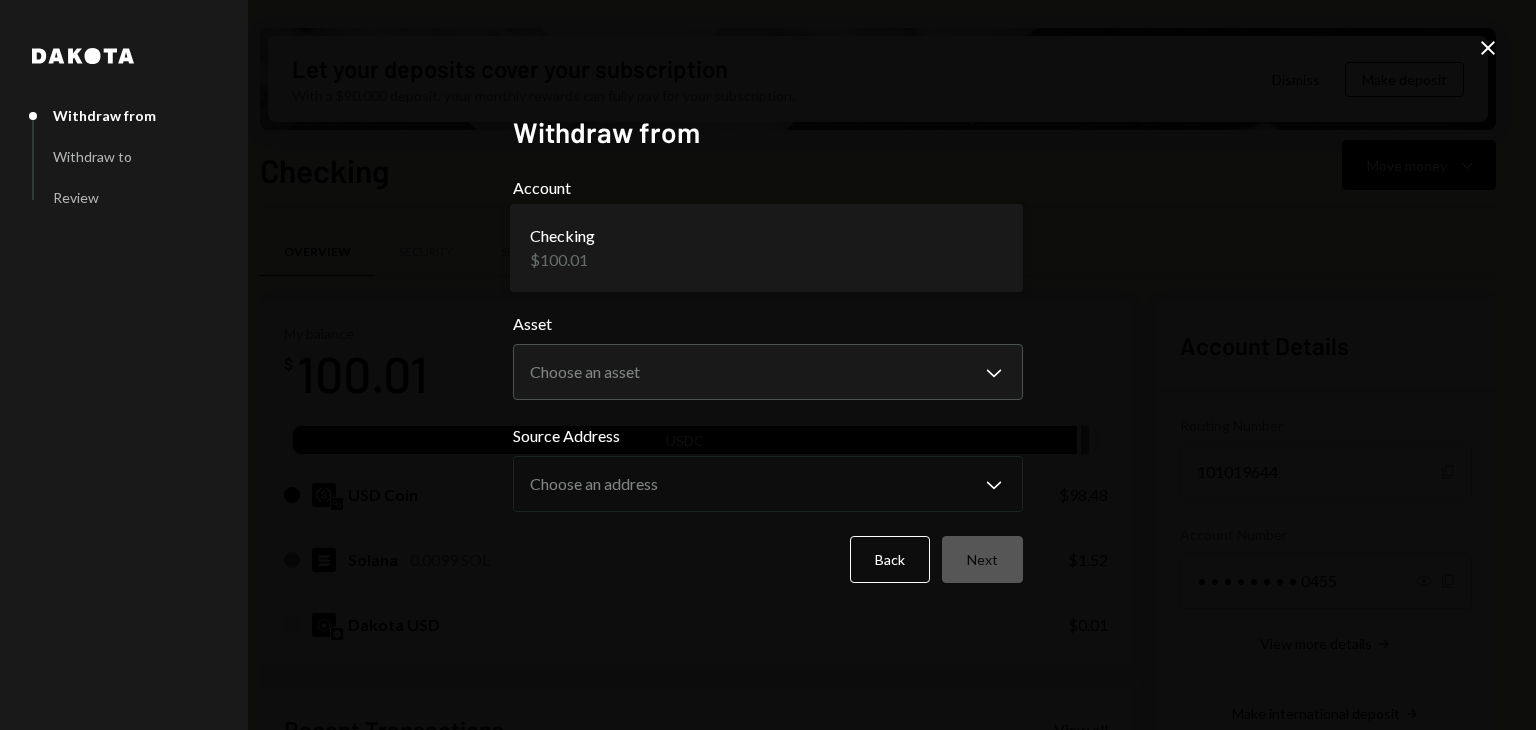 click on "B BRLA Digital Caret Down Home Home Inbox Inbox Activities Transactions Accounts Accounts Caret Down Checking $100.01 Cards $0.00 Dollar Rewards User Recipients Team Team Let your deposits cover your subscription With a $90,000 deposit, your monthly rewards can fully pay for your subscription. Dismiss Make deposit Checking Move money Caret Down Overview Security Settings My balance $ 100.01 USDC USD Coin $98.48 Solana 0.0099  SOL $1.52 Dakota USD $0.01 Recent Transactions View all Type Initiated By Initiated At Status Stablecoin Conversion $64,932.75 Lucas Rostworowski 07/07/25 3:52 PM Completed Bank Deposit $64,932.75 SINDRIA HOLDINGS LIMITED 07/07/25 1:02 PM Completed Bank Payment $120,000.00 Lucas Rostworowski 07/02/25 4:23 PM Completed Deposit 119,444  USDC 0xe780...b6e245 Copy 07/02/25 4:00 PM Completed Deposit 0.0003  USDC 0x016c...68d98B Copy 07/02/25 7:35 AM Completed Account Details Routing Number 101019644 Copy Account Number • • • • • • • •  0455 Show Copy View more details Dakota" at bounding box center [768, 365] 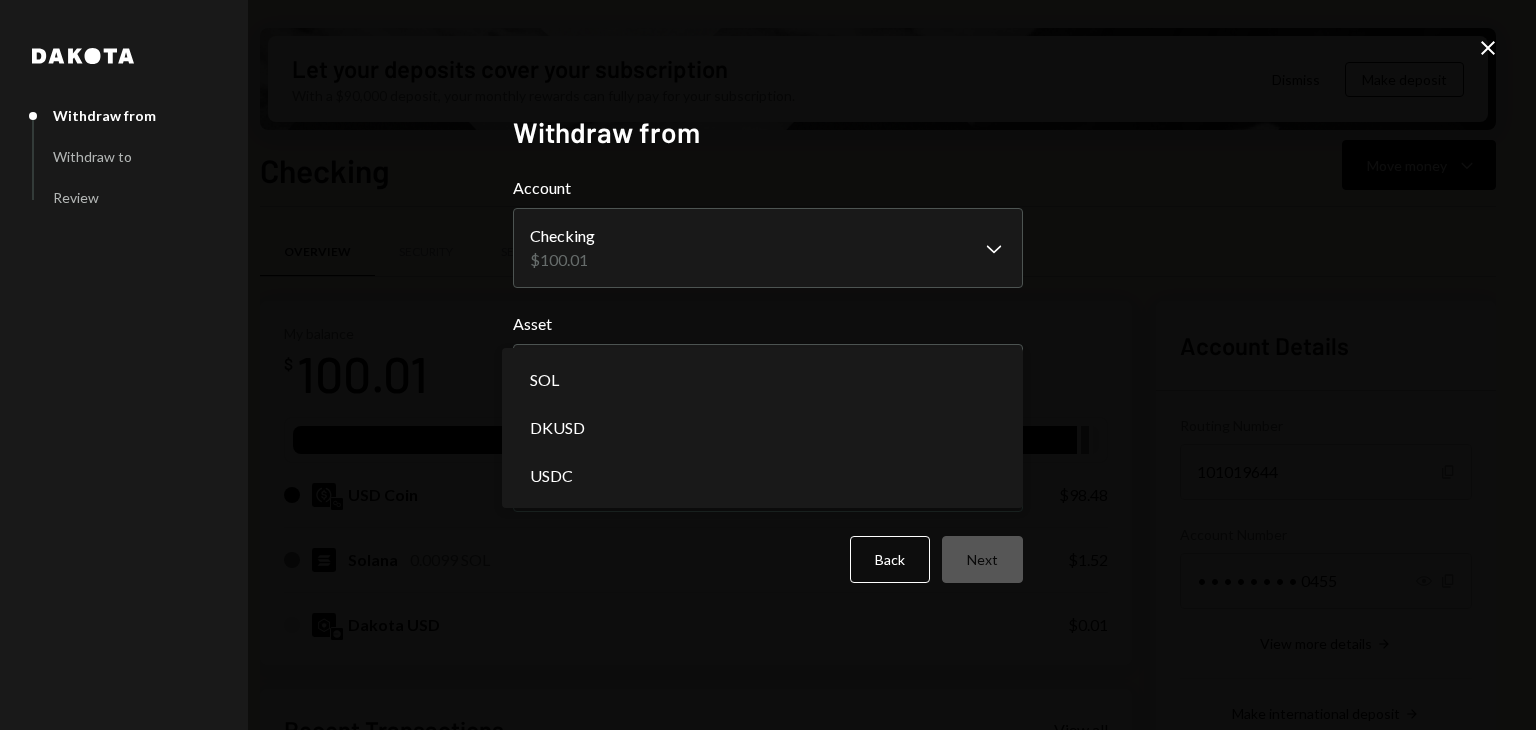 click on "B BRLA Digital Caret Down Home Home Inbox Inbox Activities Transactions Accounts Accounts Caret Down Checking $100.01 Cards $0.00 Dollar Rewards User Recipients Team Team Let your deposits cover your subscription With a $90,000 deposit, your monthly rewards can fully pay for your subscription. Dismiss Make deposit Checking Move money Caret Down Overview Security Settings My balance $ 100.01 USDC USD Coin $98.48 Solana 0.0099  SOL $1.52 Dakota USD $0.01 Recent Transactions View all Type Initiated By Initiated At Status Stablecoin Conversion $64,932.75 Lucas Rostworowski 07/07/25 3:52 PM Completed Bank Deposit $64,932.75 SINDRIA HOLDINGS LIMITED 07/07/25 1:02 PM Completed Bank Payment $120,000.00 Lucas Rostworowski 07/02/25 4:23 PM Completed Deposit 119,444  USDC 0xe780...b6e245 Copy 07/02/25 4:00 PM Completed Deposit 0.0003  USDC 0x016c...68d98B Copy 07/02/25 7:35 AM Completed Account Details Routing Number 101019644 Copy Account Number • • • • • • • •  0455 Show Copy View more details Dakota" at bounding box center [768, 365] 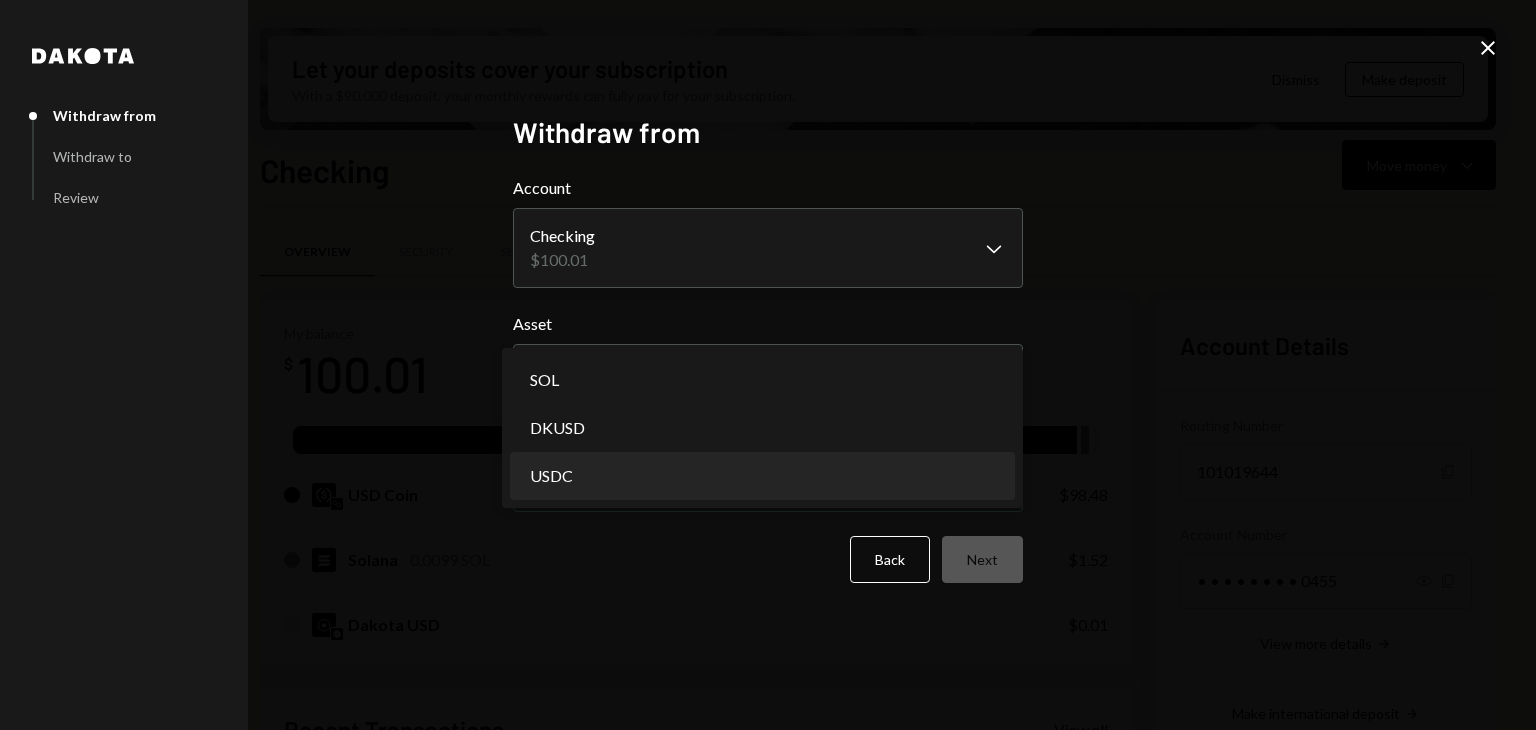 select on "****" 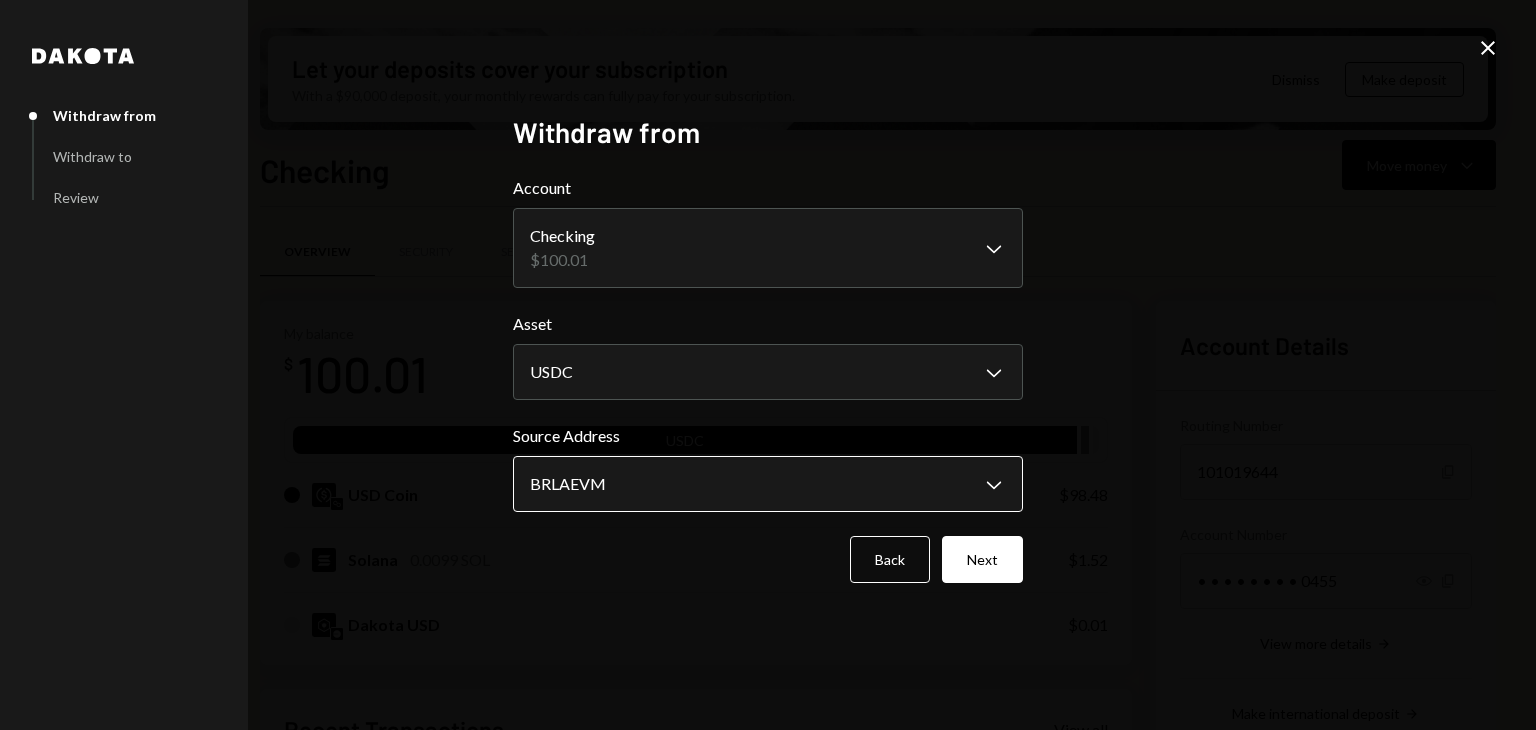 click on "B BRLA Digital Caret Down Home Home Inbox Inbox Activities Transactions Accounts Accounts Caret Down Checking $100.01 Cards $0.00 Dollar Rewards User Recipients Team Team Let your deposits cover your subscription With a $90,000 deposit, your monthly rewards can fully pay for your subscription. Dismiss Make deposit Checking Move money Caret Down Overview Security Settings My balance $ 100.01 USDC USD Coin $98.48 Solana 0.0099  SOL $1.52 Dakota USD $0.01 Recent Transactions View all Type Initiated By Initiated At Status Stablecoin Conversion $64,932.75 Lucas Rostworowski 07/07/25 3:52 PM Completed Bank Deposit $64,932.75 SINDRIA HOLDINGS LIMITED 07/07/25 1:02 PM Completed Bank Payment $120,000.00 Lucas Rostworowski 07/02/25 4:23 PM Completed Deposit 119,444  USDC 0xe780...b6e245 Copy 07/02/25 4:00 PM Completed Deposit 0.0003  USDC 0x016c...68d98B Copy 07/02/25 7:35 AM Completed Account Details Routing Number 101019644 Copy Account Number • • • • • • • •  0455 Show Copy View more details Dakota" at bounding box center (768, 365) 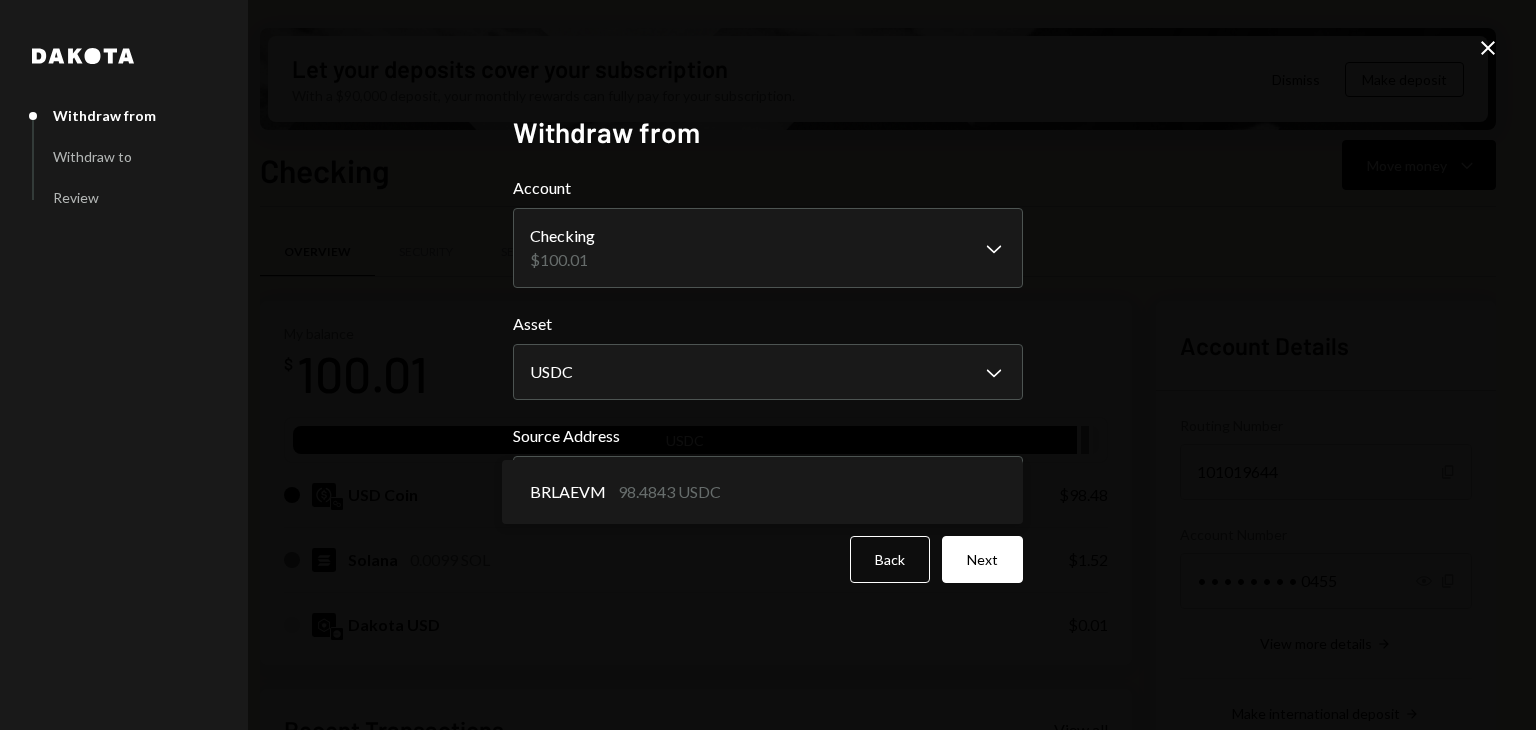 click on "B BRLA Digital Caret Down Home Home Inbox Inbox Activities Transactions Accounts Accounts Caret Down Checking $100.01 Cards $0.00 Dollar Rewards User Recipients Team Team Let your deposits cover your subscription With a $90,000 deposit, your monthly rewards can fully pay for your subscription. Dismiss Make deposit Checking Move money Caret Down Overview Security Settings My balance $ 100.01 USDC USD Coin $98.48 Solana 0.0099  SOL $1.52 Dakota USD $0.01 Recent Transactions View all Type Initiated By Initiated At Status Stablecoin Conversion $64,932.75 Lucas Rostworowski 07/07/25 3:52 PM Completed Bank Deposit $64,932.75 SINDRIA HOLDINGS LIMITED 07/07/25 1:02 PM Completed Bank Payment $120,000.00 Lucas Rostworowski 07/02/25 4:23 PM Completed Deposit 119,444  USDC 0xe780...b6e245 Copy 07/02/25 4:00 PM Completed Deposit 0.0003  USDC 0x016c...68d98B Copy 07/02/25 7:35 AM Completed Account Details Routing Number 101019644 Copy Account Number • • • • • • • •  0455 Show Copy View more details Dakota" at bounding box center (768, 365) 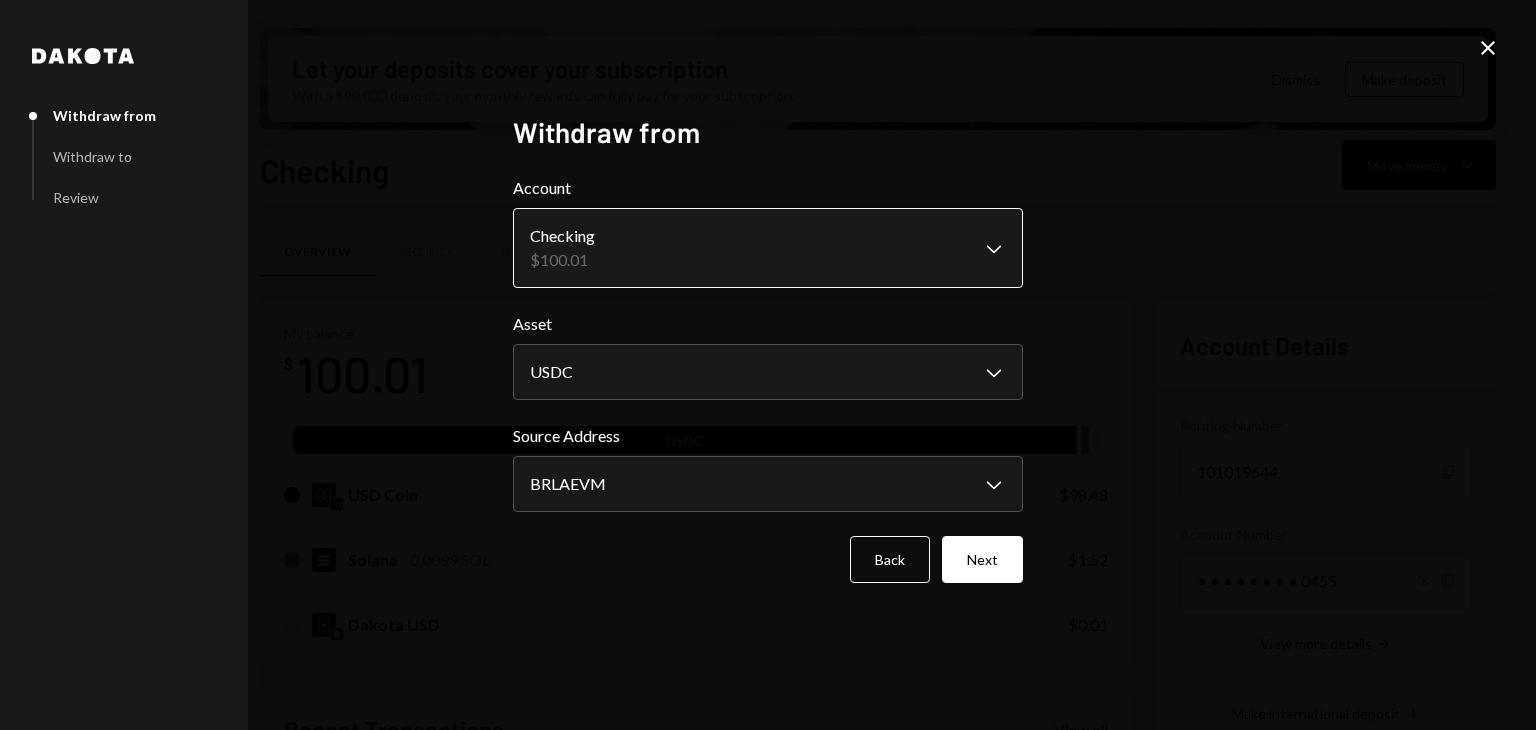 click on "B BRLA Digital Caret Down Home Home Inbox Inbox Activities Transactions Accounts Accounts Caret Down Checking $100.01 Cards $0.00 Dollar Rewards User Recipients Team Team Let your deposits cover your subscription With a $90,000 deposit, your monthly rewards can fully pay for your subscription. Dismiss Make deposit Checking Move money Caret Down Overview Security Settings My balance $ 100.01 USDC USD Coin $98.48 Solana 0.0099  SOL $1.52 Dakota USD $0.01 Recent Transactions View all Type Initiated By Initiated At Status Stablecoin Conversion $64,932.75 Lucas Rostworowski 07/07/25 3:52 PM Completed Bank Deposit $64,932.75 SINDRIA HOLDINGS LIMITED 07/07/25 1:02 PM Completed Bank Payment $120,000.00 Lucas Rostworowski 07/02/25 4:23 PM Completed Deposit 119,444  USDC 0xe780...b6e245 Copy 07/02/25 4:00 PM Completed Deposit 0.0003  USDC 0x016c...68d98B Copy 07/02/25 7:35 AM Completed Account Details Routing Number 101019644 Copy Account Number • • • • • • • •  0455 Show Copy View more details Dakota" at bounding box center (768, 365) 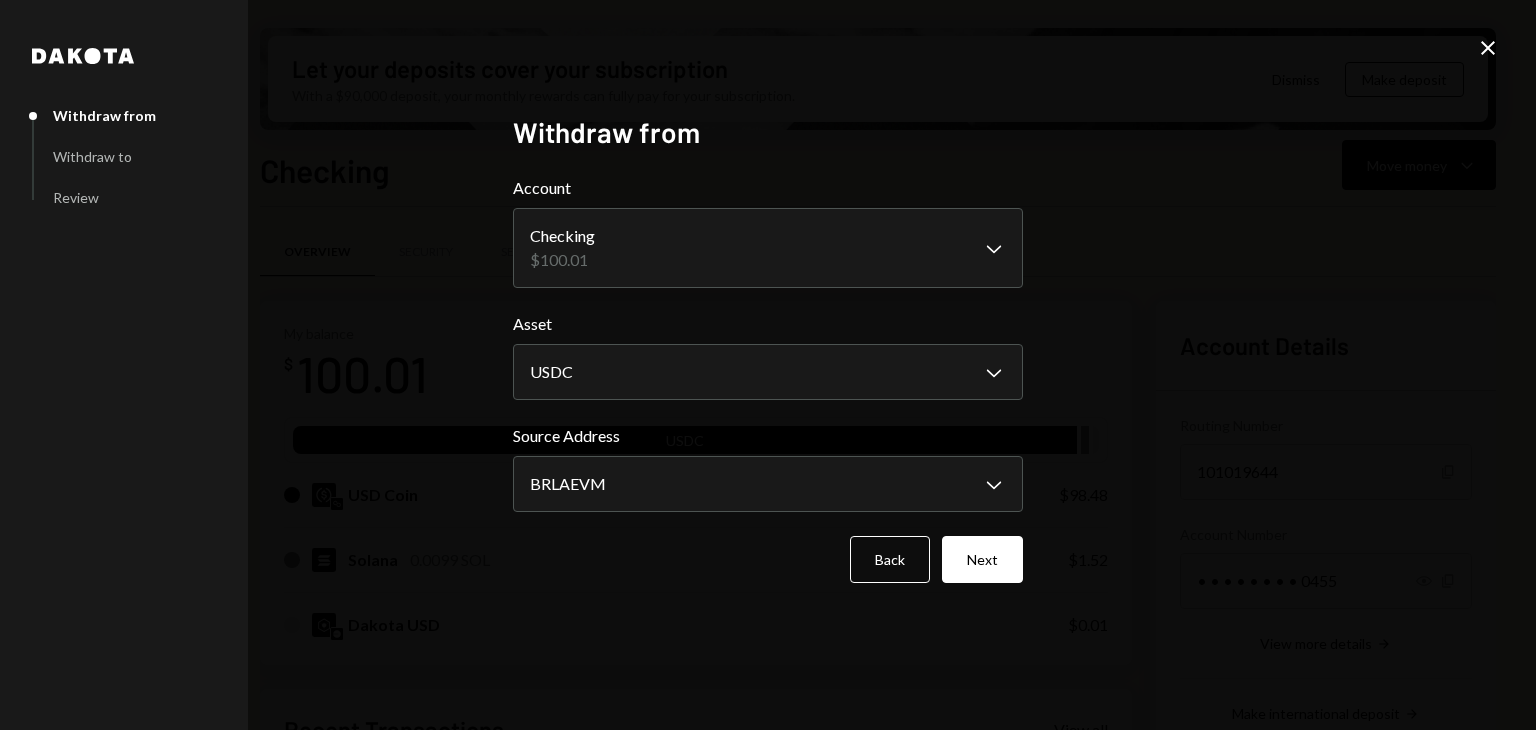 click on "B BRLA Digital Caret Down Home Home Inbox Inbox Activities Transactions Accounts Accounts Caret Down Checking $100.01 Cards $0.00 Dollar Rewards User Recipients Team Team Let your deposits cover your subscription With a $90,000 deposit, your monthly rewards can fully pay for your subscription. Dismiss Make deposit Checking Move money Caret Down Overview Security Settings My balance $ 100.01 USDC USD Coin $98.48 Solana 0.0099  SOL $1.52 Dakota USD $0.01 Recent Transactions View all Type Initiated By Initiated At Status Stablecoin Conversion $64,932.75 Lucas Rostworowski 07/07/25 3:52 PM Completed Bank Deposit $64,932.75 SINDRIA HOLDINGS LIMITED 07/07/25 1:02 PM Completed Bank Payment $120,000.00 Lucas Rostworowski 07/02/25 4:23 PM Completed Deposit 119,444  USDC 0xe780...b6e245 Copy 07/02/25 4:00 PM Completed Deposit 0.0003  USDC 0x016c...68d98B Copy 07/02/25 7:35 AM Completed Account Details Routing Number 101019644 Copy Account Number • • • • • • • •  0455 Show Copy View more details Dakota" at bounding box center [768, 365] 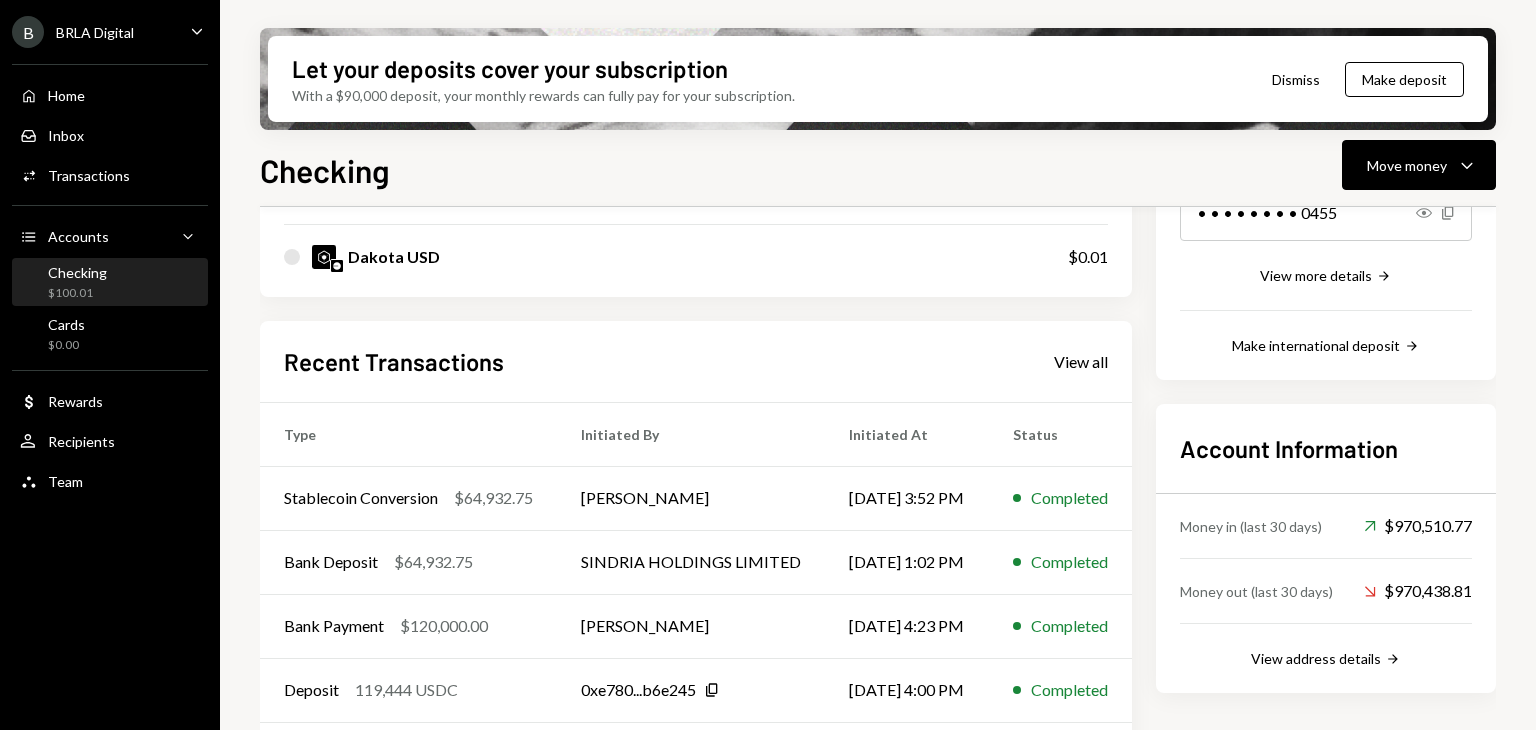 scroll, scrollTop: 340, scrollLeft: 0, axis: vertical 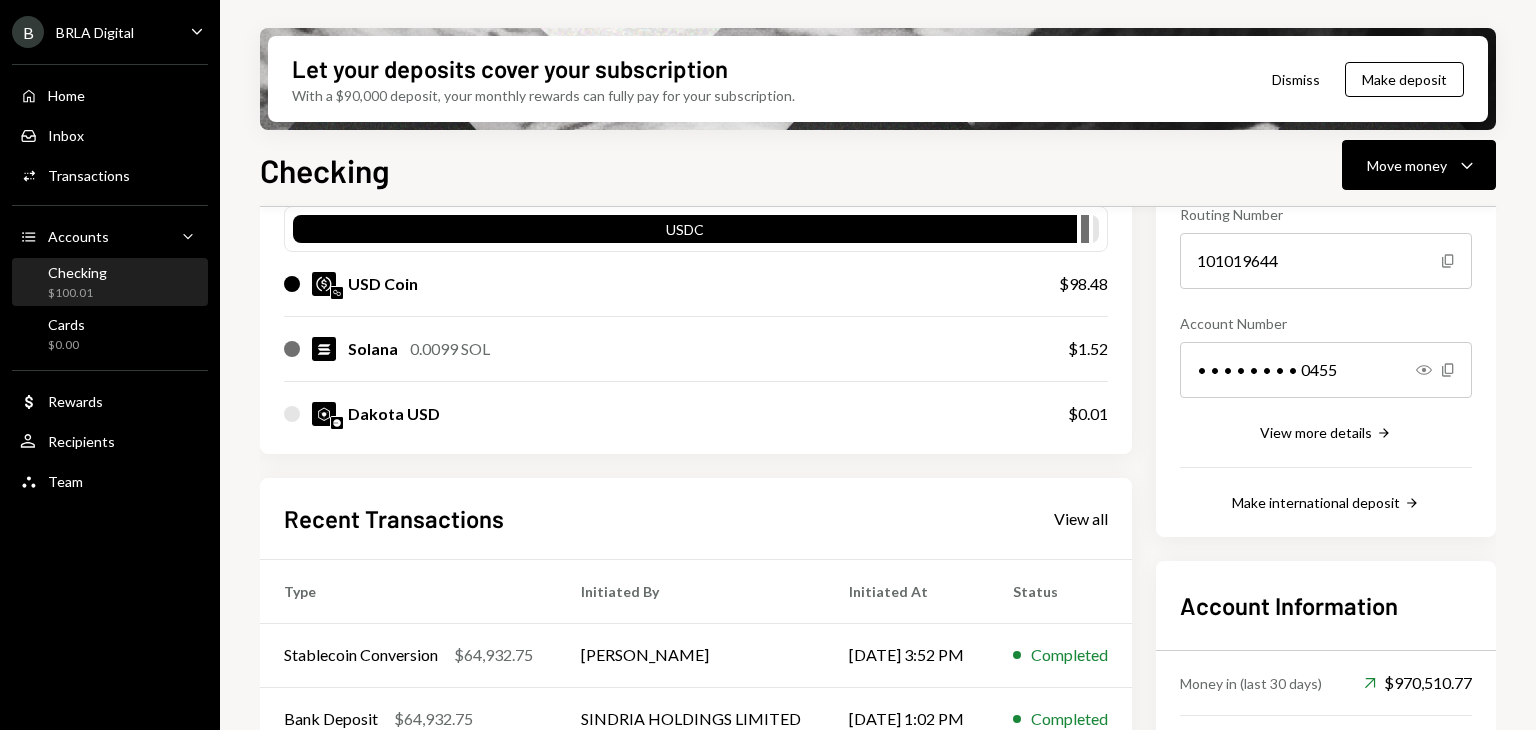 click on "USD Coin" at bounding box center (651, 284) 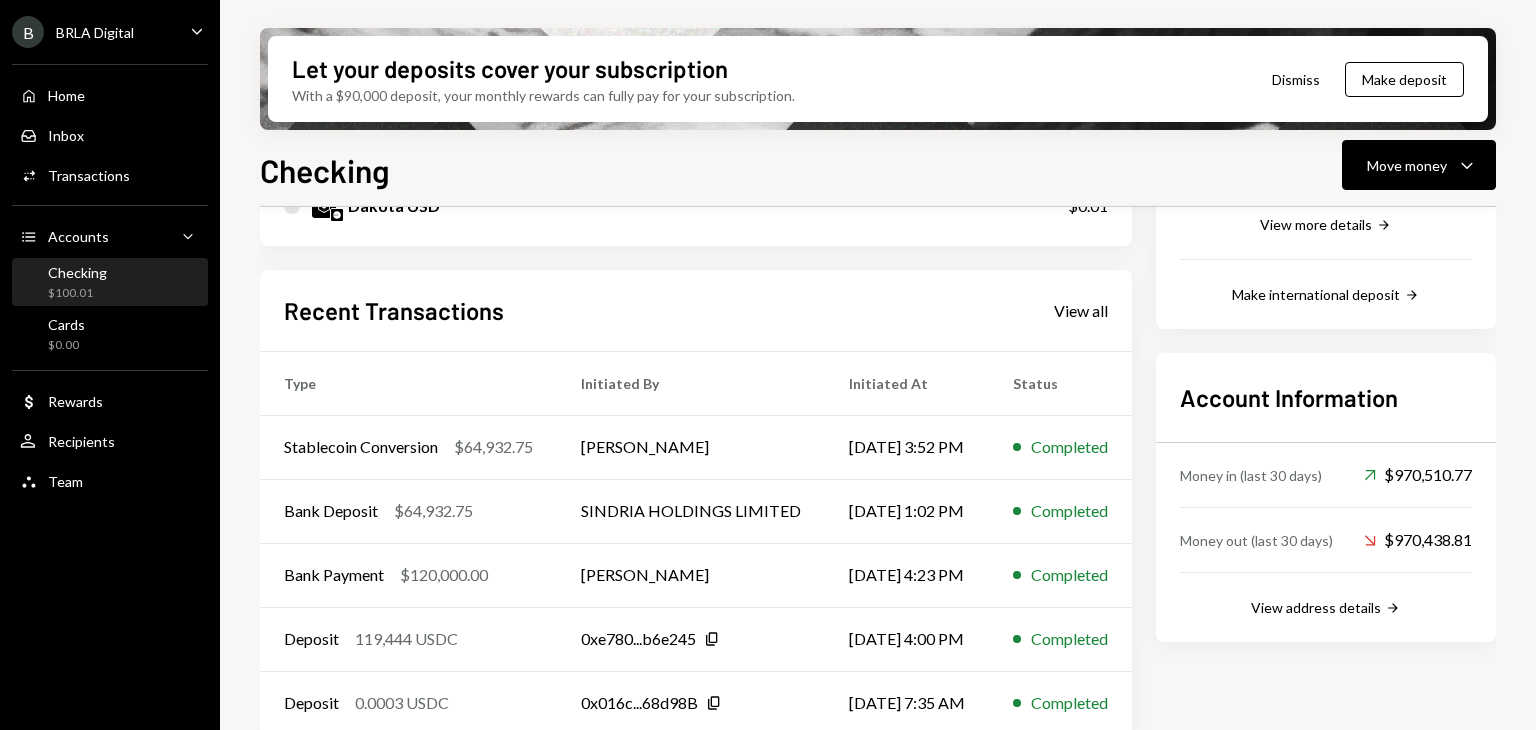 scroll, scrollTop: 420, scrollLeft: 0, axis: vertical 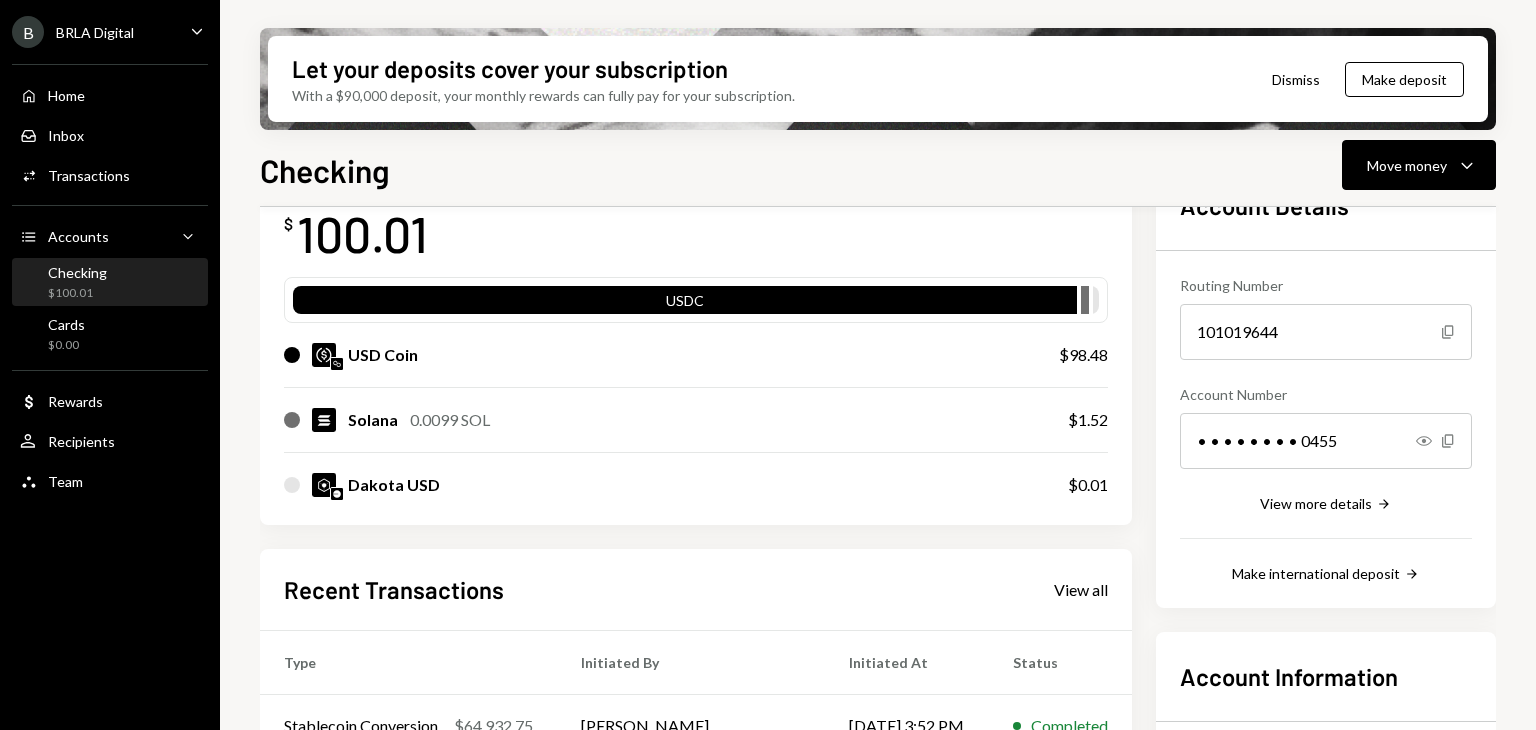 click on "Checking" at bounding box center (77, 272) 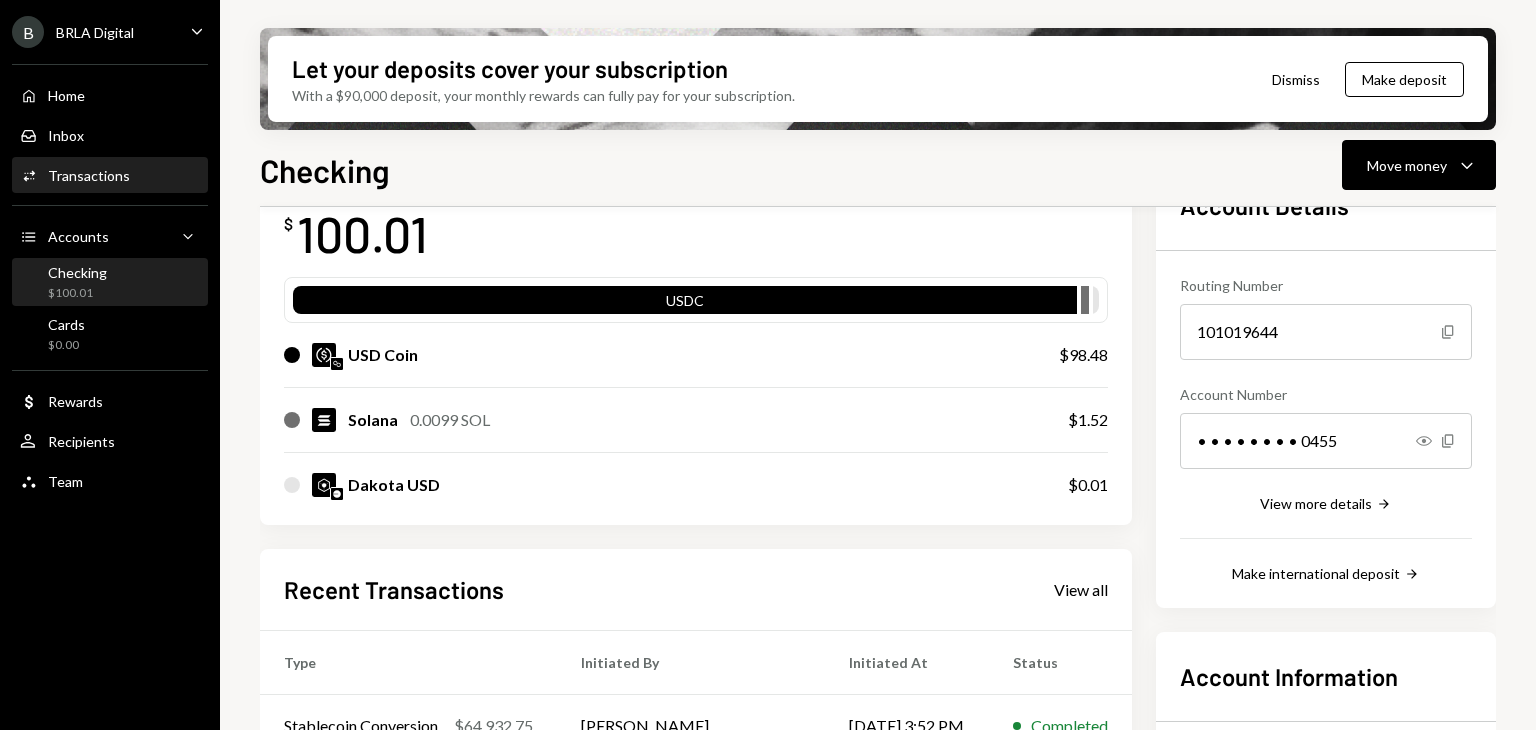 click on "Transactions" at bounding box center [89, 175] 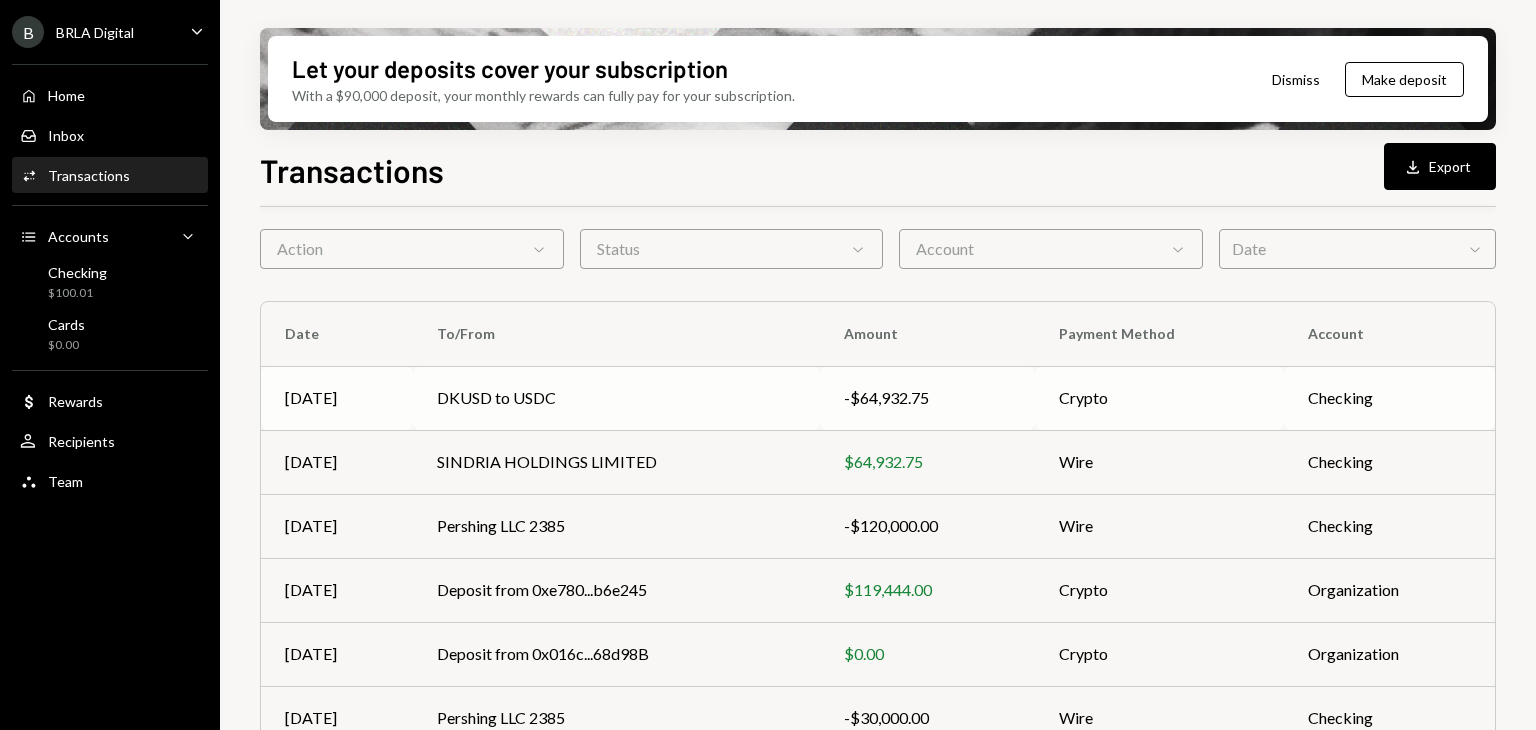 scroll, scrollTop: 100, scrollLeft: 0, axis: vertical 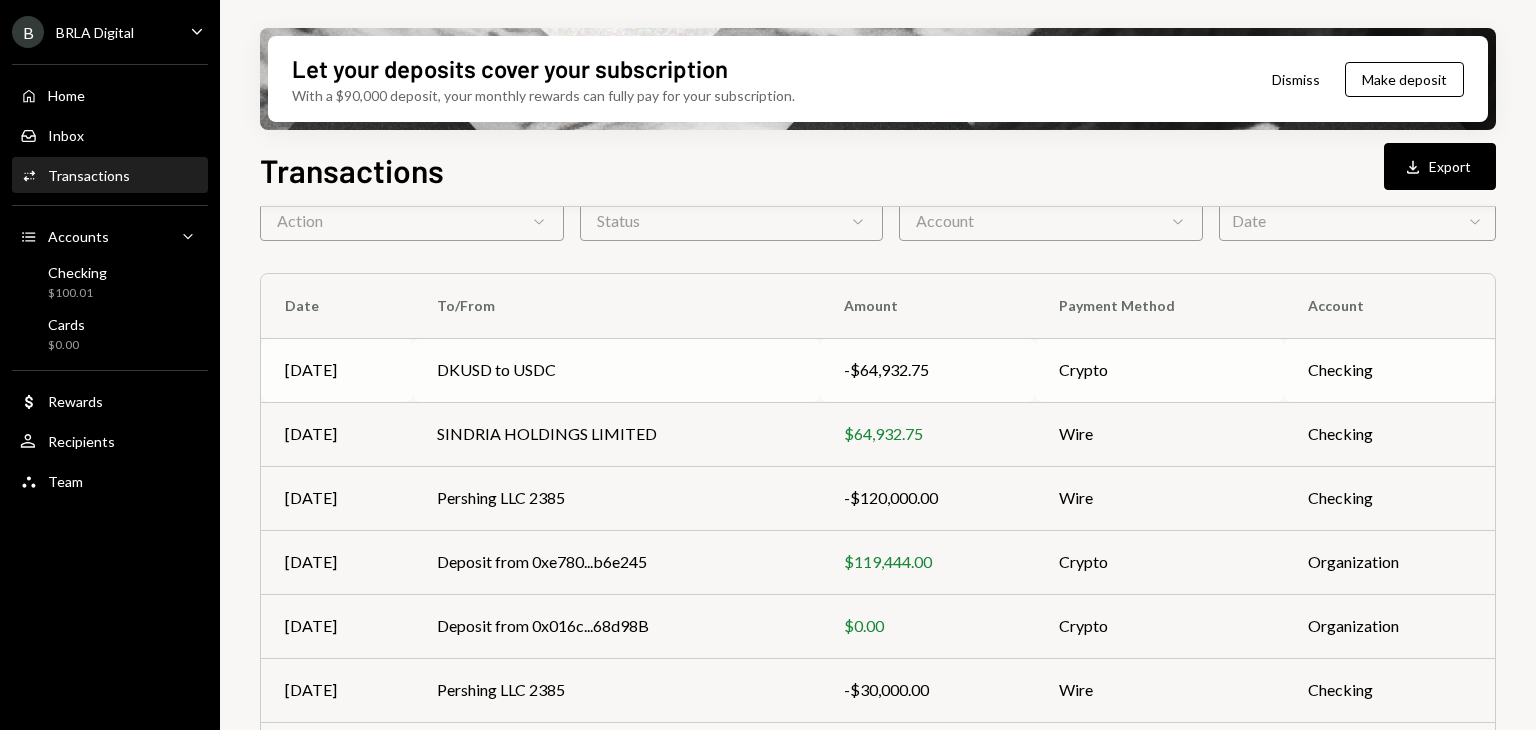 click on "DKUSD to USDC" at bounding box center [616, 370] 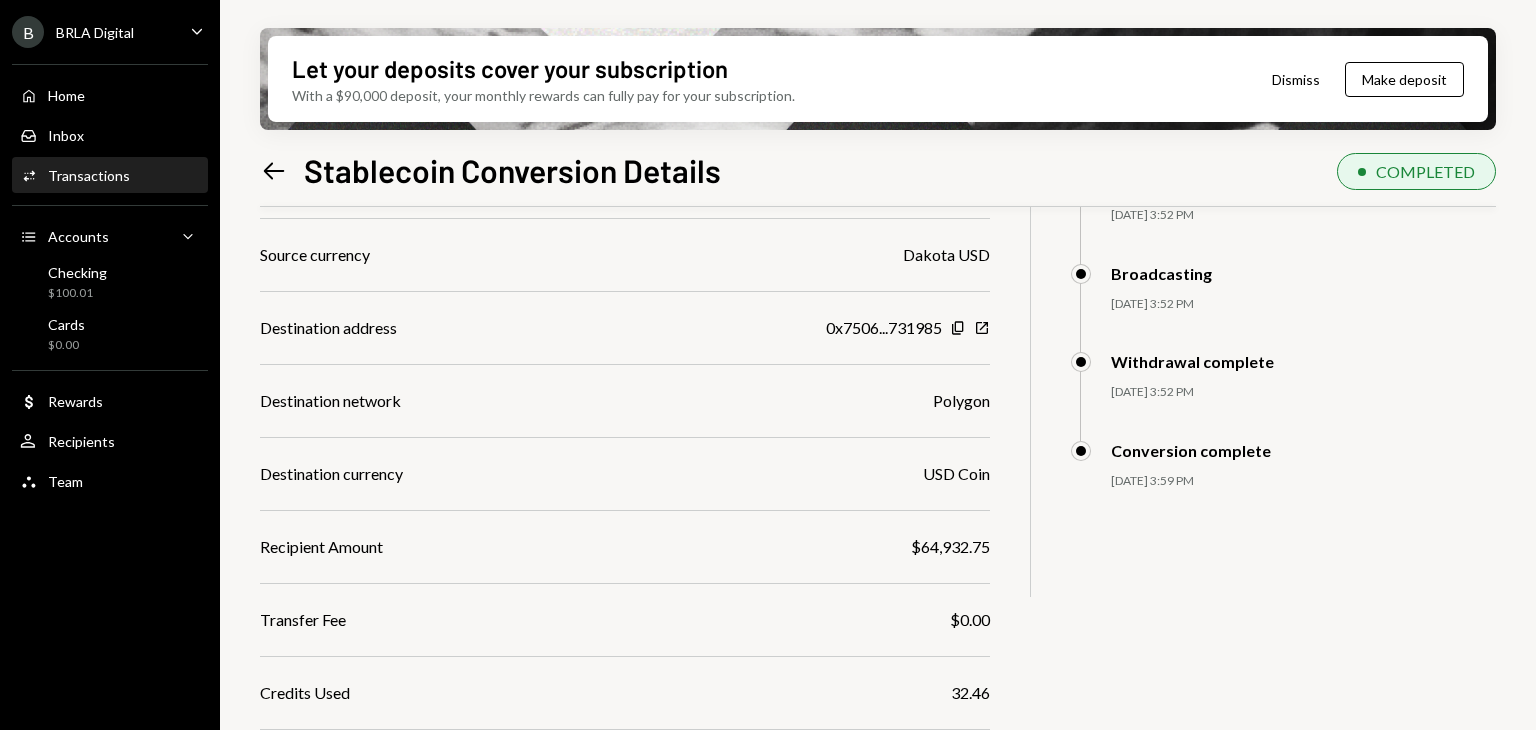 scroll, scrollTop: 341, scrollLeft: 0, axis: vertical 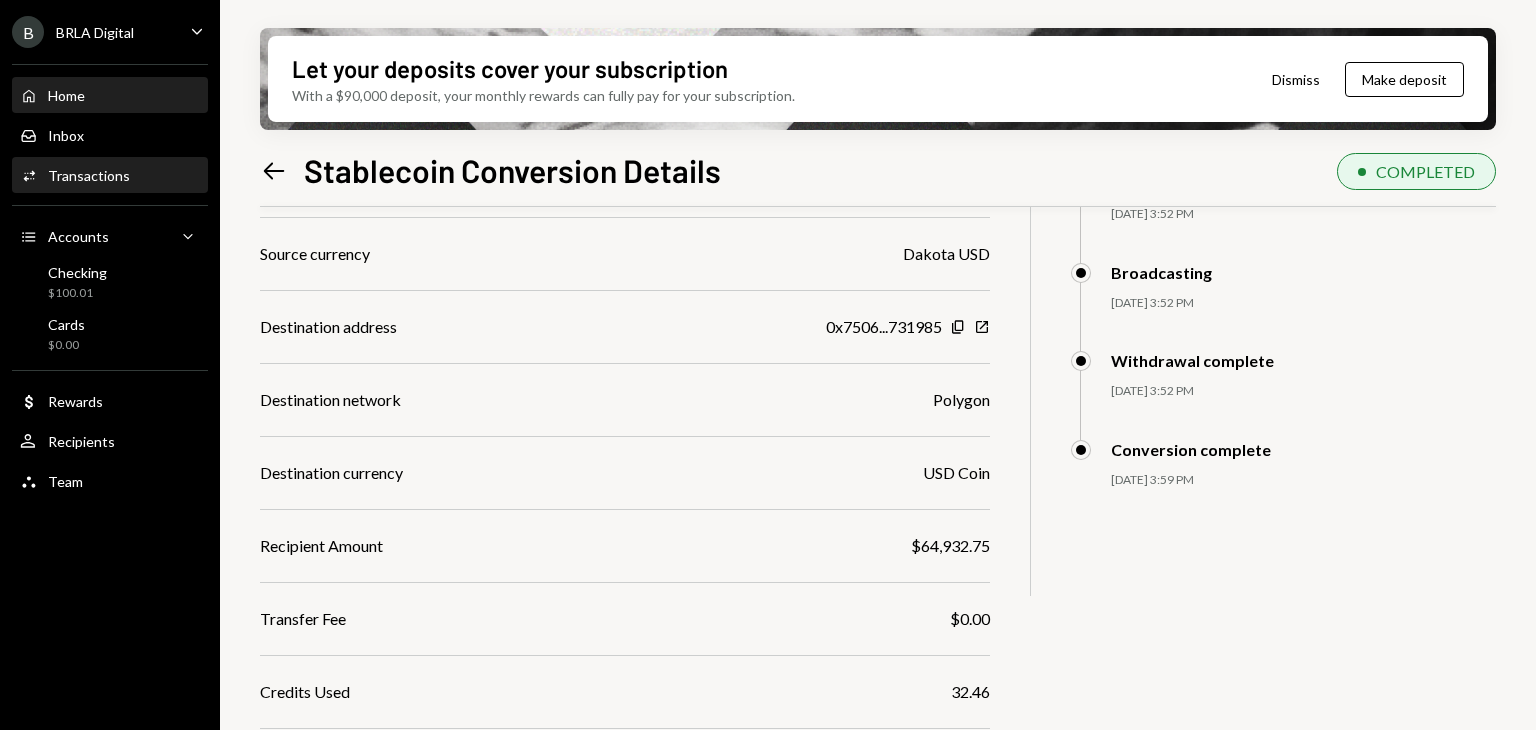 click on "Home" at bounding box center [66, 95] 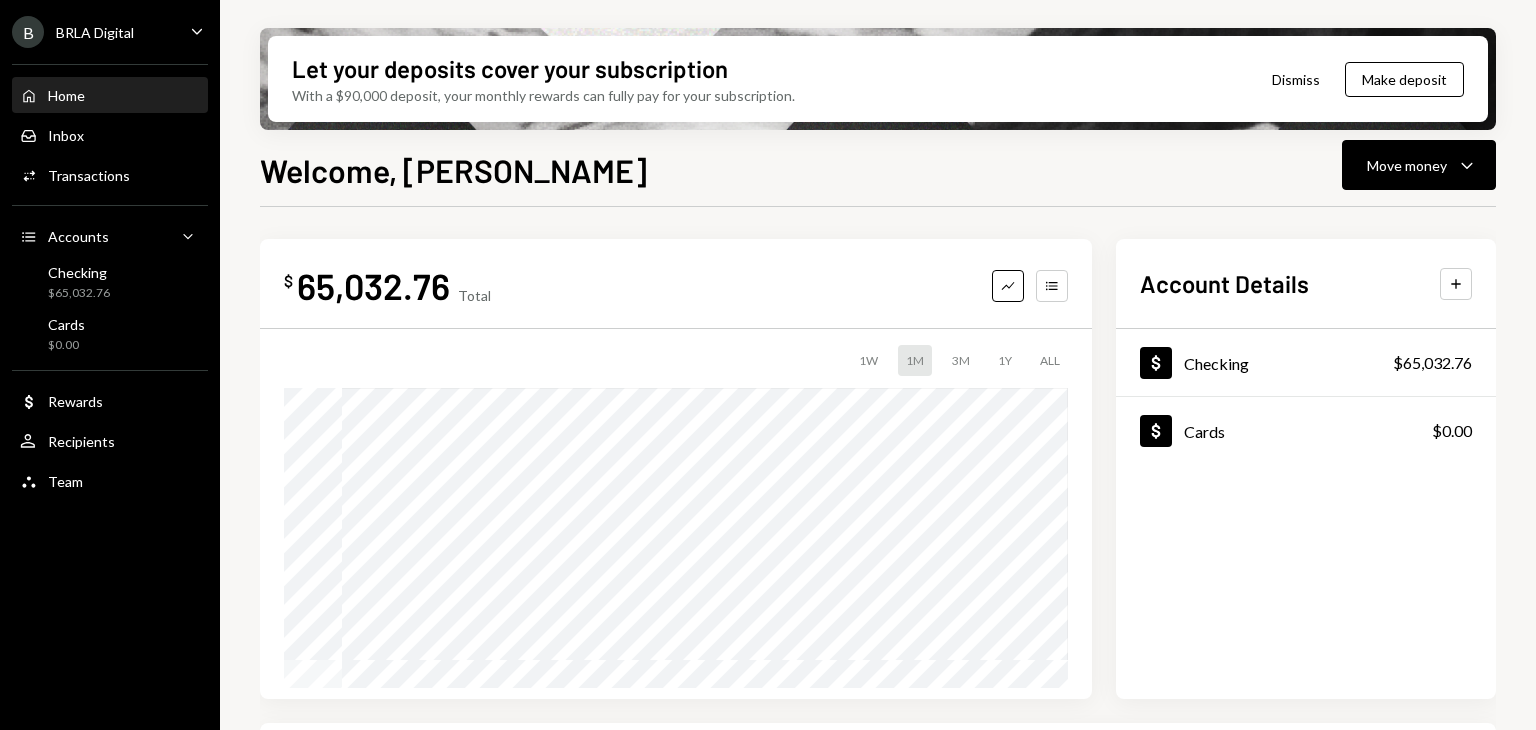 click on "Welcome, Lucas Move money Caret Down" at bounding box center (878, 168) 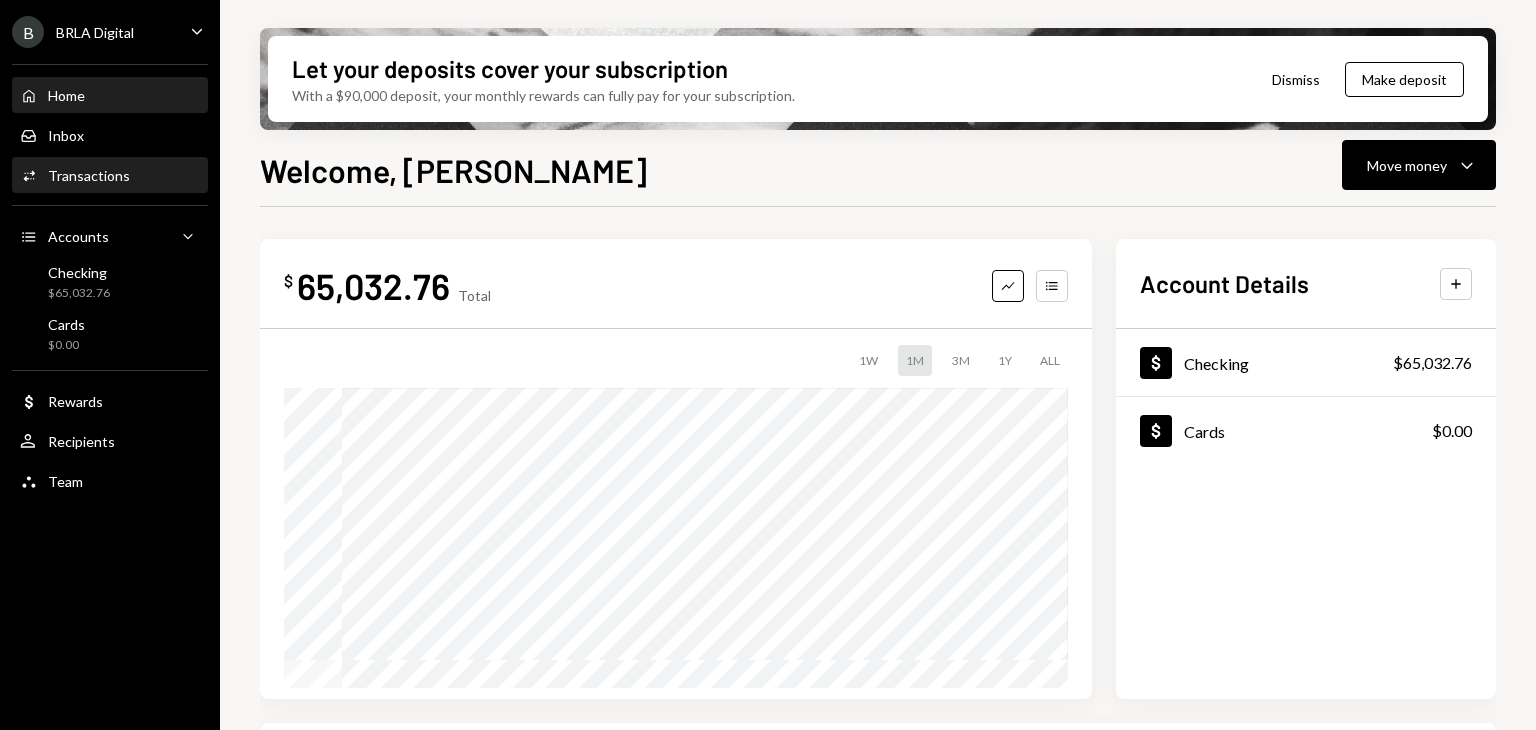 click on "Transactions" at bounding box center (89, 175) 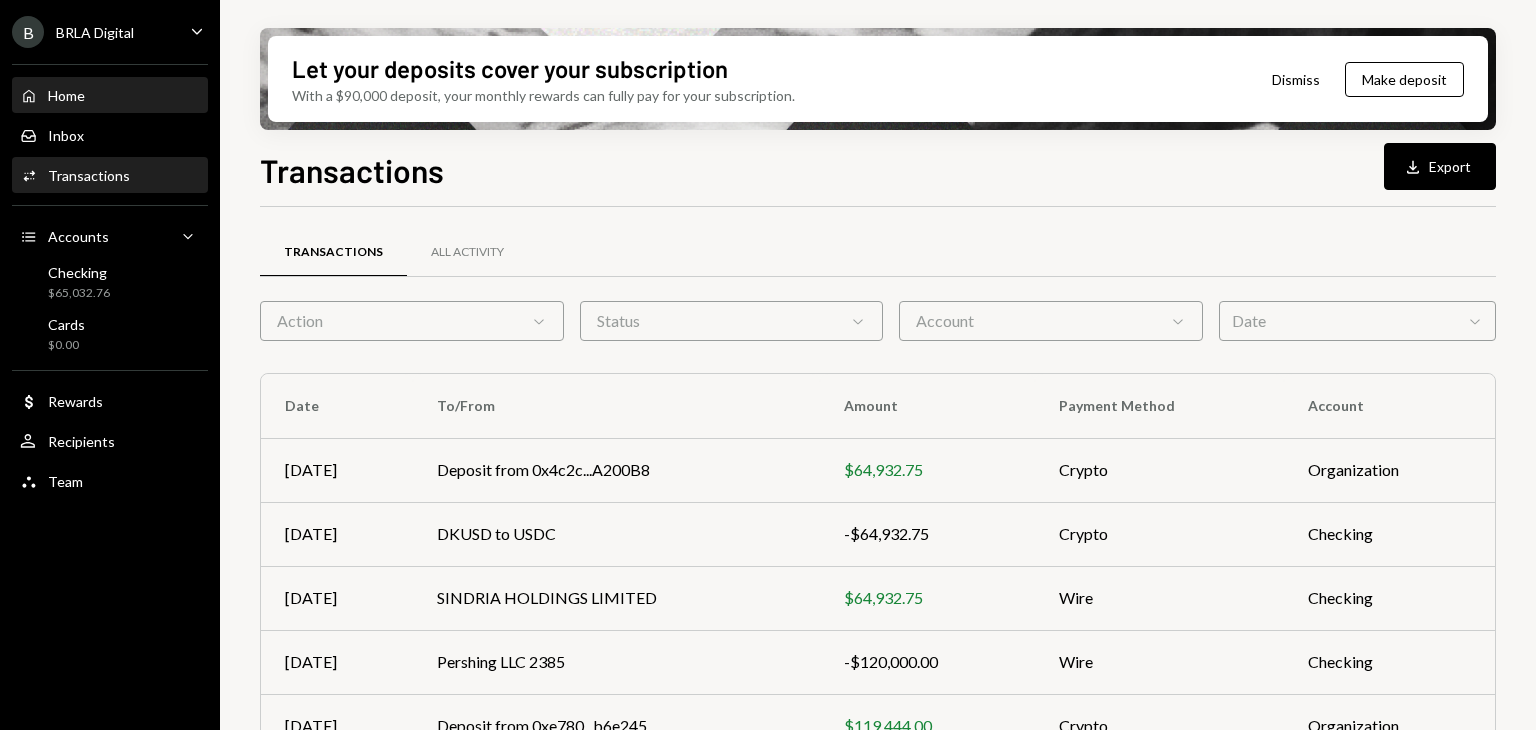click on "Home Home" at bounding box center (110, 96) 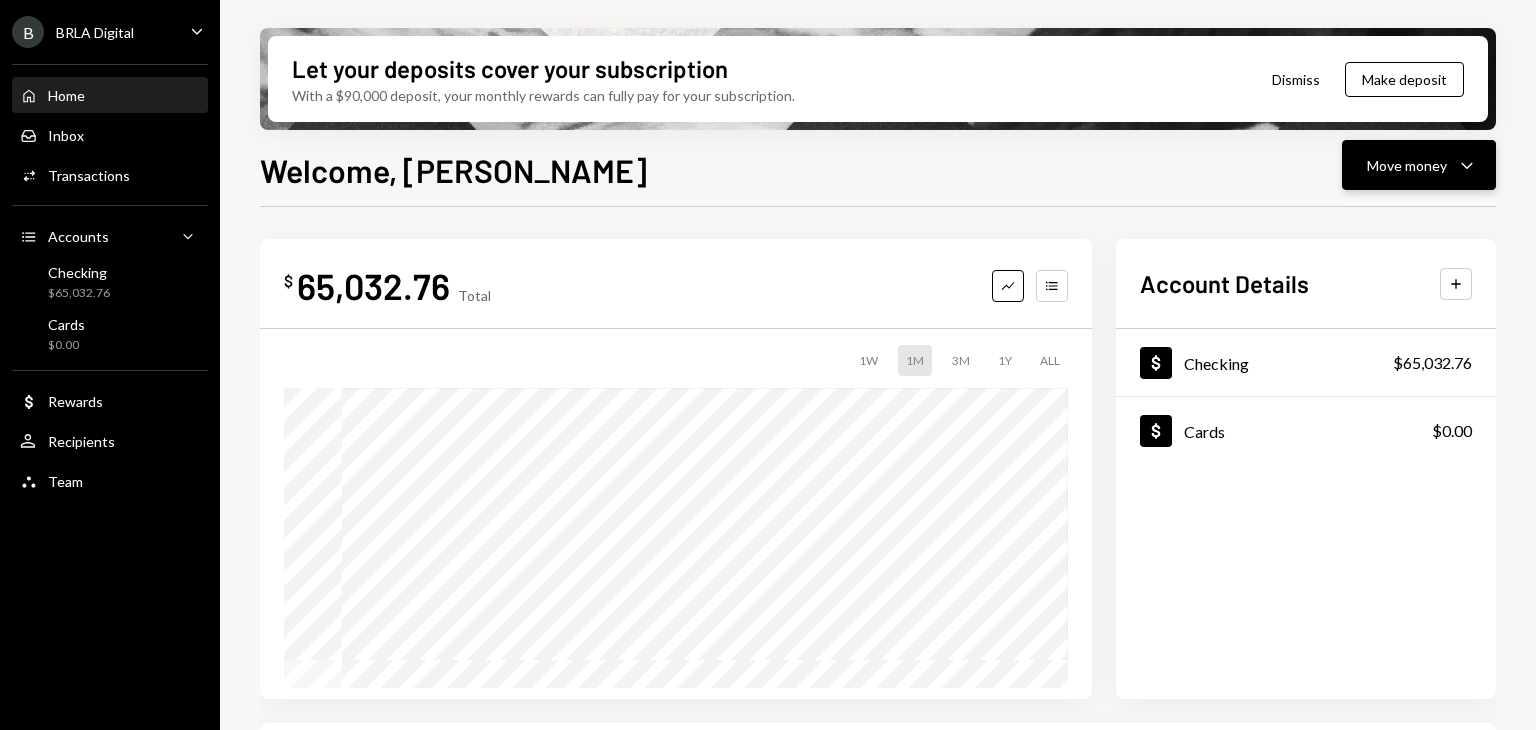 click on "Move money Caret Down" at bounding box center (1419, 165) 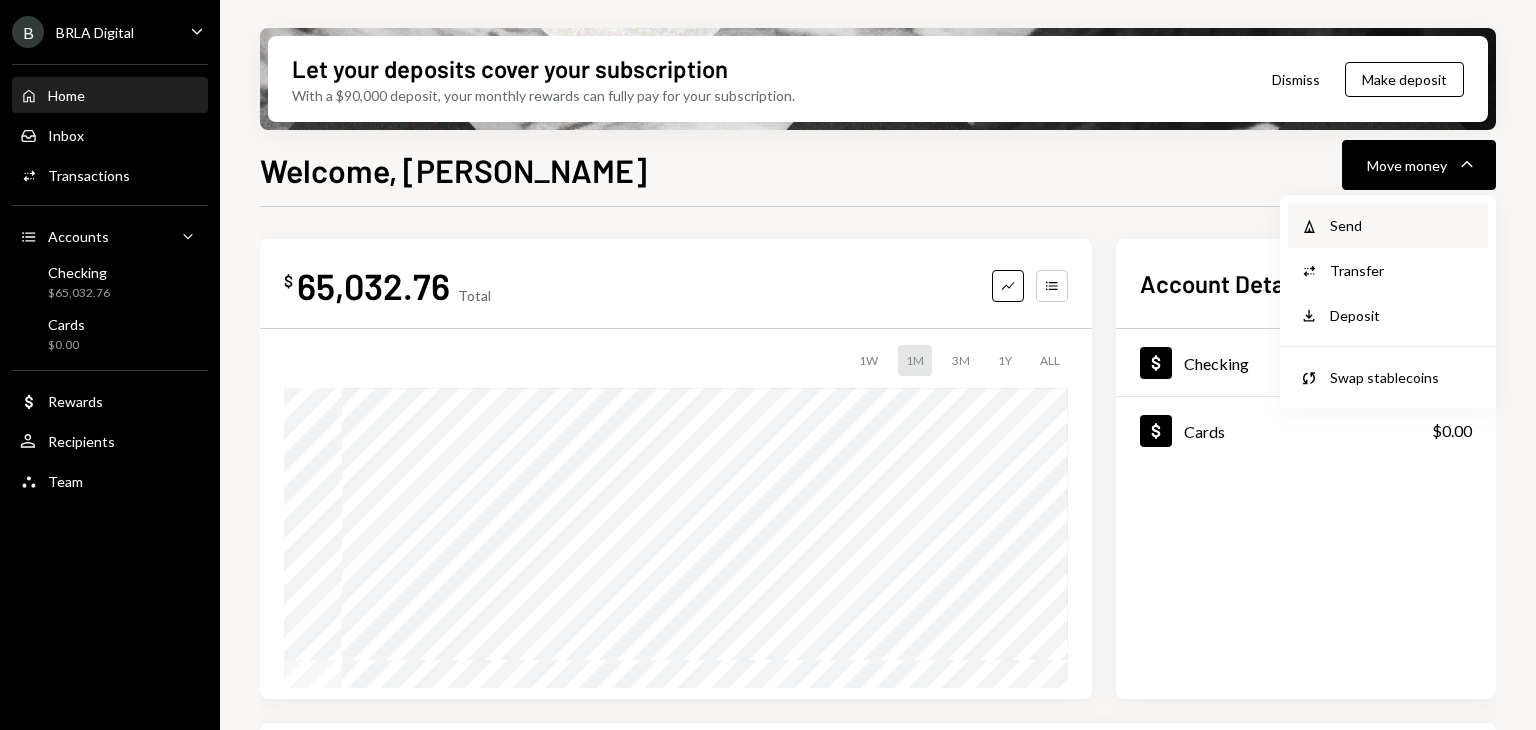 click on "Send" at bounding box center [1403, 225] 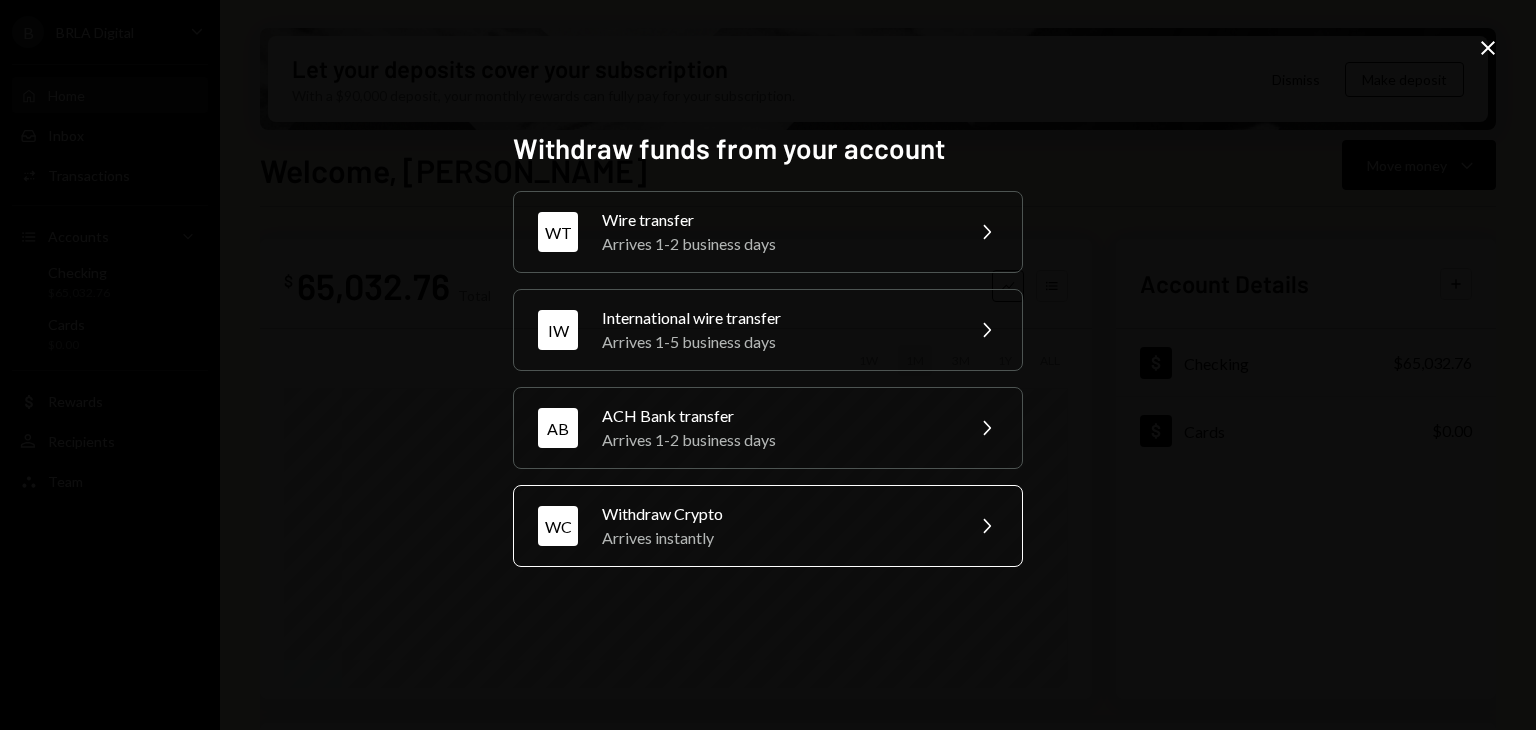 click on "Arrives instantly" at bounding box center (776, 538) 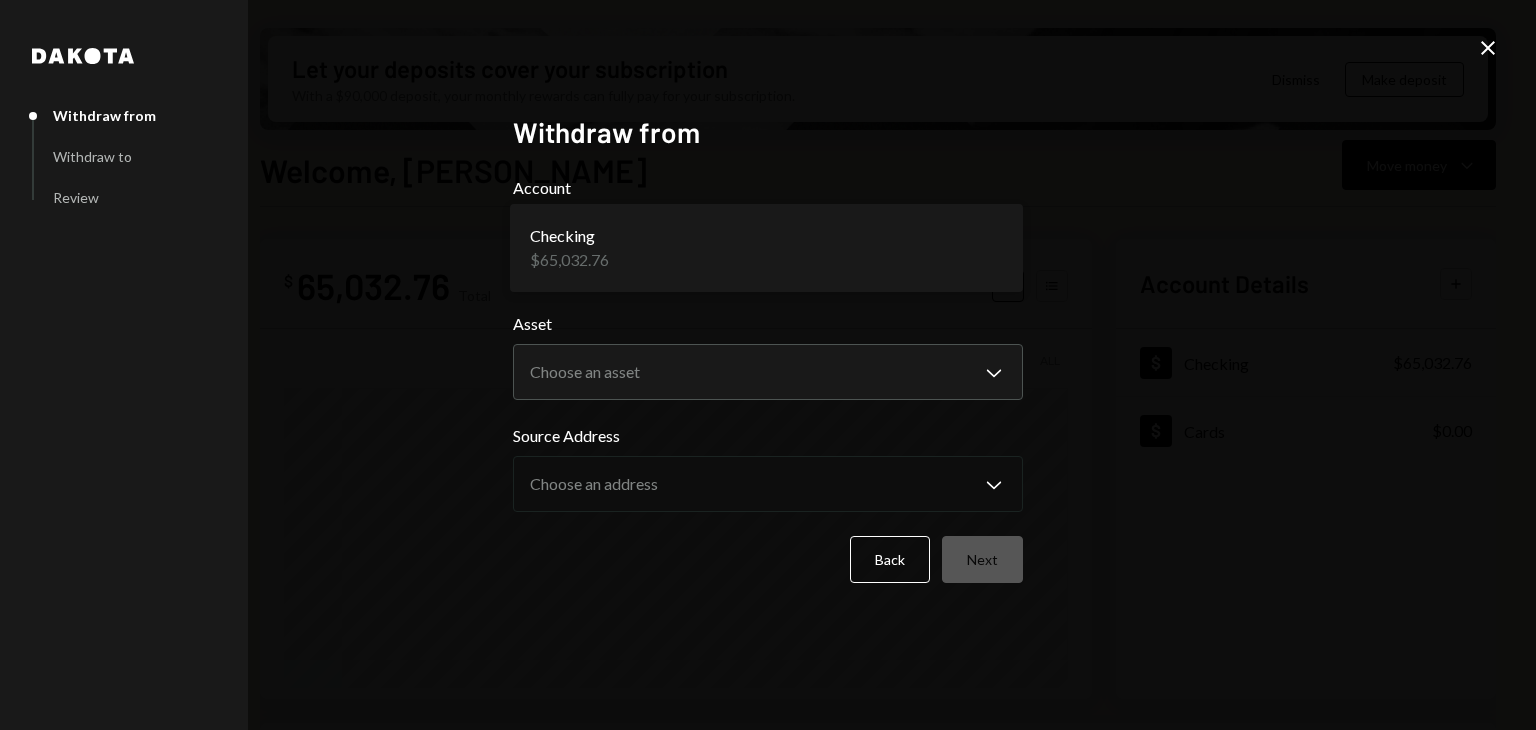 click on "B BRLA Digital Caret Down Home Home Inbox Inbox Activities Transactions Accounts Accounts Caret Down Checking $65,032.76 Cards $0.00 Dollar Rewards User Recipients Team Team Let your deposits cover your subscription With a $90,000 deposit, your monthly rewards can fully pay for your subscription. Dismiss Make deposit Welcome, Lucas Move money Caret Down $ 65,032.76 Total Graph Accounts 1W 1M 3M 1Y ALL Account Details Plus Dollar Checking $65,032.76 Dollar Cards $0.00 Recent Transactions View all Type Initiated By Initiated At Account Status Deposit 64,932.75  USDC 0x4c2c...A200B8 Copy 07/07/25 3:55 PM Checking Completed Stablecoin Conversion $64,932.75 Lucas Rostworowski 07/07/25 3:52 PM Checking Completed Bank Deposit $64,932.75 SINDRIA HOLDINGS LIMITED 07/07/25 1:02 PM Checking Completed Bank Payment $120,000.00 Lucas Rostworowski 07/02/25 4:23 PM Checking Completed Deposit 119,444  USDC 0xe780...b6e245 Copy 07/02/25 4:00 PM Checking Completed Welcome, Lucas - Dakota Dakota Withdraw from Withdraw to Review" at bounding box center (768, 365) 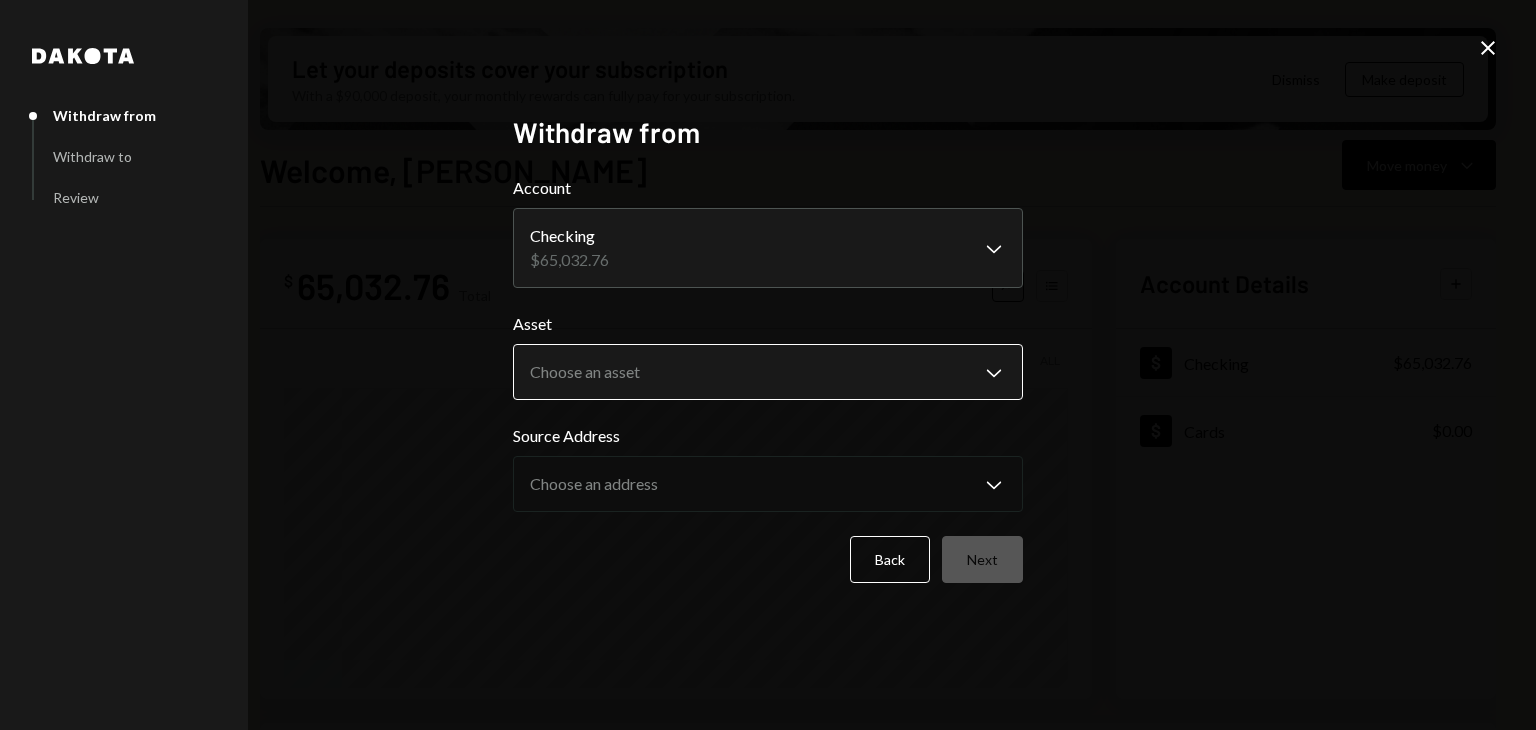 click on "B BRLA Digital Caret Down Home Home Inbox Inbox Activities Transactions Accounts Accounts Caret Down Checking $65,032.76 Cards $0.00 Dollar Rewards User Recipients Team Team Let your deposits cover your subscription With a $90,000 deposit, your monthly rewards can fully pay for your subscription. Dismiss Make deposit Welcome, Lucas Move money Caret Down $ 65,032.76 Total Graph Accounts 1W 1M 3M 1Y ALL Account Details Plus Dollar Checking $65,032.76 Dollar Cards $0.00 Recent Transactions View all Type Initiated By Initiated At Account Status Deposit 64,932.75  USDC 0x4c2c...A200B8 Copy 07/07/25 3:55 PM Checking Completed Stablecoin Conversion $64,932.75 Lucas Rostworowski 07/07/25 3:52 PM Checking Completed Bank Deposit $64,932.75 SINDRIA HOLDINGS LIMITED 07/07/25 1:02 PM Checking Completed Bank Payment $120,000.00 Lucas Rostworowski 07/02/25 4:23 PM Checking Completed Deposit 119,444  USDC 0xe780...b6e245 Copy 07/02/25 4:00 PM Checking Completed Welcome, Lucas - Dakota Dakota Withdraw from Withdraw to Review" at bounding box center (768, 365) 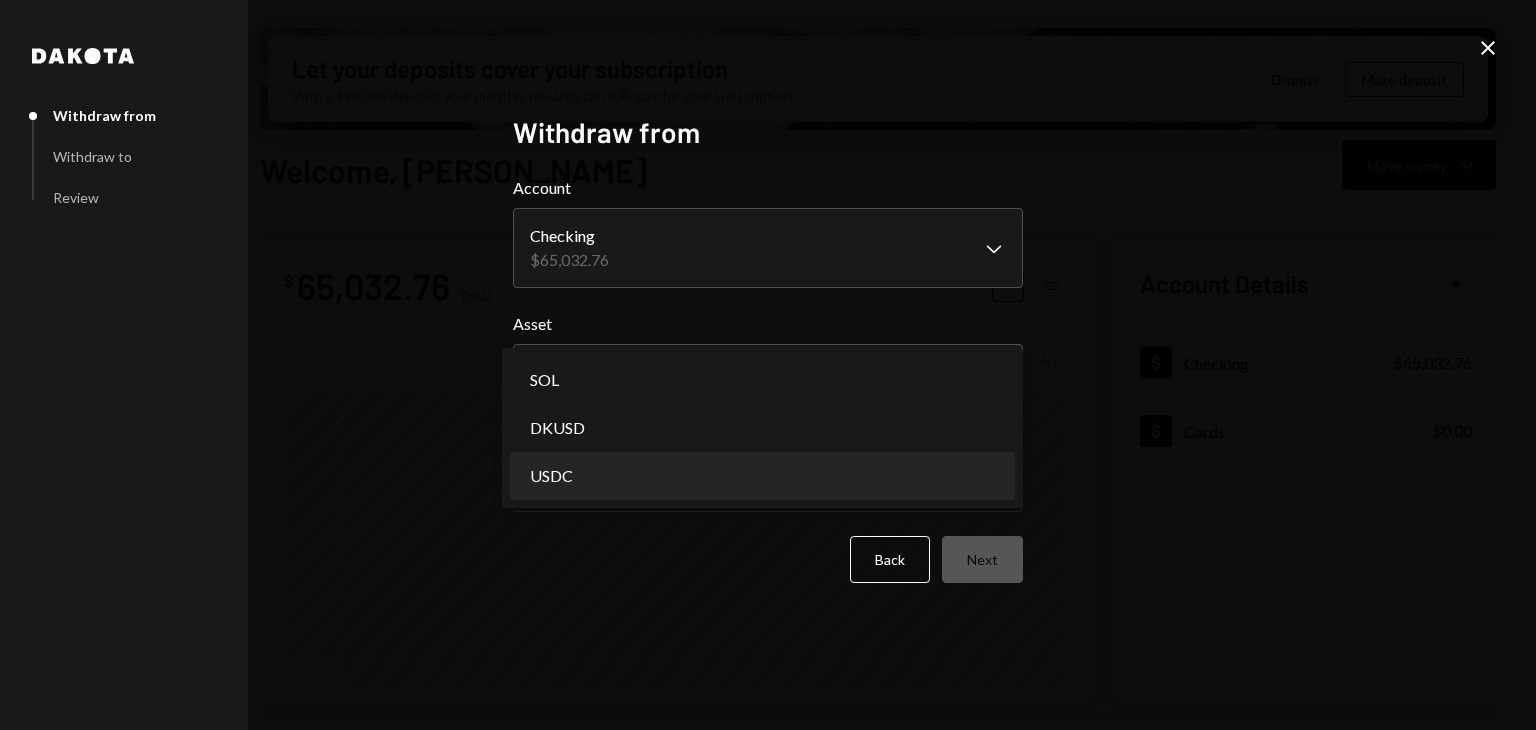 select on "****" 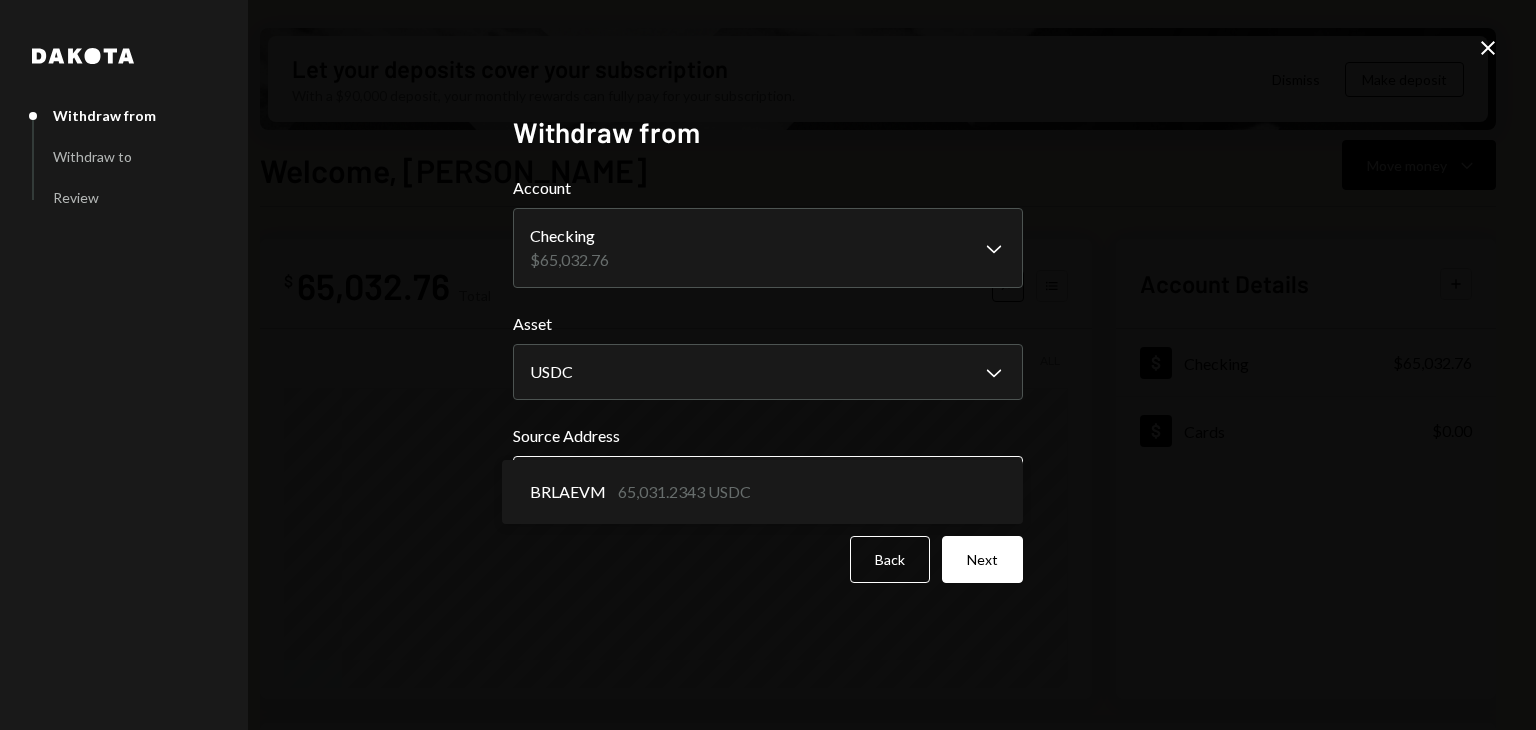 click on "B BRLA Digital Caret Down Home Home Inbox Inbox Activities Transactions Accounts Accounts Caret Down Checking $65,032.76 Cards $0.00 Dollar Rewards User Recipients Team Team Let your deposits cover your subscription With a $90,000 deposit, your monthly rewards can fully pay for your subscription. Dismiss Make deposit Welcome, Lucas Move money Caret Down $ 65,032.76 Total Graph Accounts 1W 1M 3M 1Y ALL Account Details Plus Dollar Checking $65,032.76 Dollar Cards $0.00 Recent Transactions View all Type Initiated By Initiated At Account Status Deposit 64,932.75  USDC 0x4c2c...A200B8 Copy 07/07/25 3:55 PM Checking Completed Stablecoin Conversion $64,932.75 Lucas Rostworowski 07/07/25 3:52 PM Checking Completed Bank Deposit $64,932.75 SINDRIA HOLDINGS LIMITED 07/07/25 1:02 PM Checking Completed Bank Payment $120,000.00 Lucas Rostworowski 07/02/25 4:23 PM Checking Completed Deposit 119,444  USDC 0xe780...b6e245 Copy 07/02/25 4:00 PM Checking Completed Welcome, Lucas - Dakota Dakota Withdraw from Withdraw to Review" at bounding box center [768, 365] 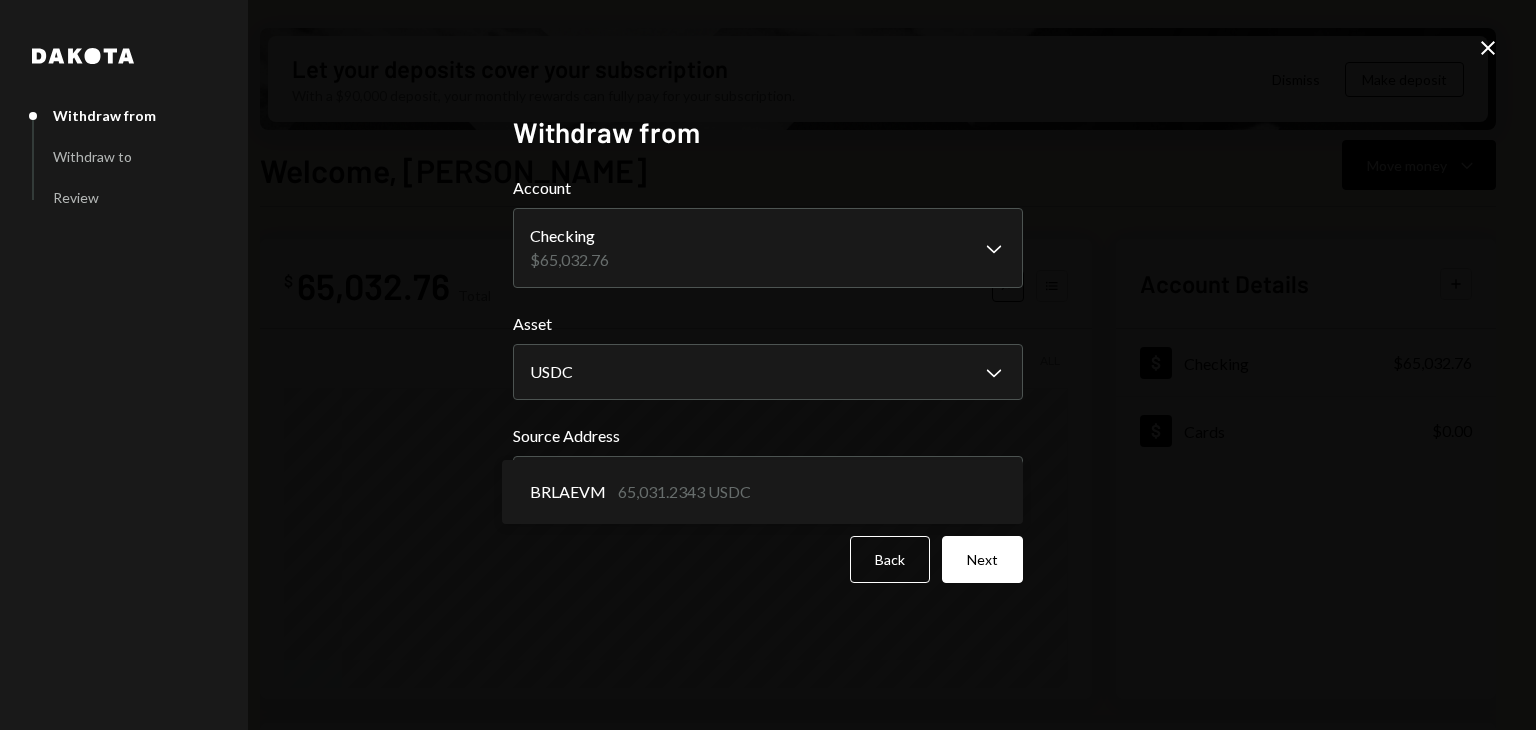 click on "B BRLA Digital Caret Down Home Home Inbox Inbox Activities Transactions Accounts Accounts Caret Down Checking $65,032.76 Cards $0.00 Dollar Rewards User Recipients Team Team Let your deposits cover your subscription With a $90,000 deposit, your monthly rewards can fully pay for your subscription. Dismiss Make deposit Welcome, Lucas Move money Caret Down $ 65,032.76 Total Graph Accounts 1W 1M 3M 1Y ALL Account Details Plus Dollar Checking $65,032.76 Dollar Cards $0.00 Recent Transactions View all Type Initiated By Initiated At Account Status Deposit 64,932.75  USDC 0x4c2c...A200B8 Copy 07/07/25 3:55 PM Checking Completed Stablecoin Conversion $64,932.75 Lucas Rostworowski 07/07/25 3:52 PM Checking Completed Bank Deposit $64,932.75 SINDRIA HOLDINGS LIMITED 07/07/25 1:02 PM Checking Completed Bank Payment $120,000.00 Lucas Rostworowski 07/02/25 4:23 PM Checking Completed Deposit 119,444  USDC 0xe780...b6e245 Copy 07/02/25 4:00 PM Checking Completed Welcome, Lucas - Dakota Dakota Withdraw from Withdraw to Review" at bounding box center (768, 365) 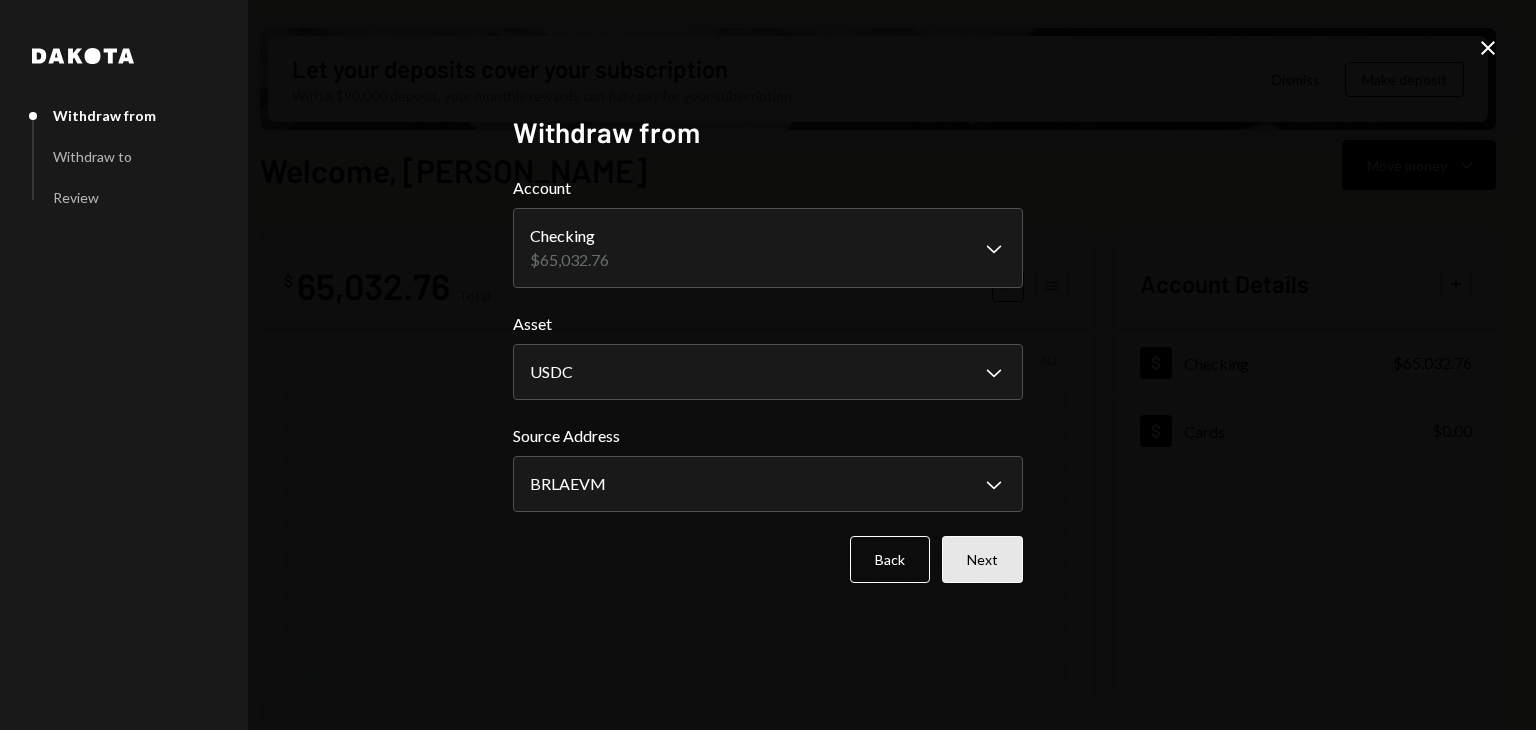 click on "Next" at bounding box center (982, 559) 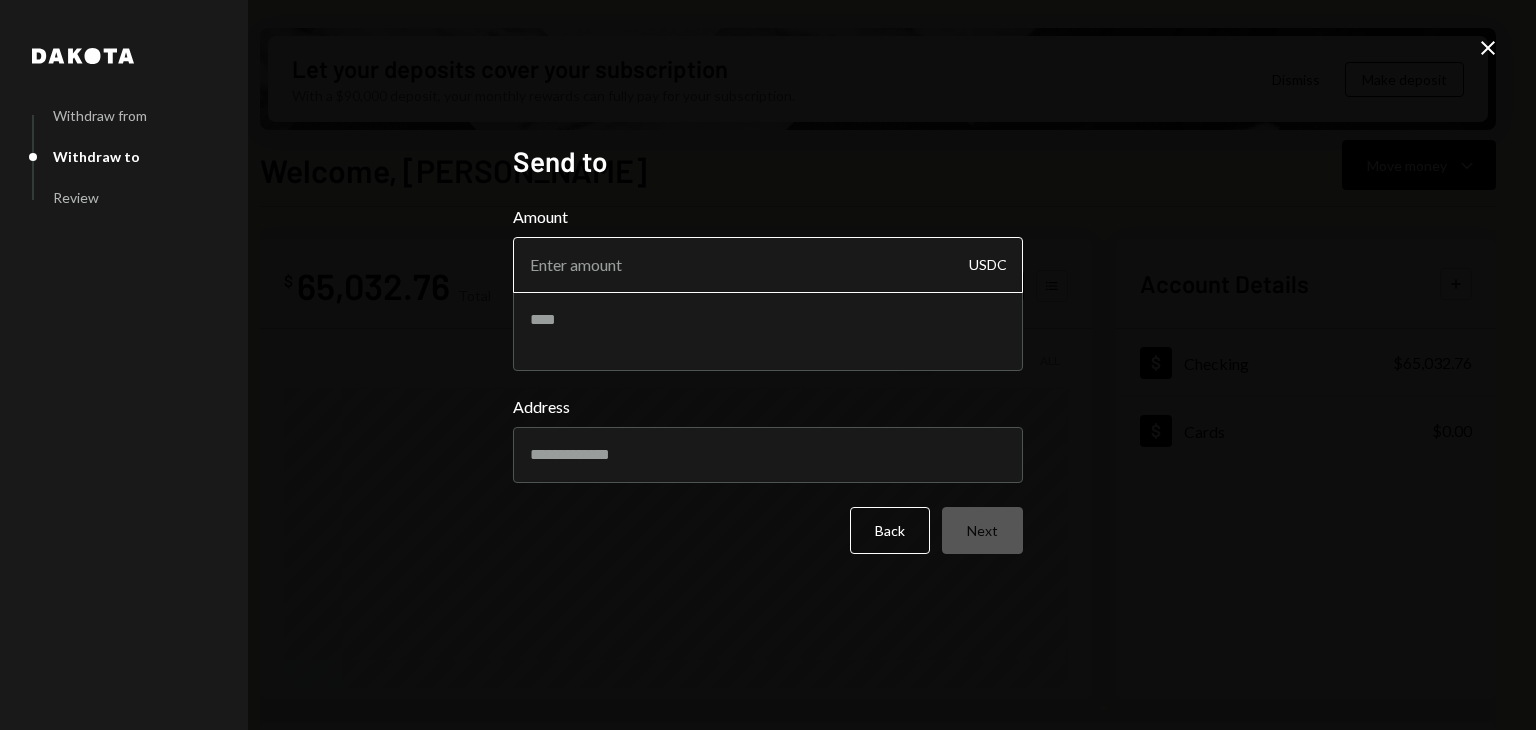 click on "Amount" at bounding box center (768, 265) 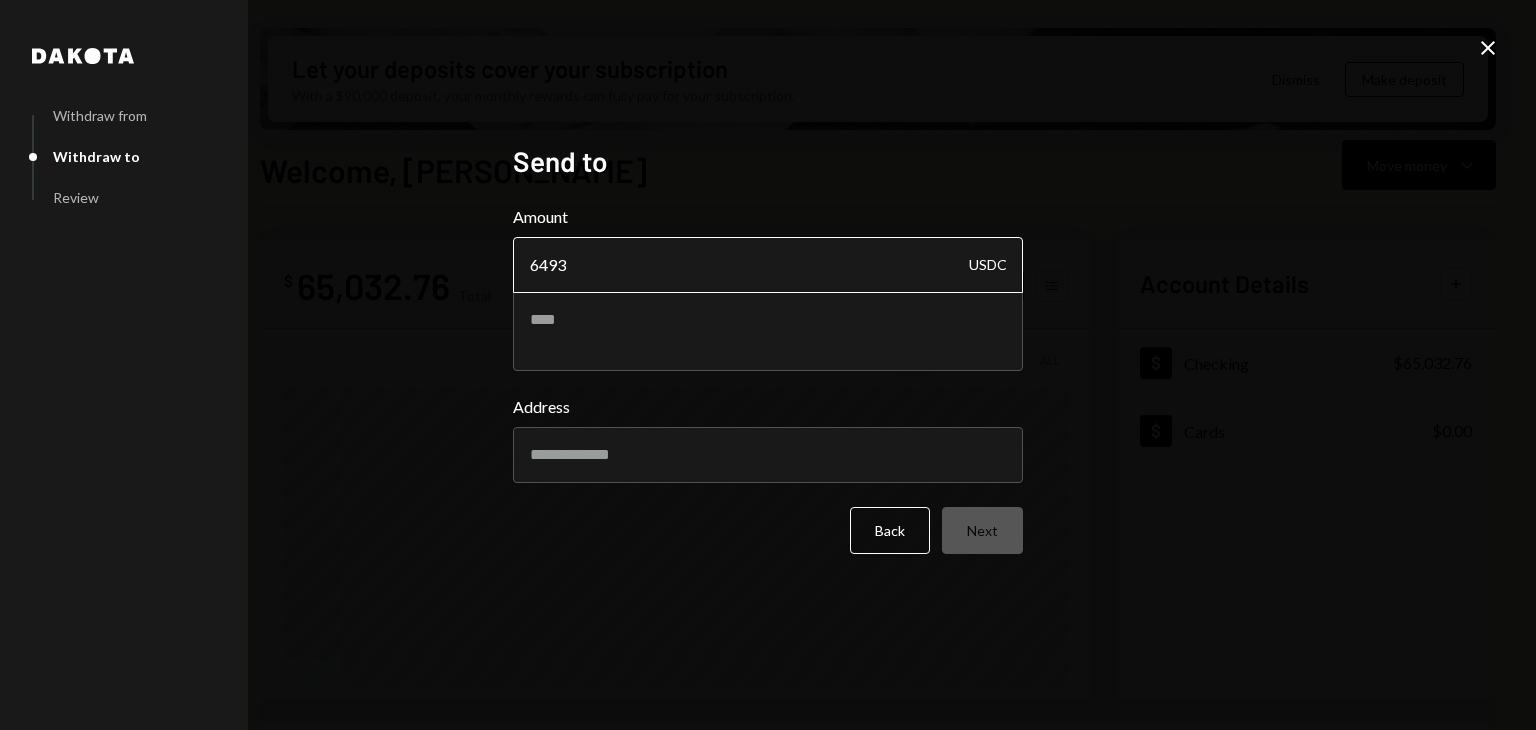 type on "64932" 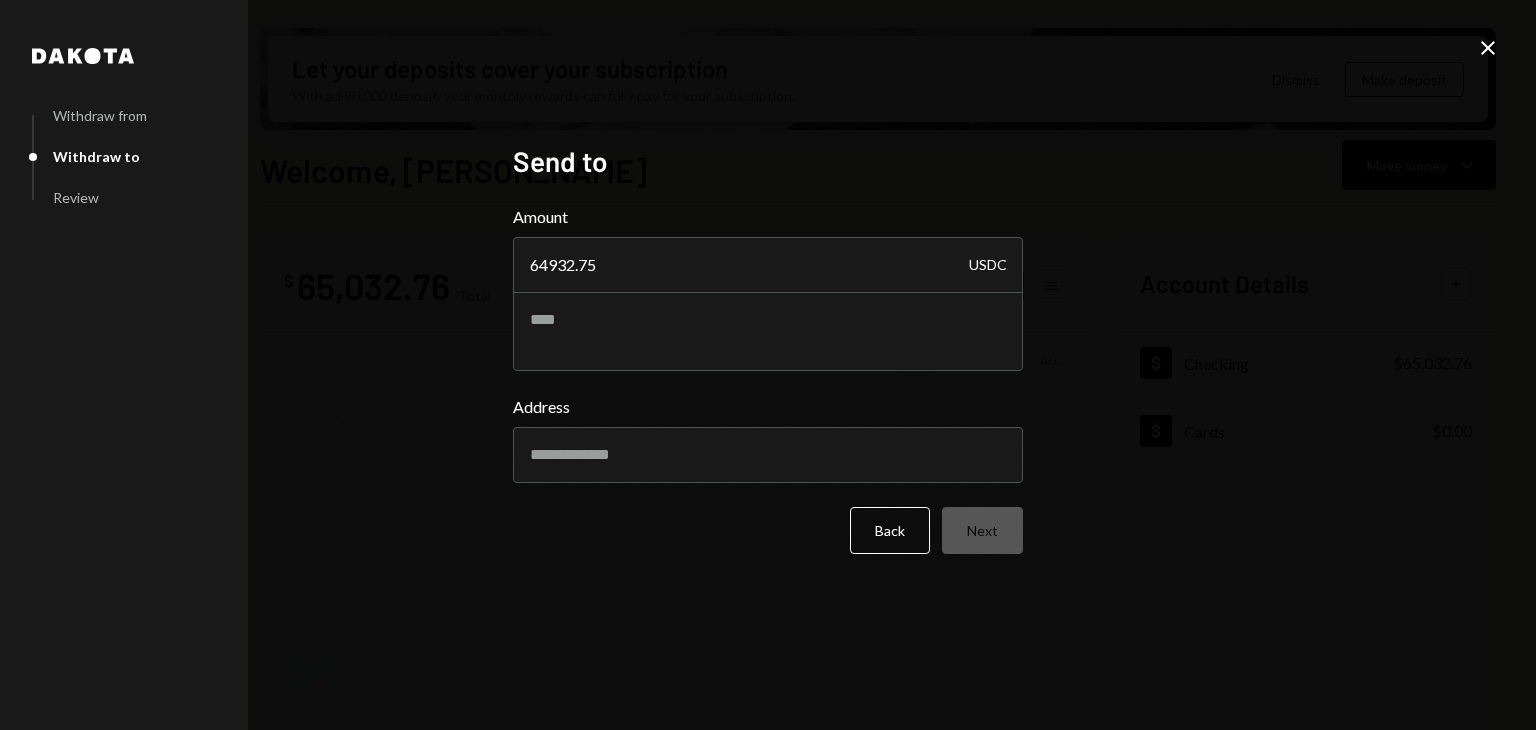 type on "64932.75" 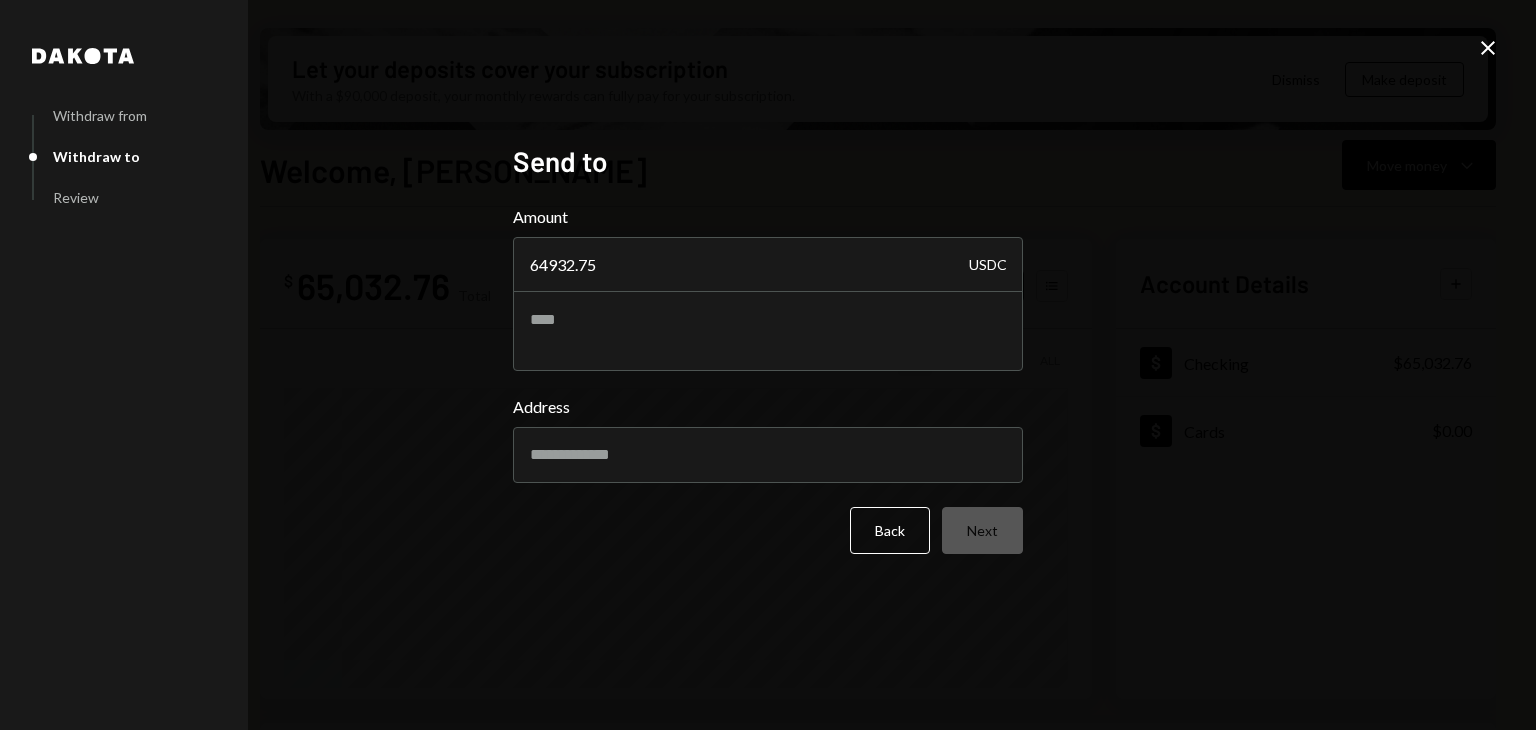 click on "Dakota Withdraw from Withdraw to Review Send to Amount 64932.75 USDC Address Back Next Close" at bounding box center [768, 365] 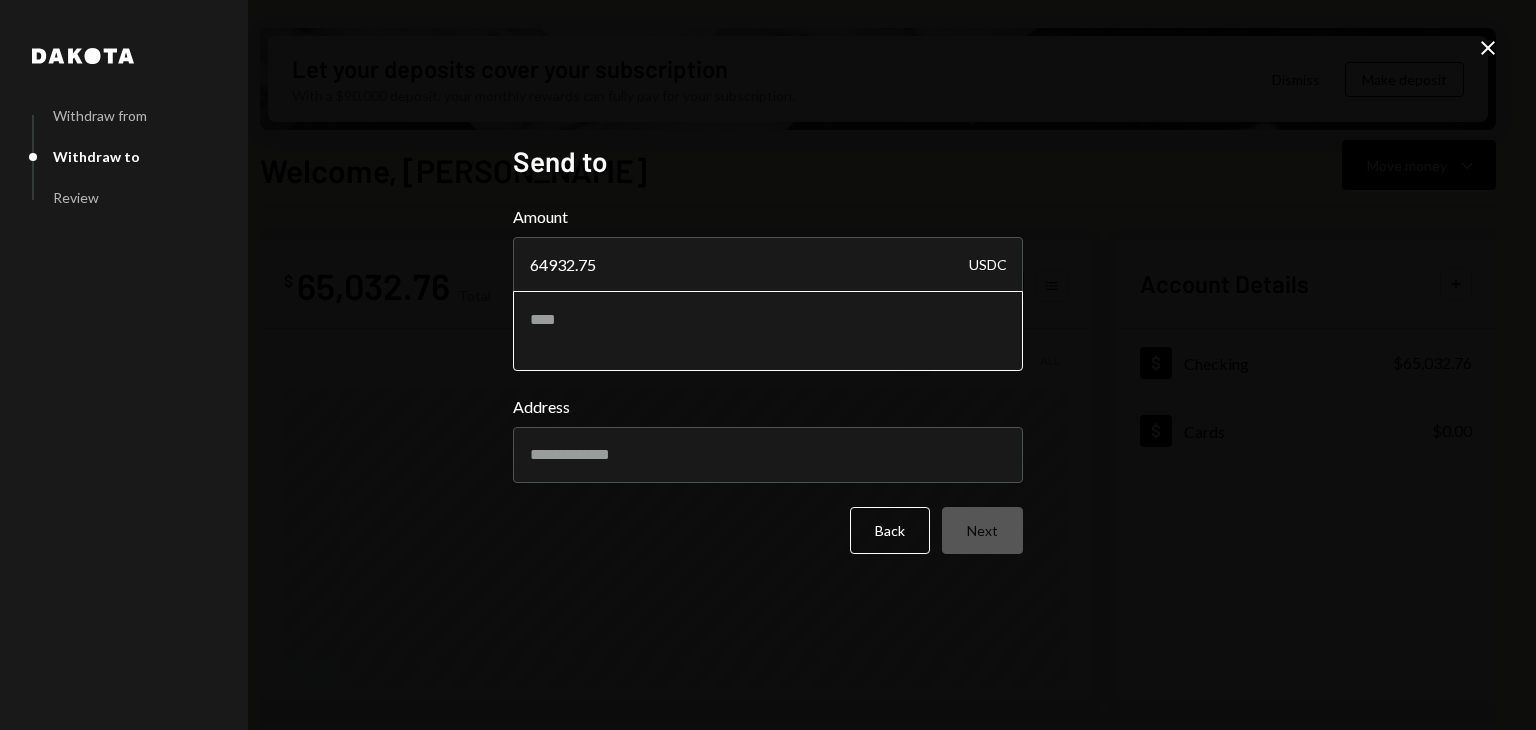 click at bounding box center [768, 331] 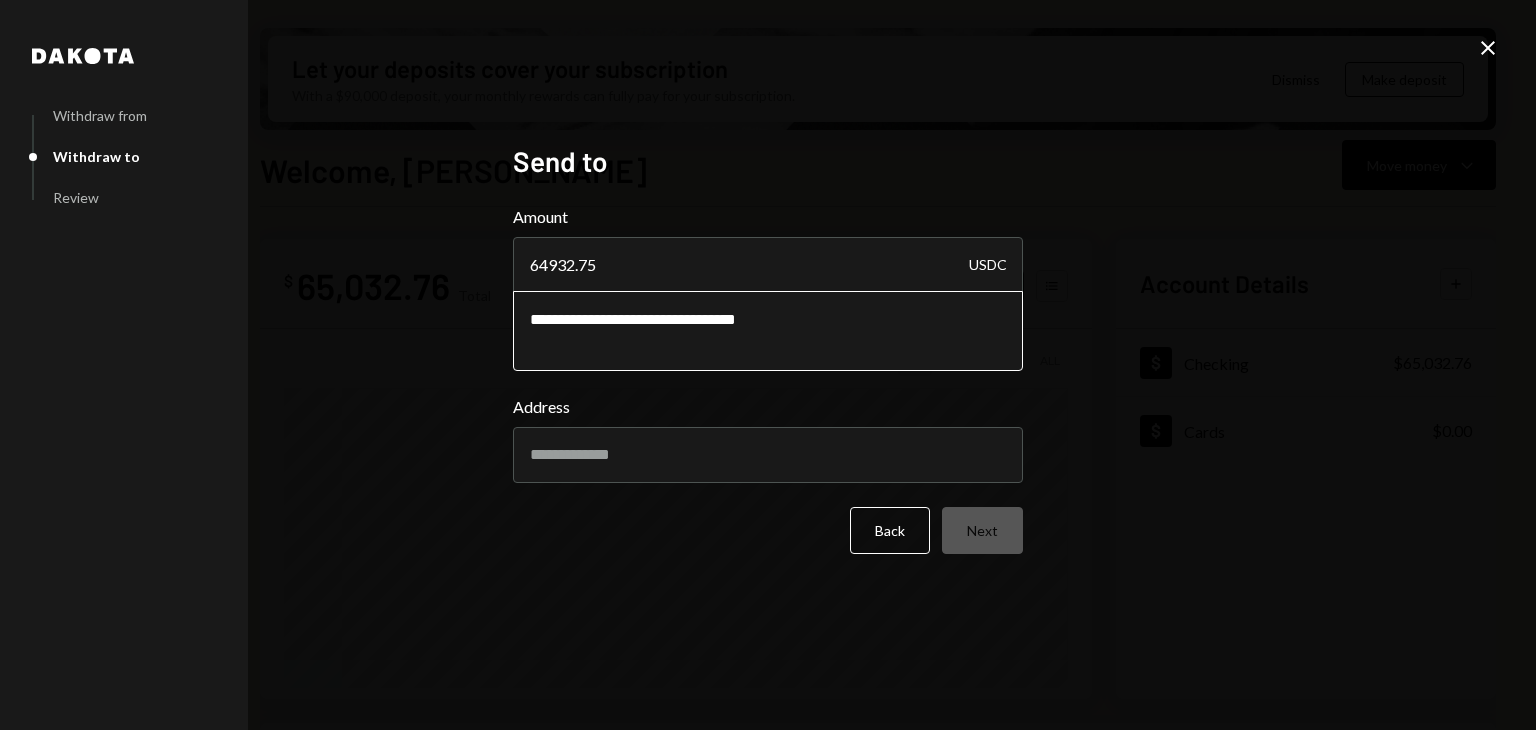 type on "**********" 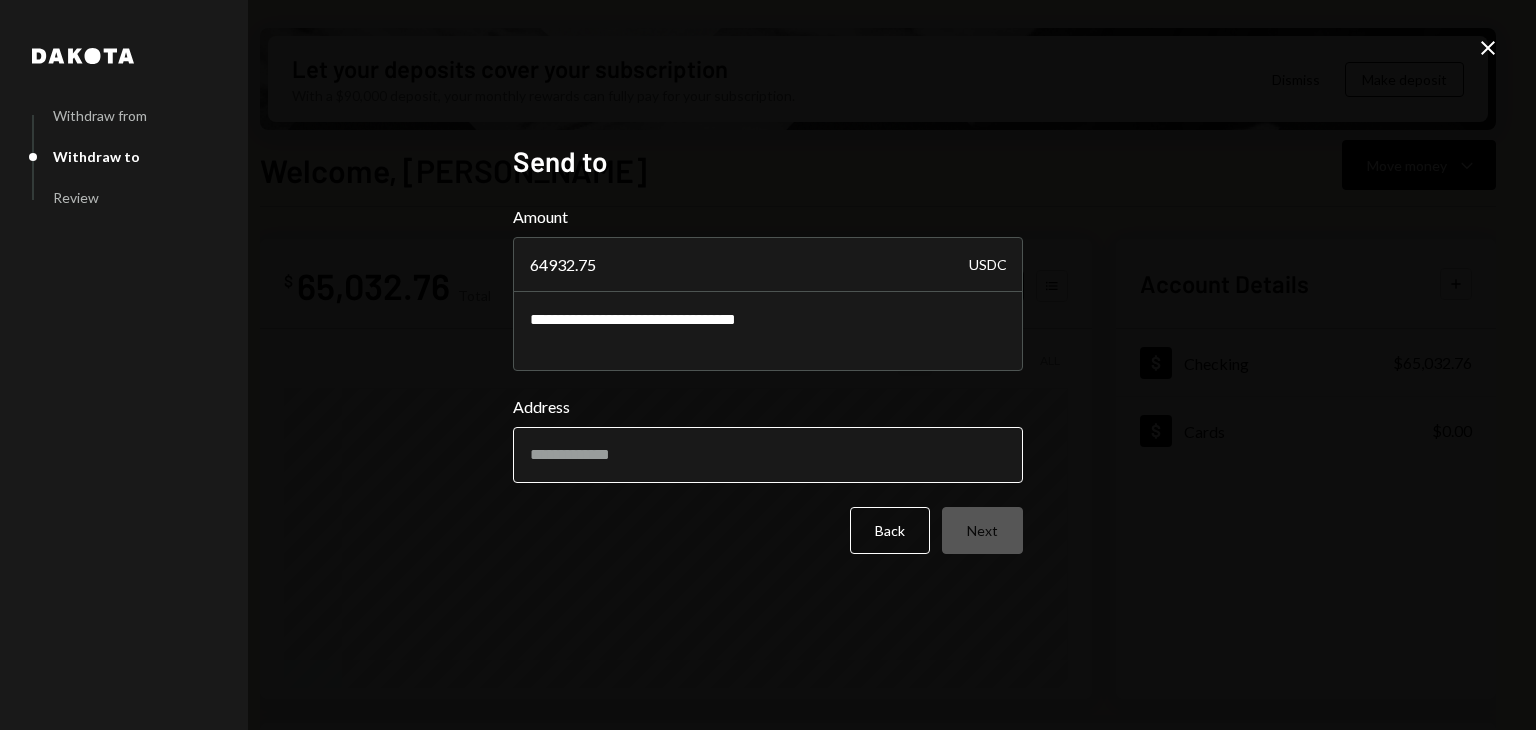 click on "Address" at bounding box center (768, 455) 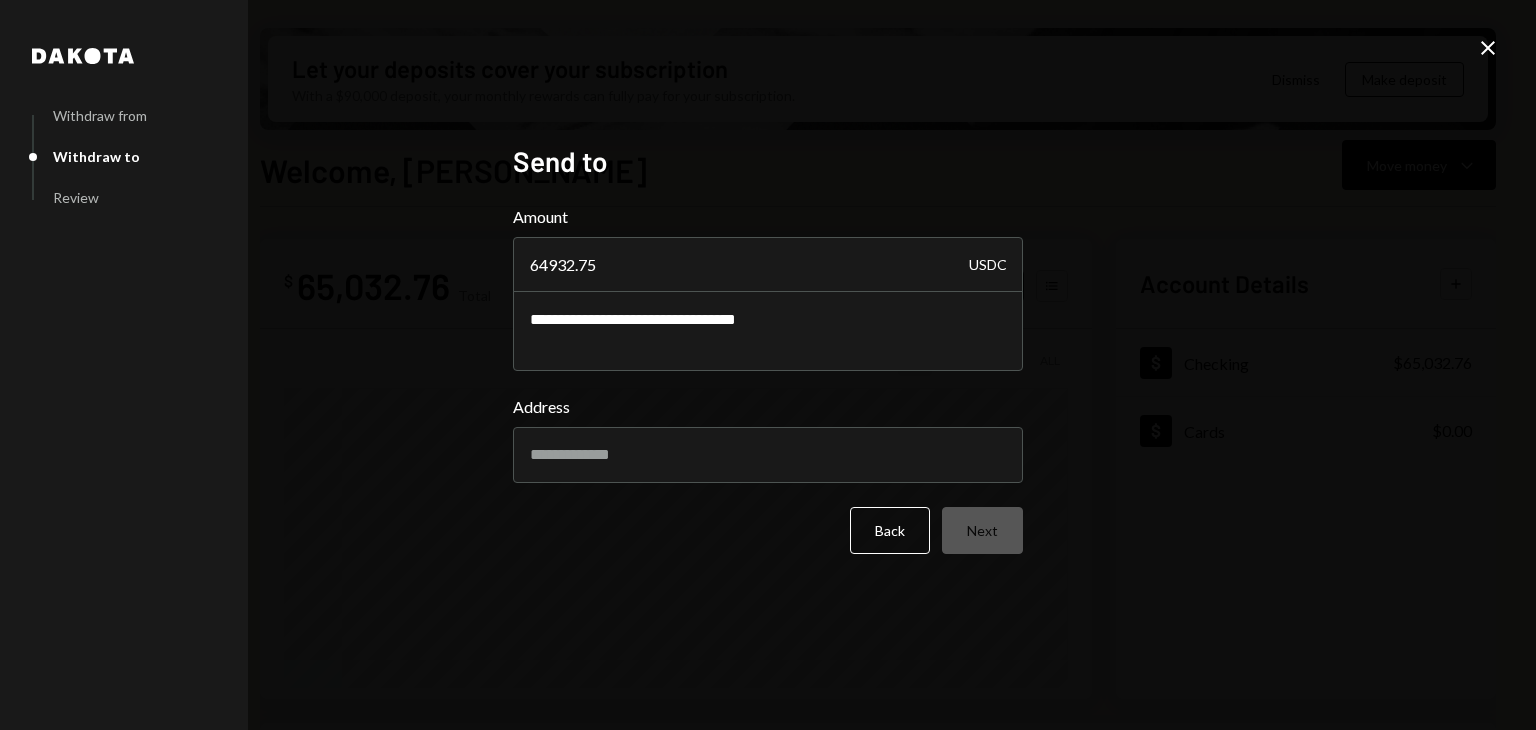 paste on "**********" 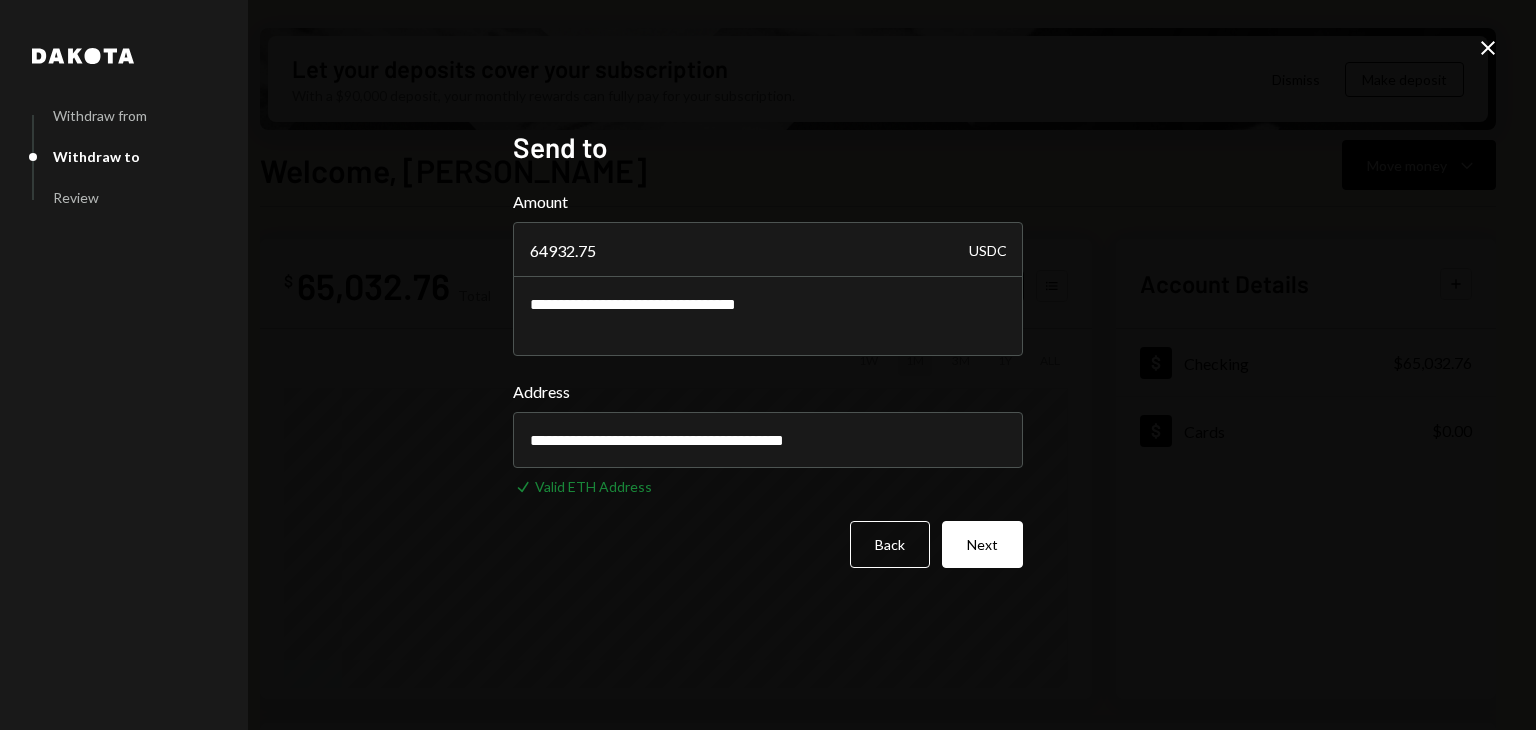 type on "**********" 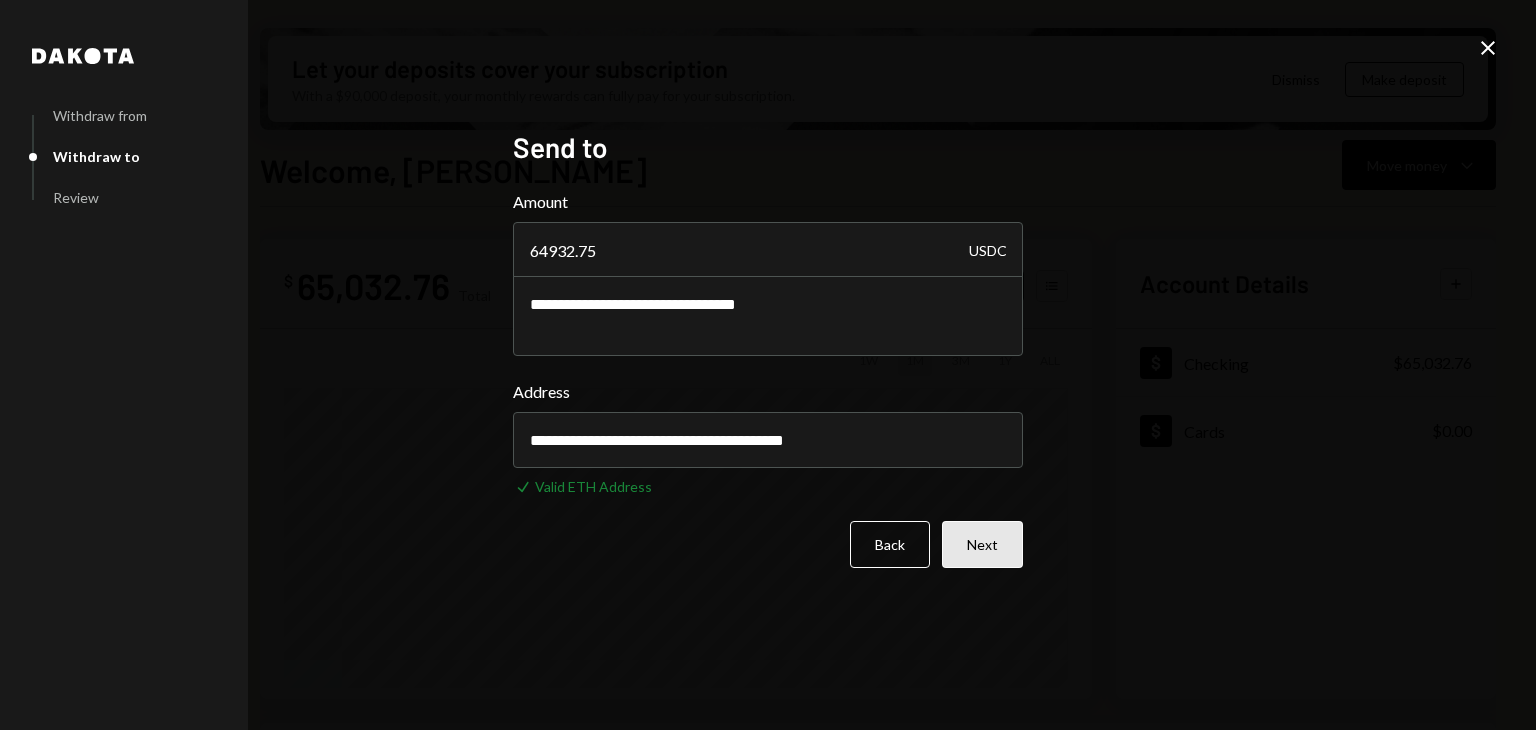 click on "Next" at bounding box center (982, 544) 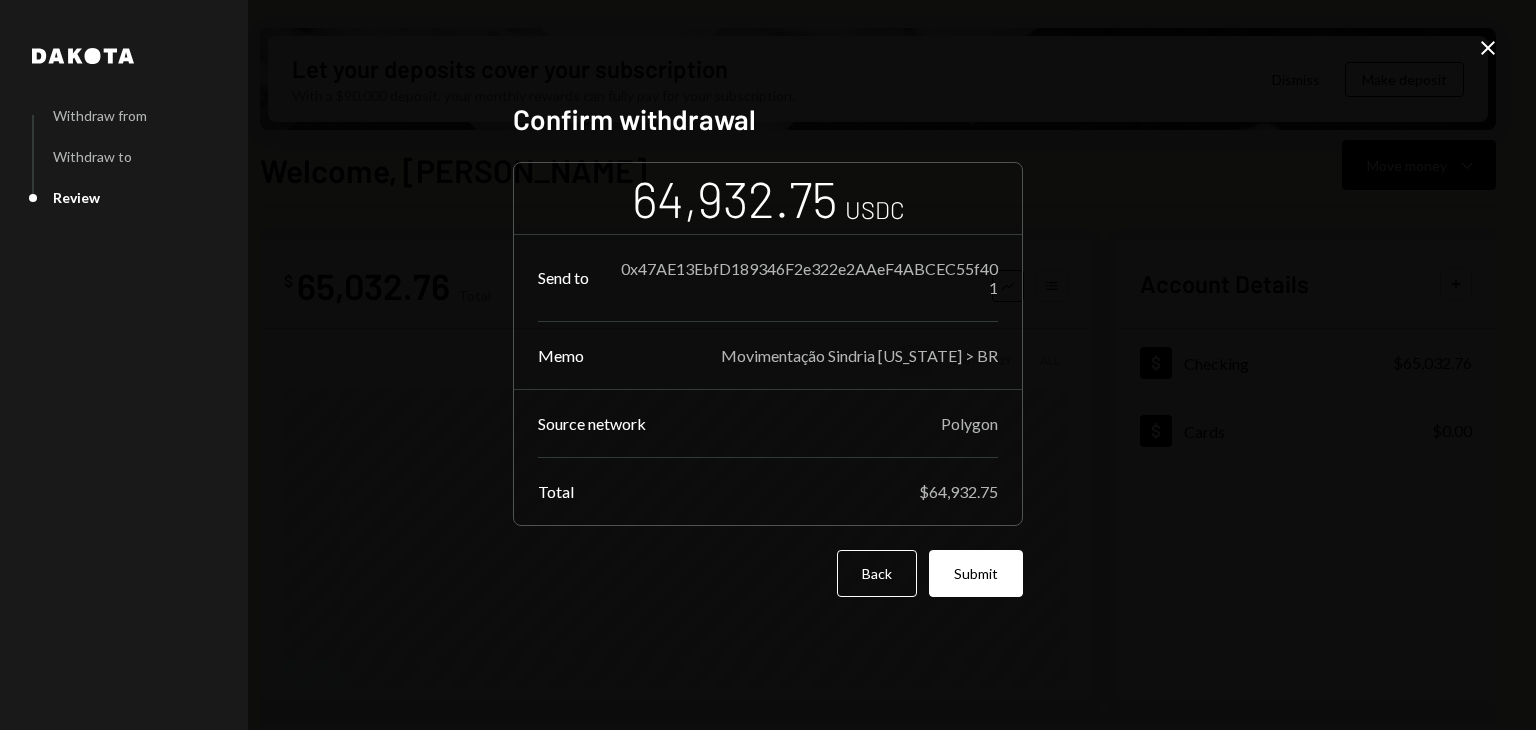 click on "Submit" at bounding box center (976, 573) 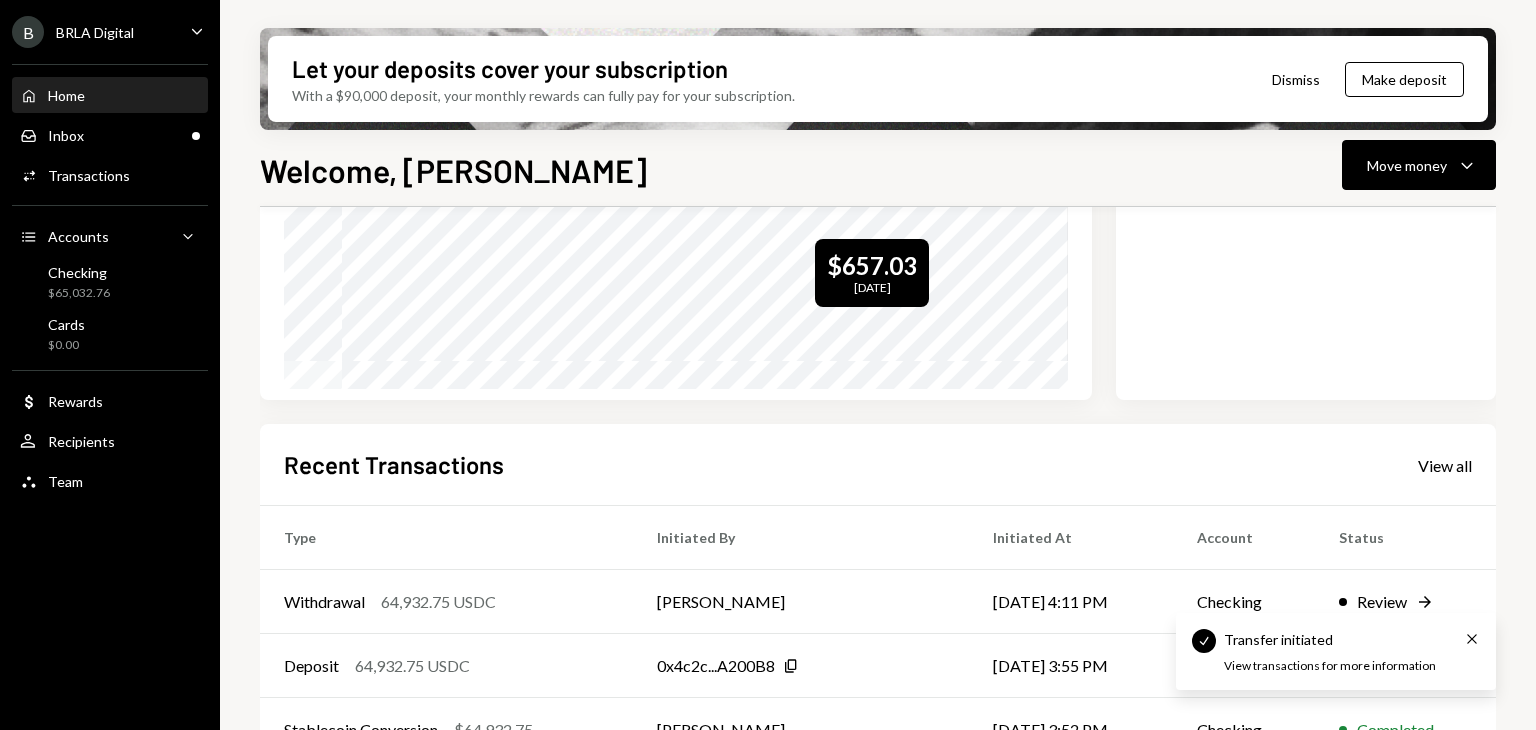 scroll, scrollTop: 300, scrollLeft: 0, axis: vertical 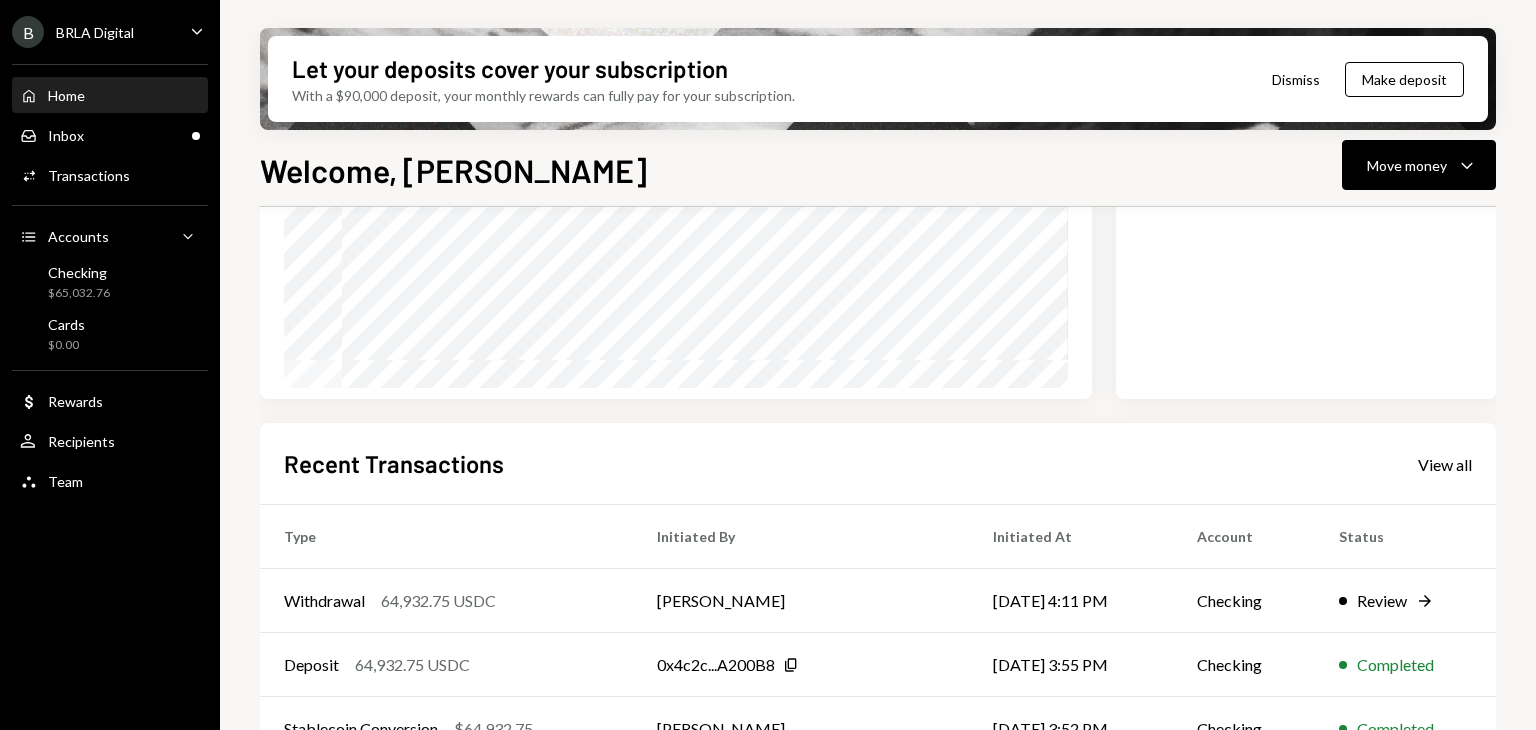 drag, startPoint x: 544, startPoint y: 10, endPoint x: 560, endPoint y: 9, distance: 16.03122 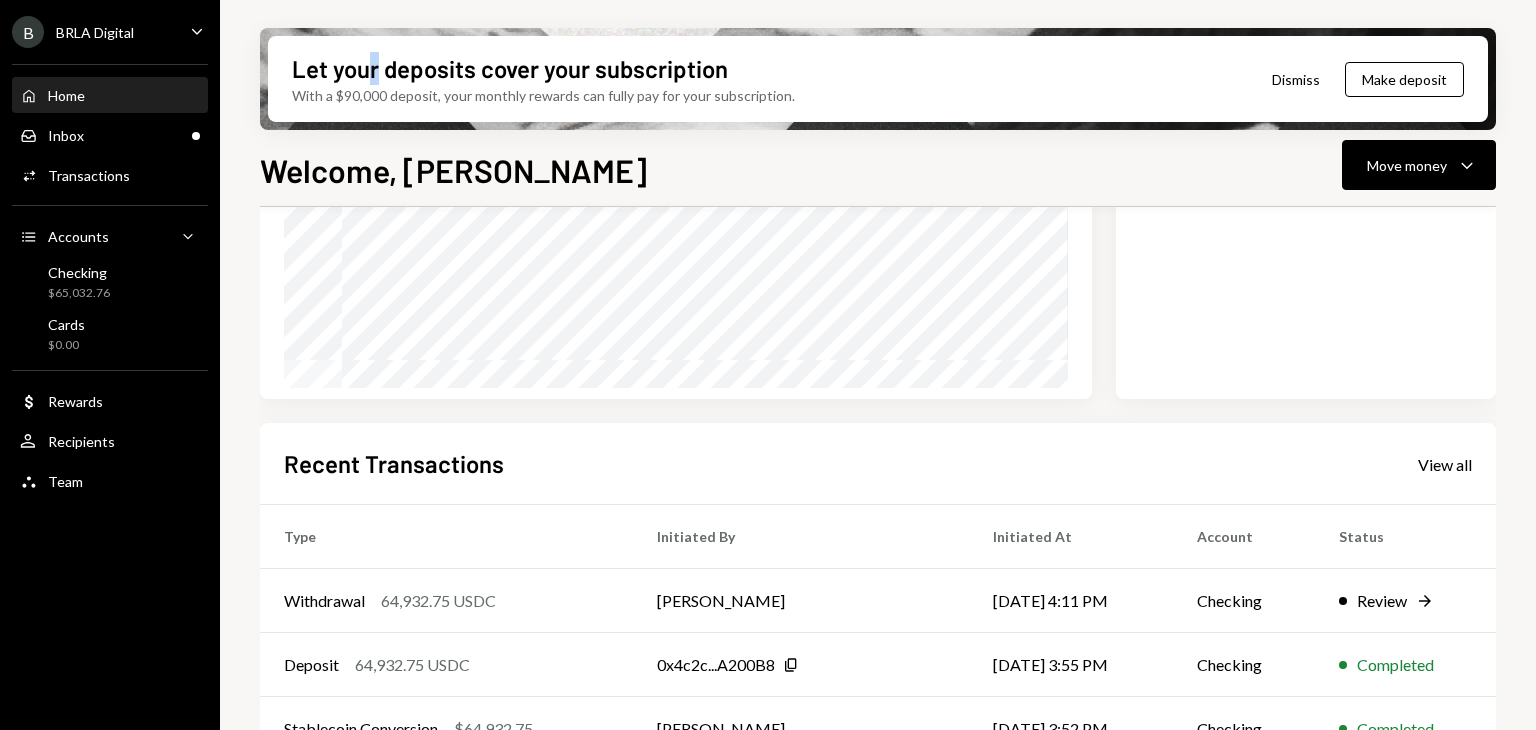 drag, startPoint x: 560, startPoint y: 9, endPoint x: 372, endPoint y: 8, distance: 188.00266 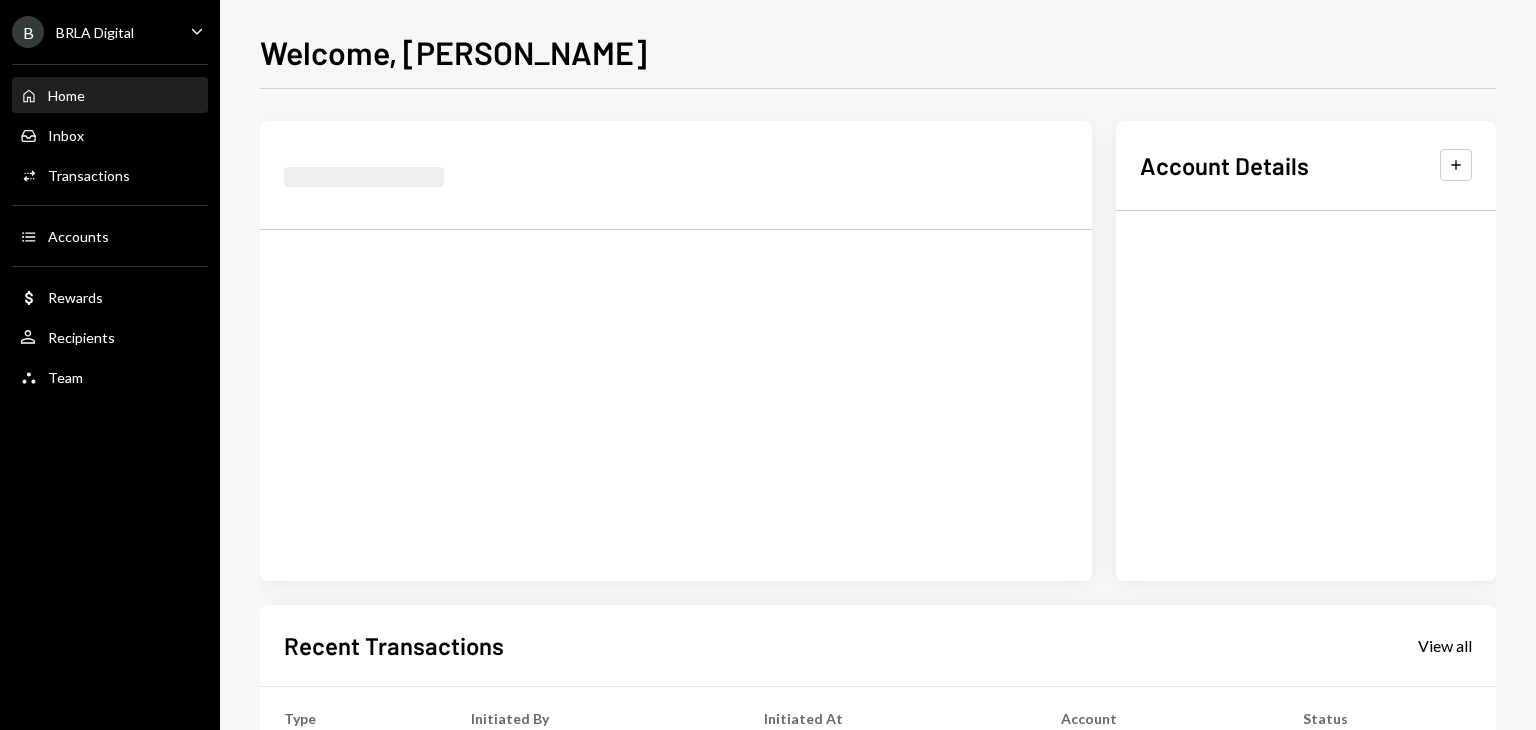 scroll, scrollTop: 0, scrollLeft: 0, axis: both 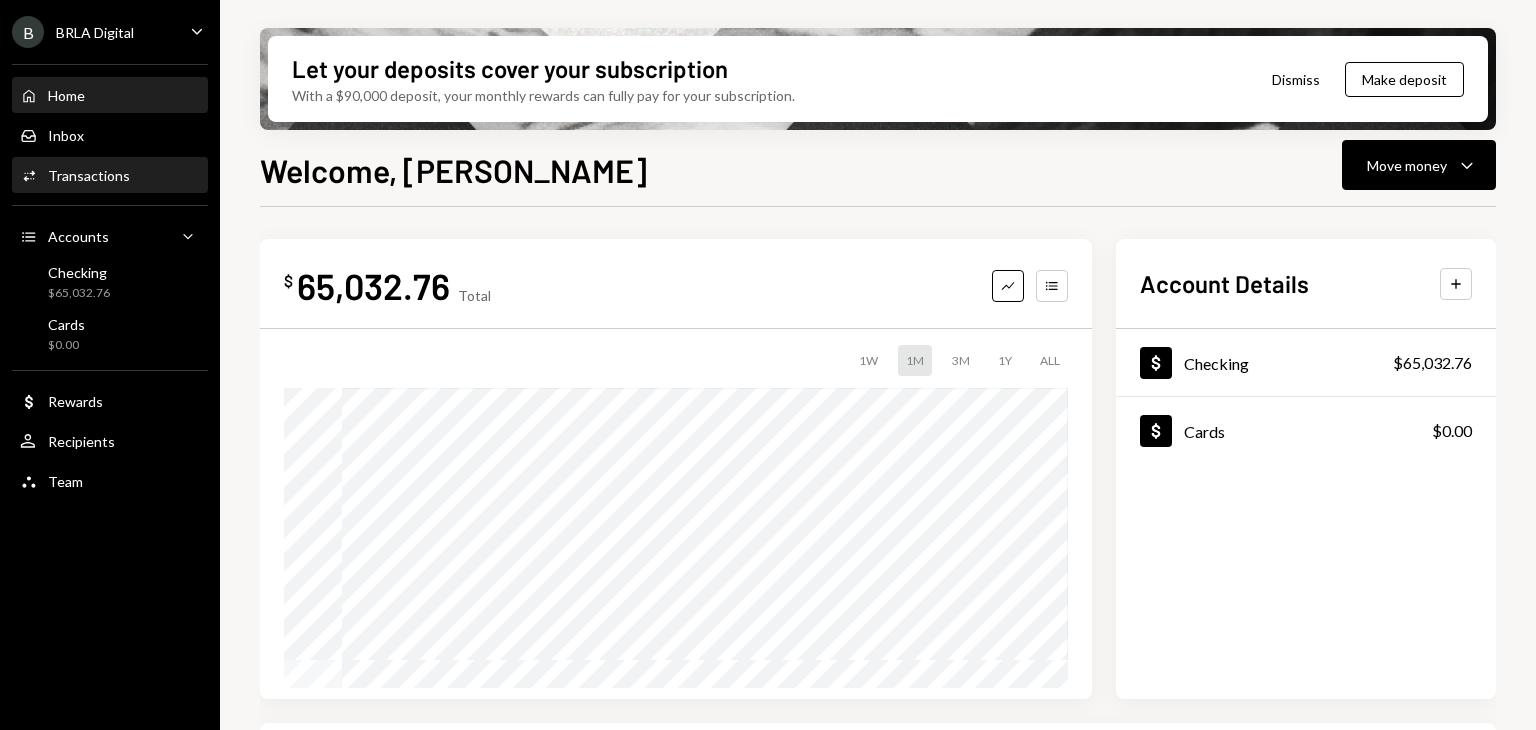 click on "Transactions" at bounding box center (89, 175) 